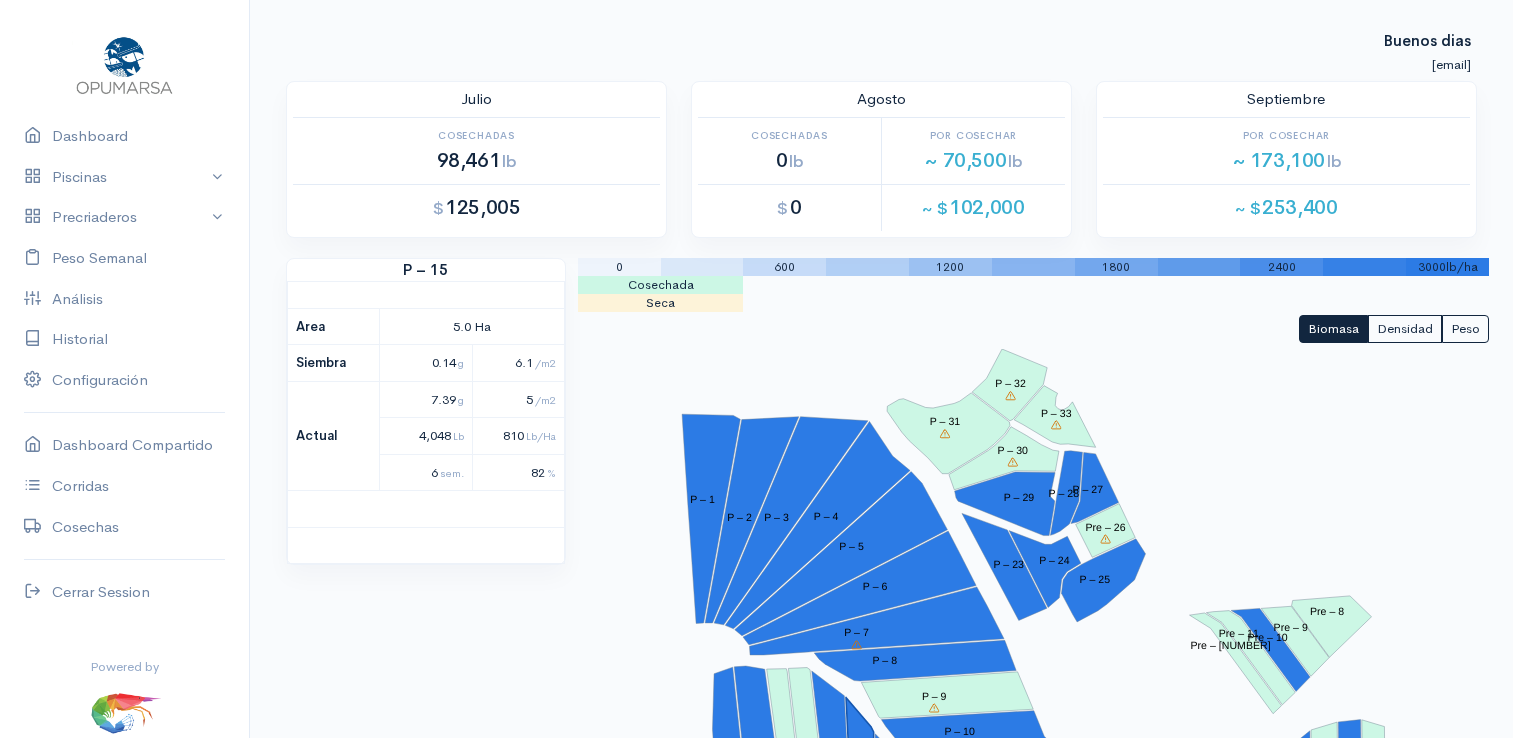 scroll, scrollTop: 200, scrollLeft: 0, axis: vertical 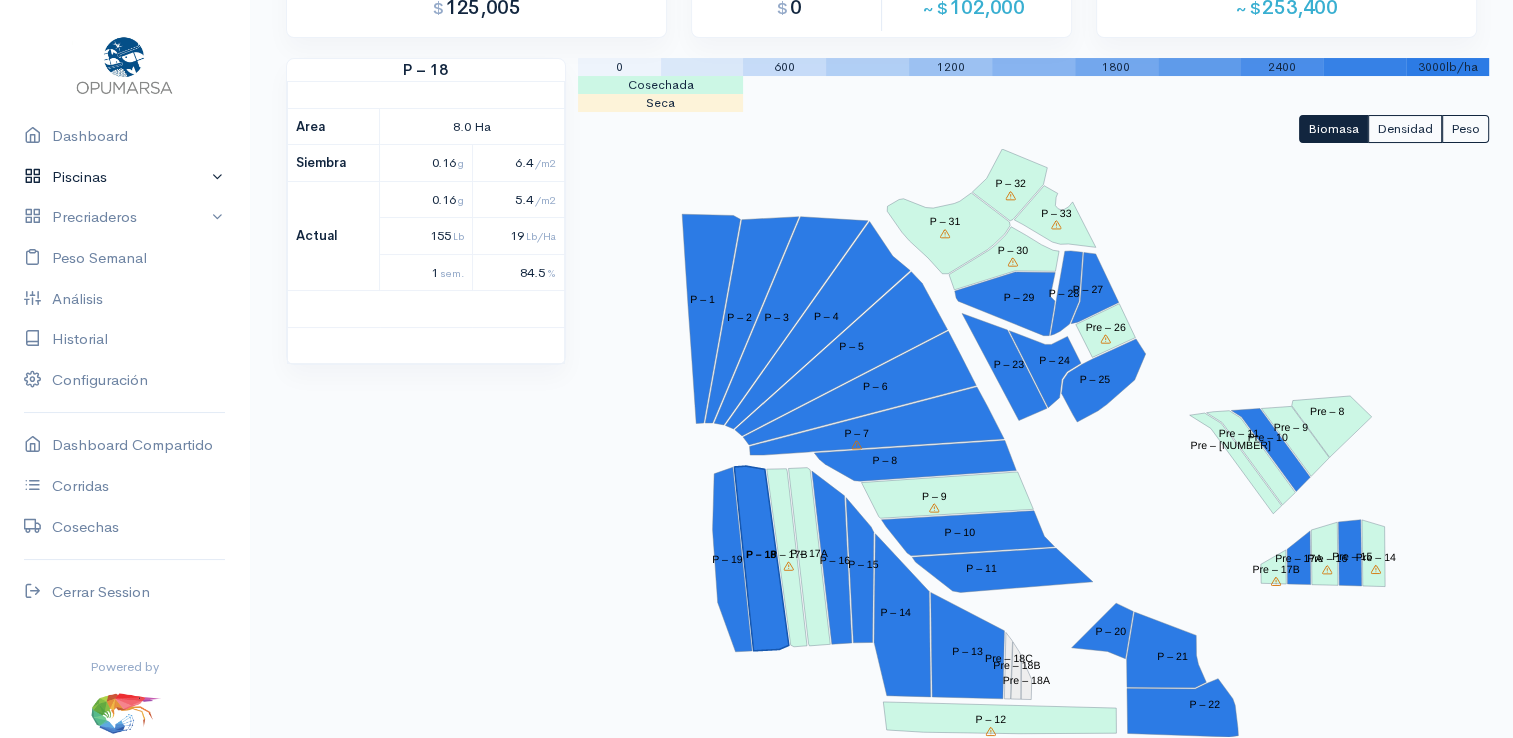 click on "Piscinas" at bounding box center (124, 177) 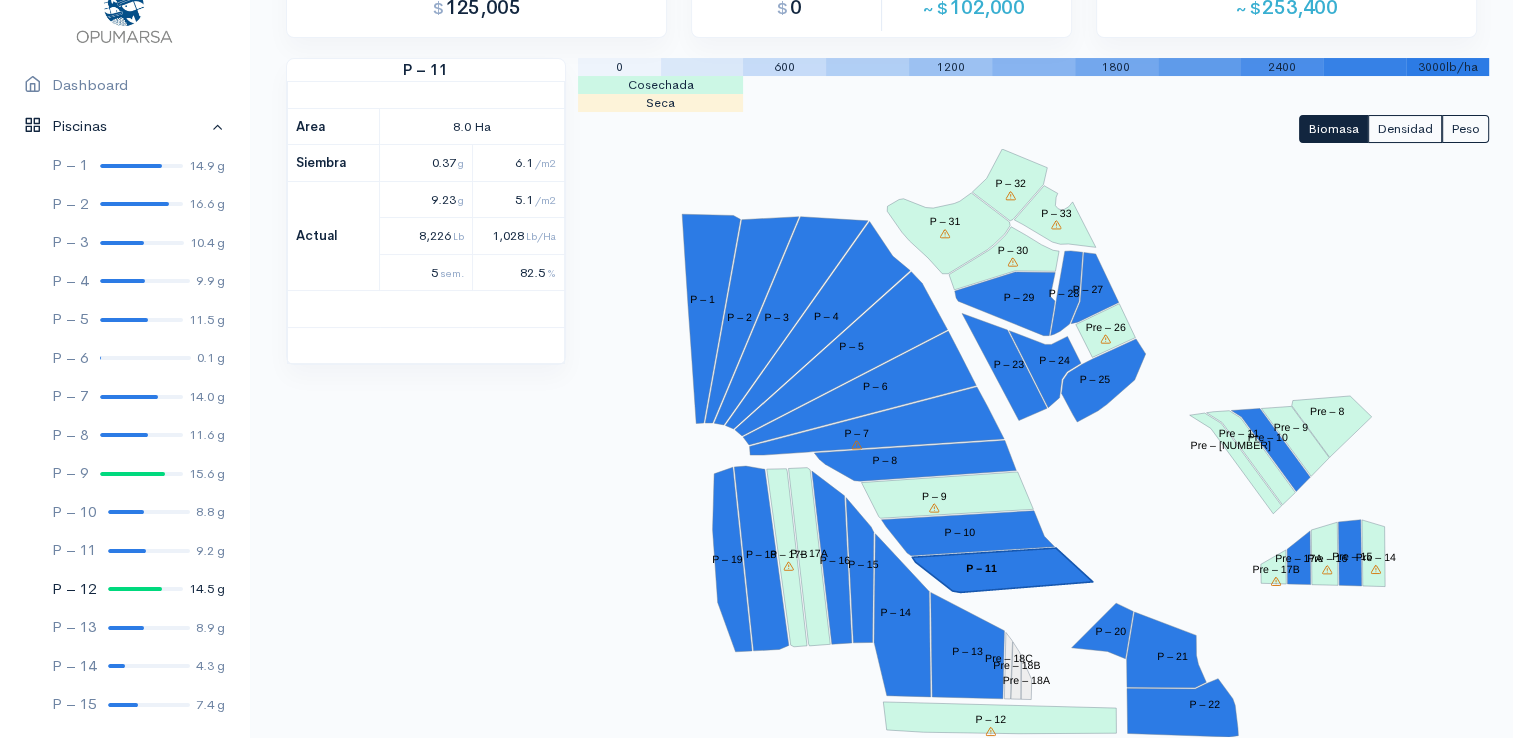 scroll, scrollTop: 100, scrollLeft: 0, axis: vertical 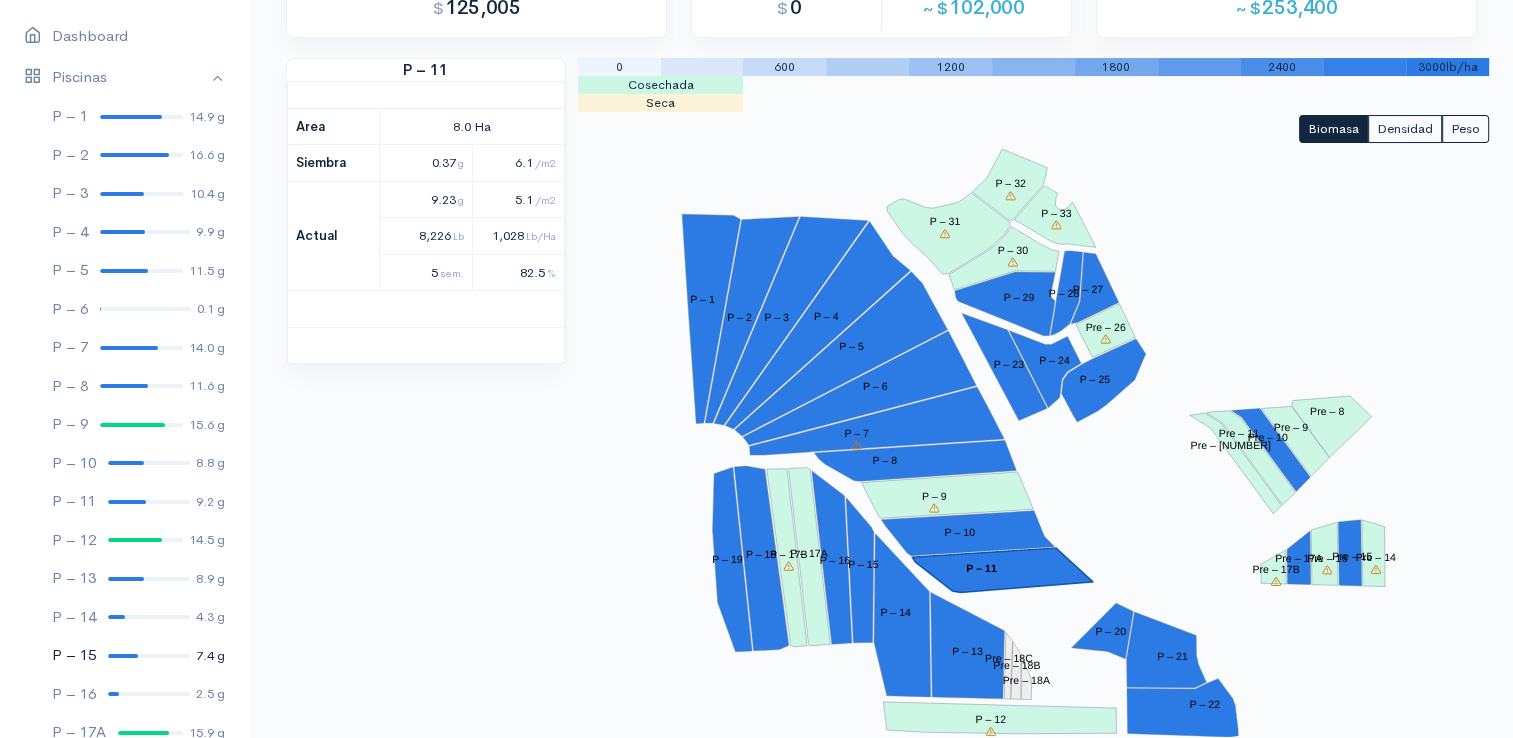 click on "P – 15 7.4 g" at bounding box center [124, 655] 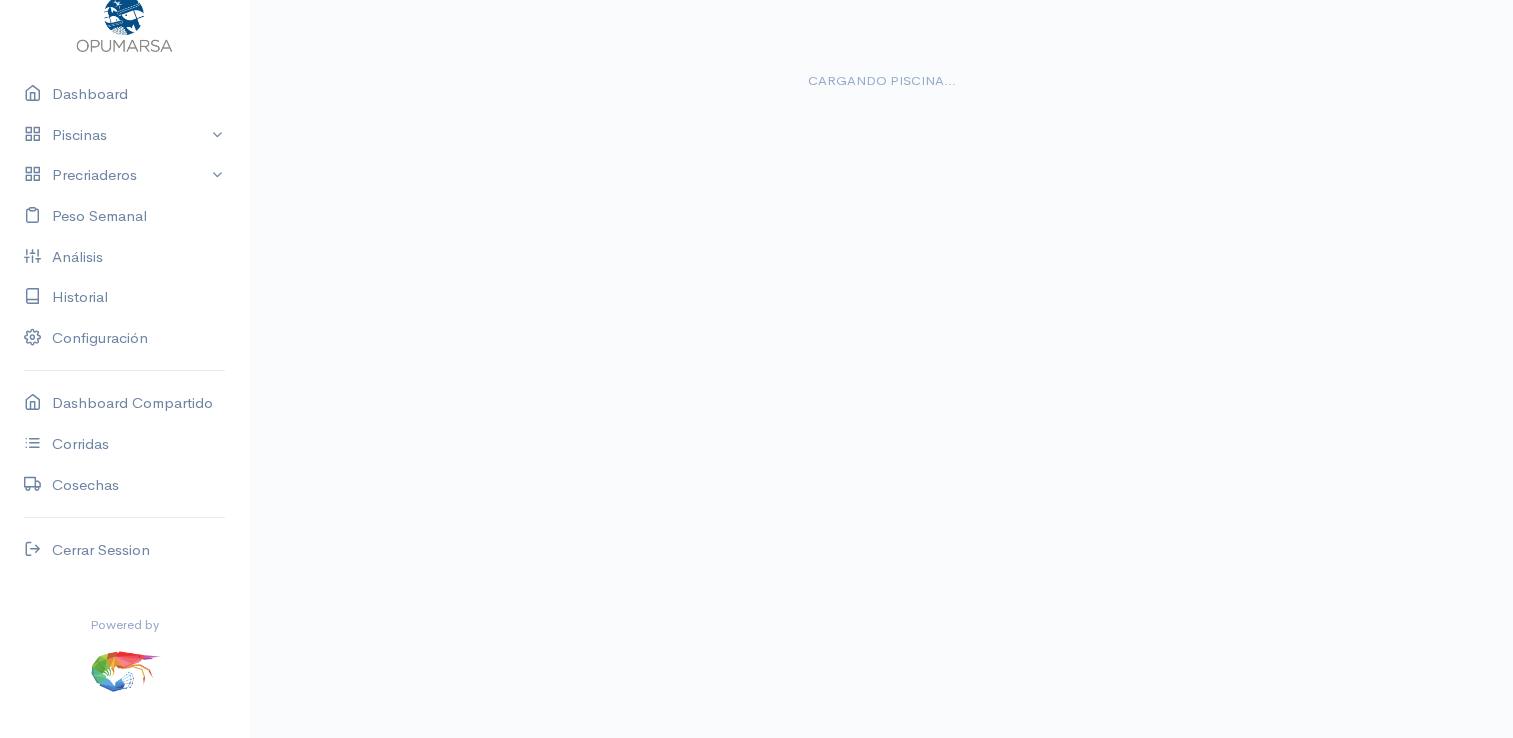 scroll, scrollTop: 0, scrollLeft: 0, axis: both 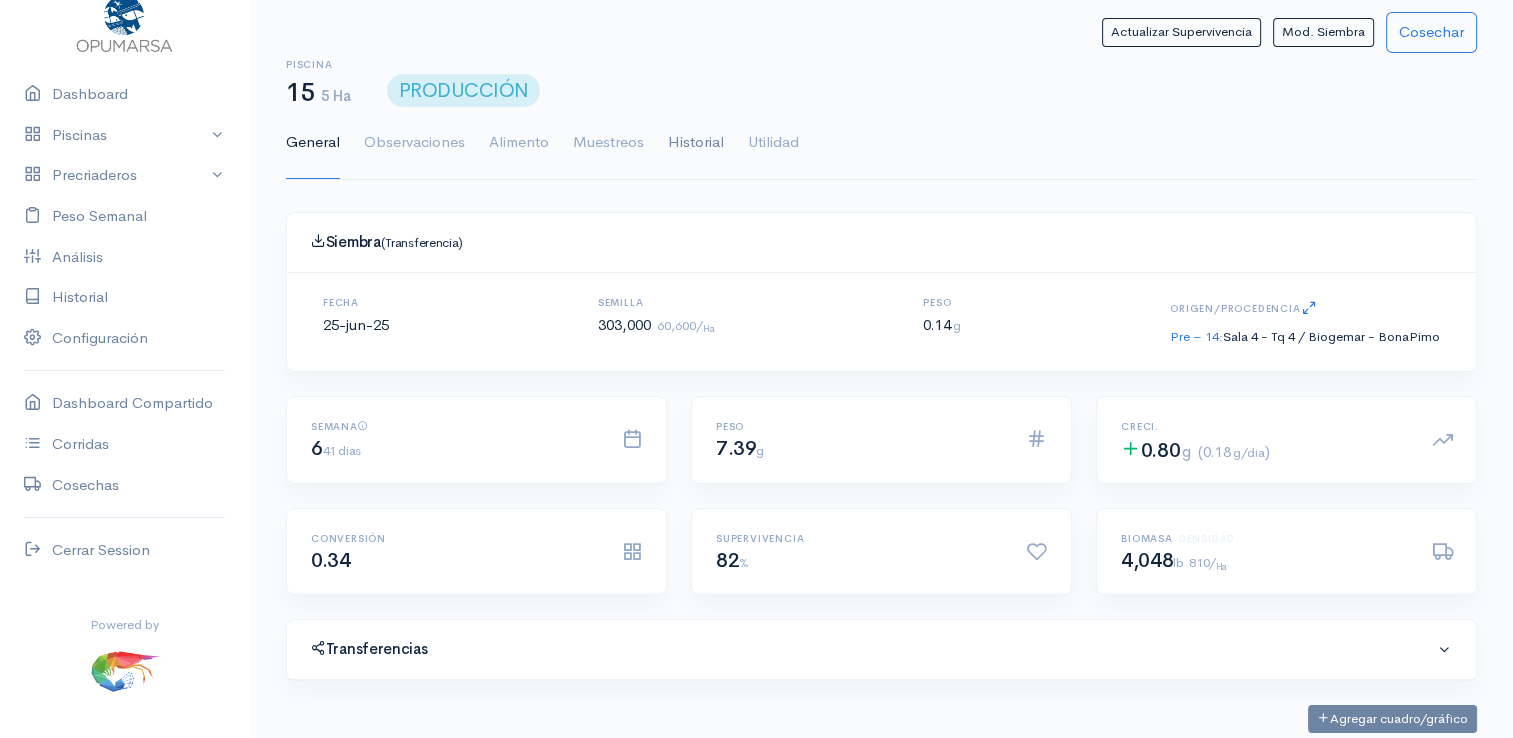 click on "Historial" at bounding box center [696, 143] 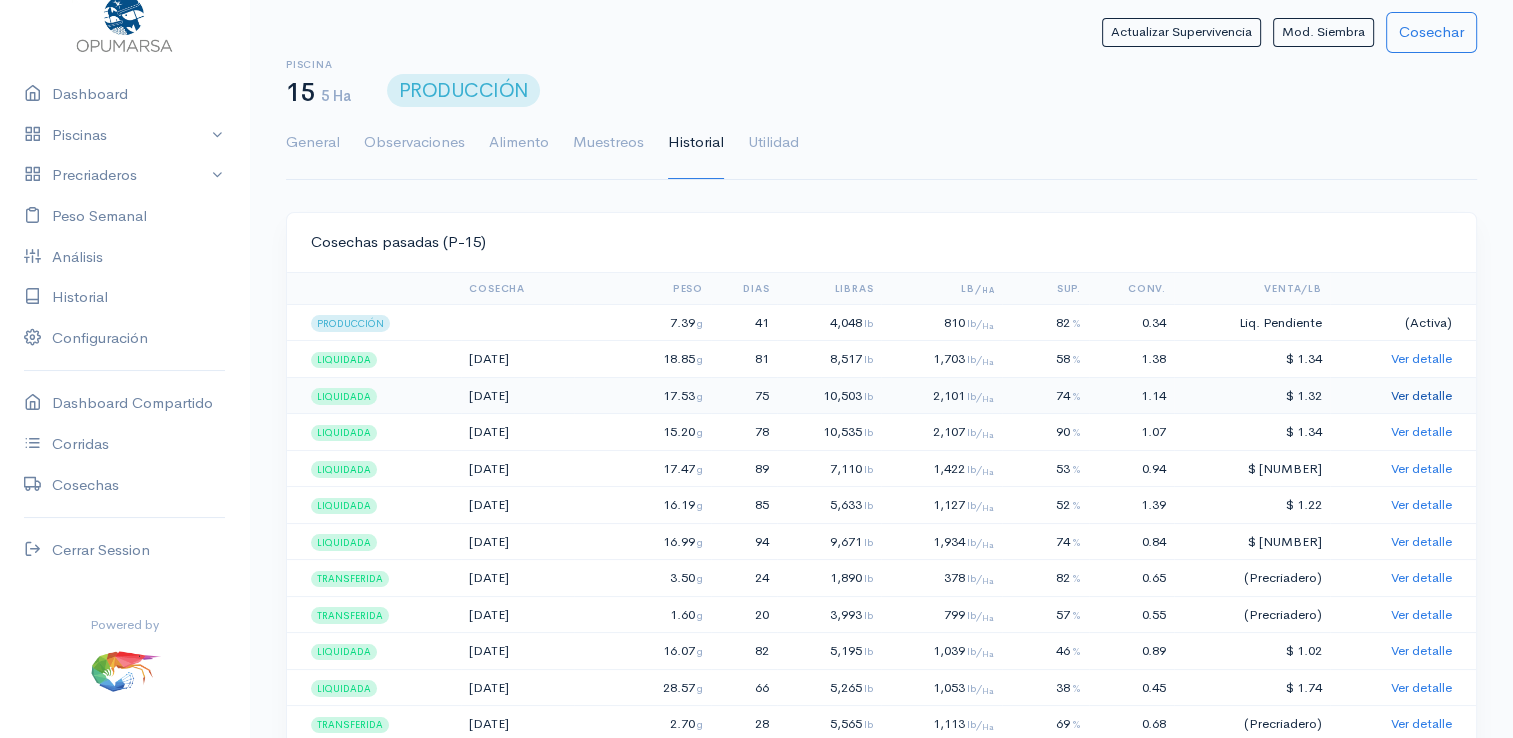 click on "Ver detalle" at bounding box center [1421, 395] 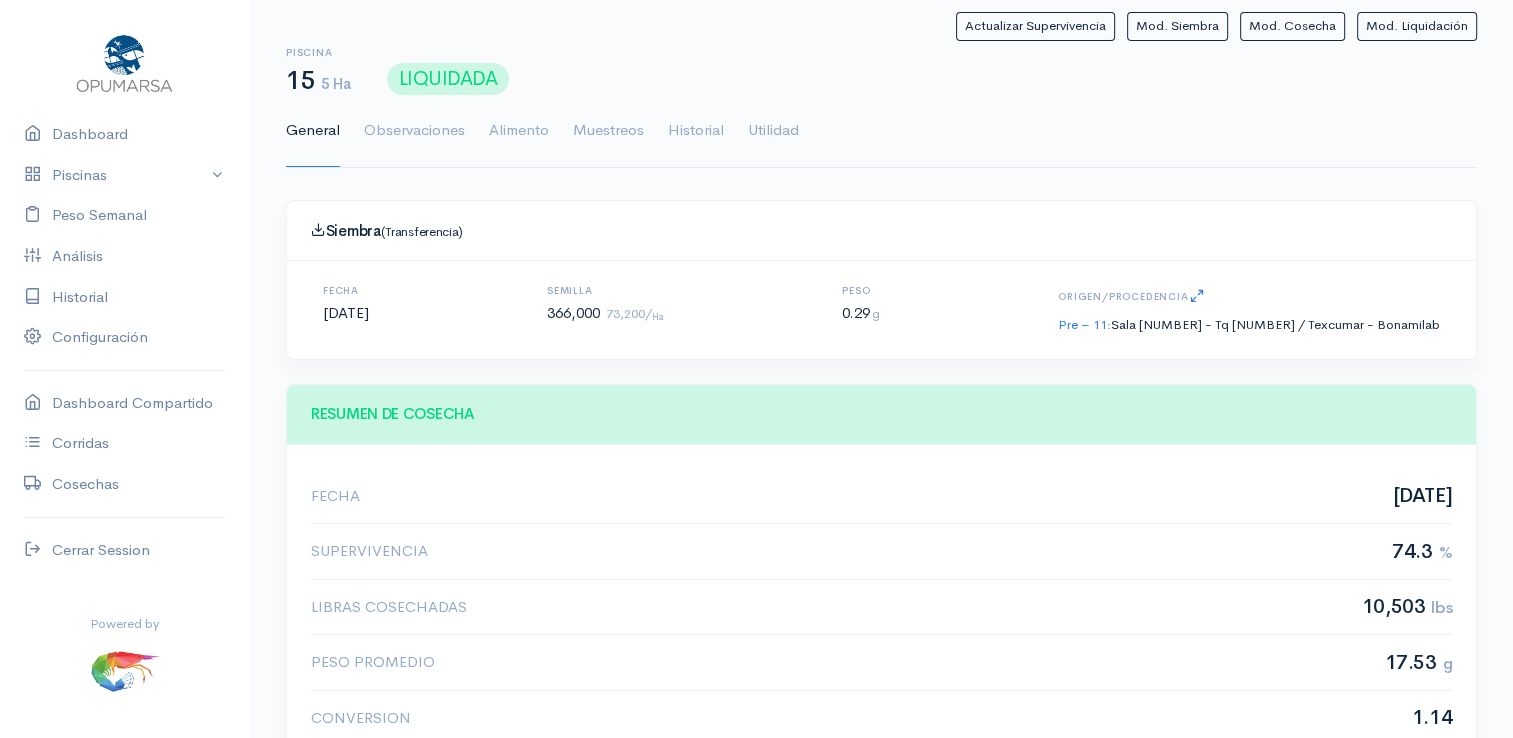 scroll, scrollTop: 61, scrollLeft: 0, axis: vertical 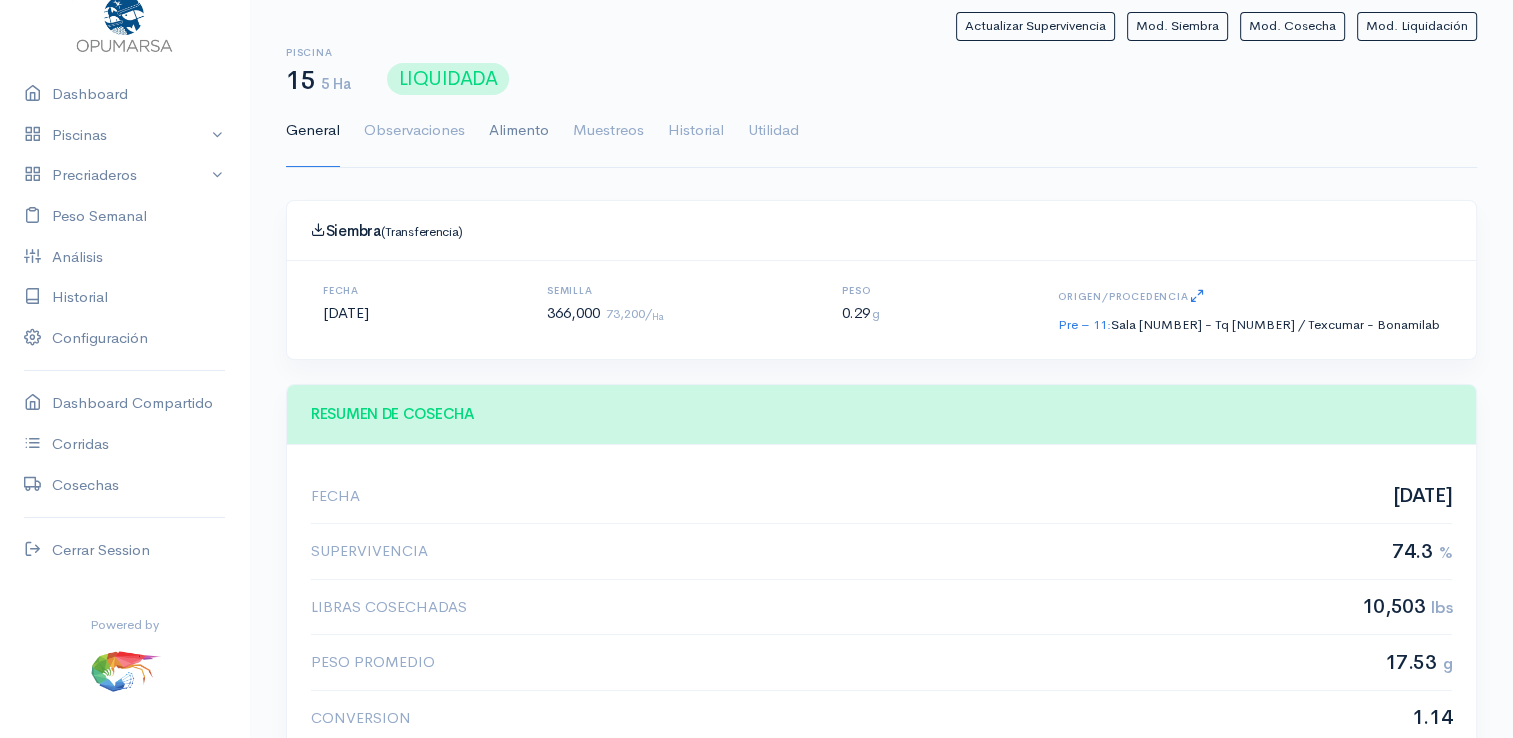 click on "Alimento" at bounding box center (519, 131) 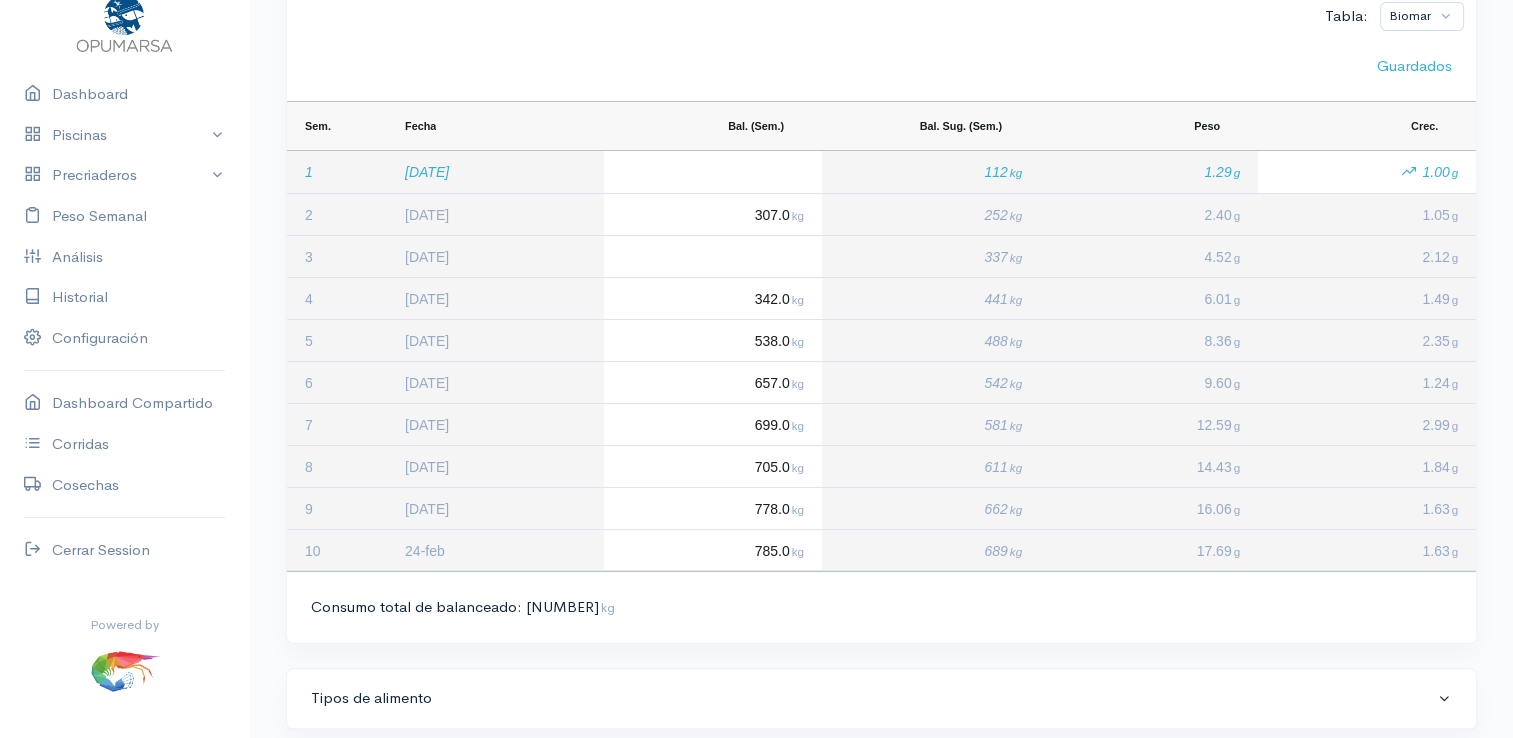 scroll, scrollTop: 300, scrollLeft: 0, axis: vertical 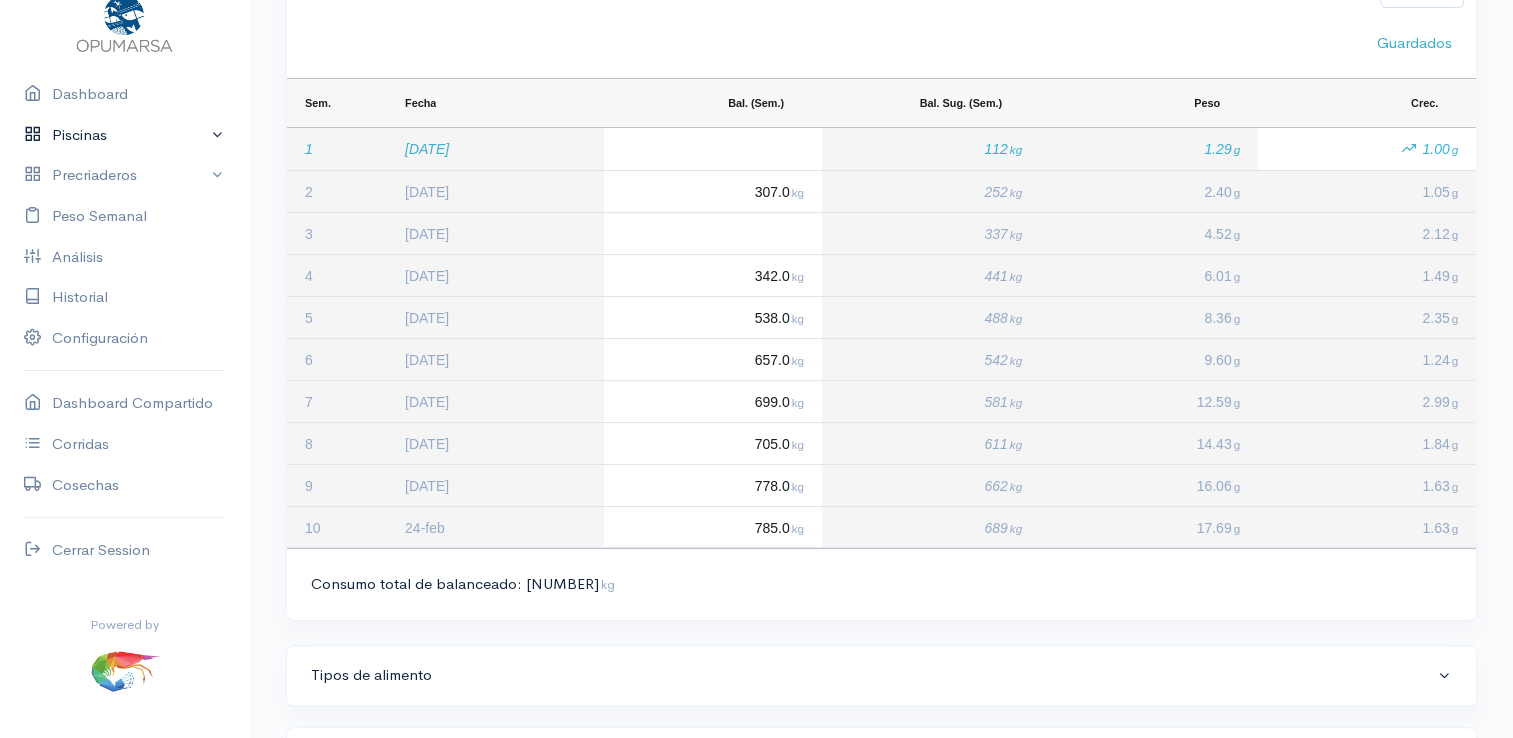 click on "Piscinas" at bounding box center (124, 135) 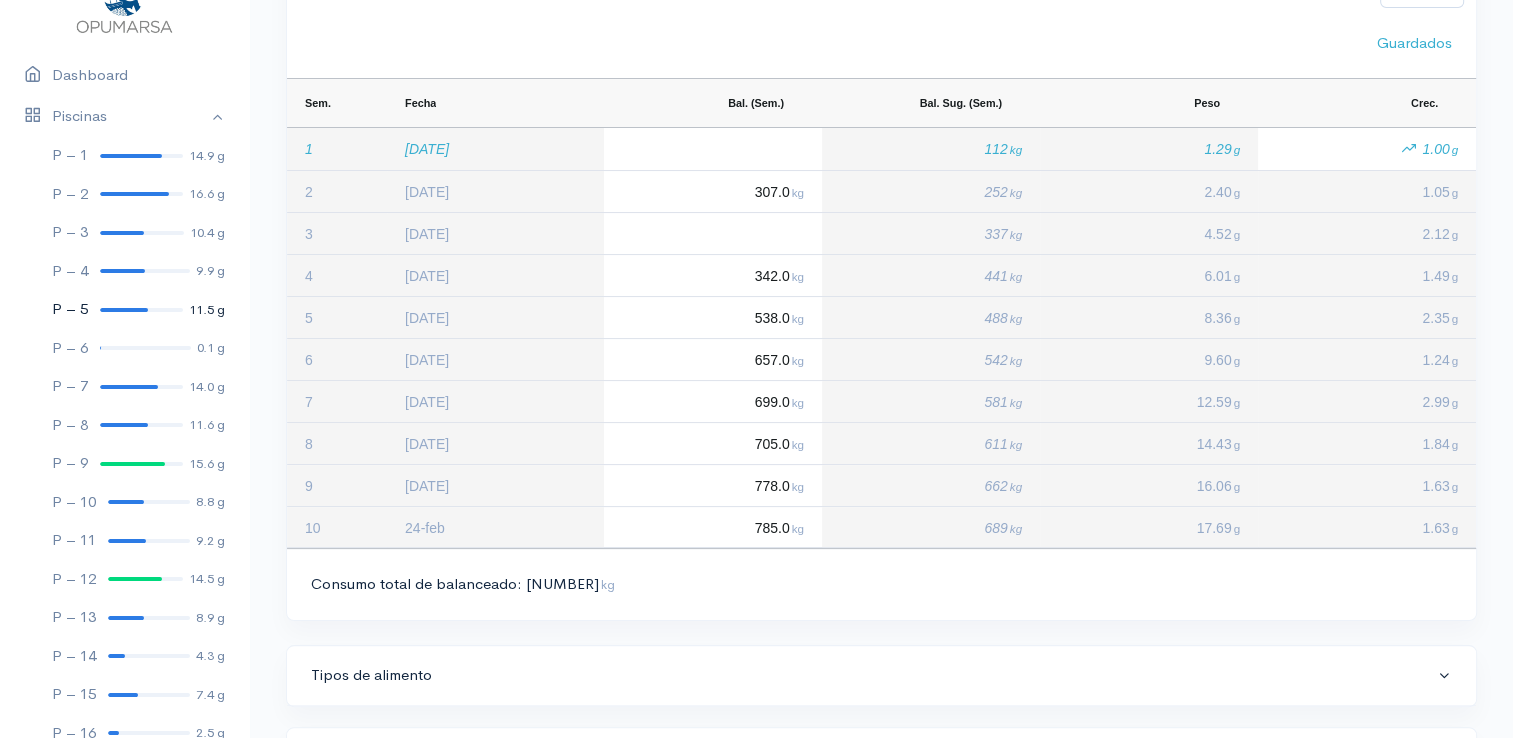 click at bounding box center [124, 310] 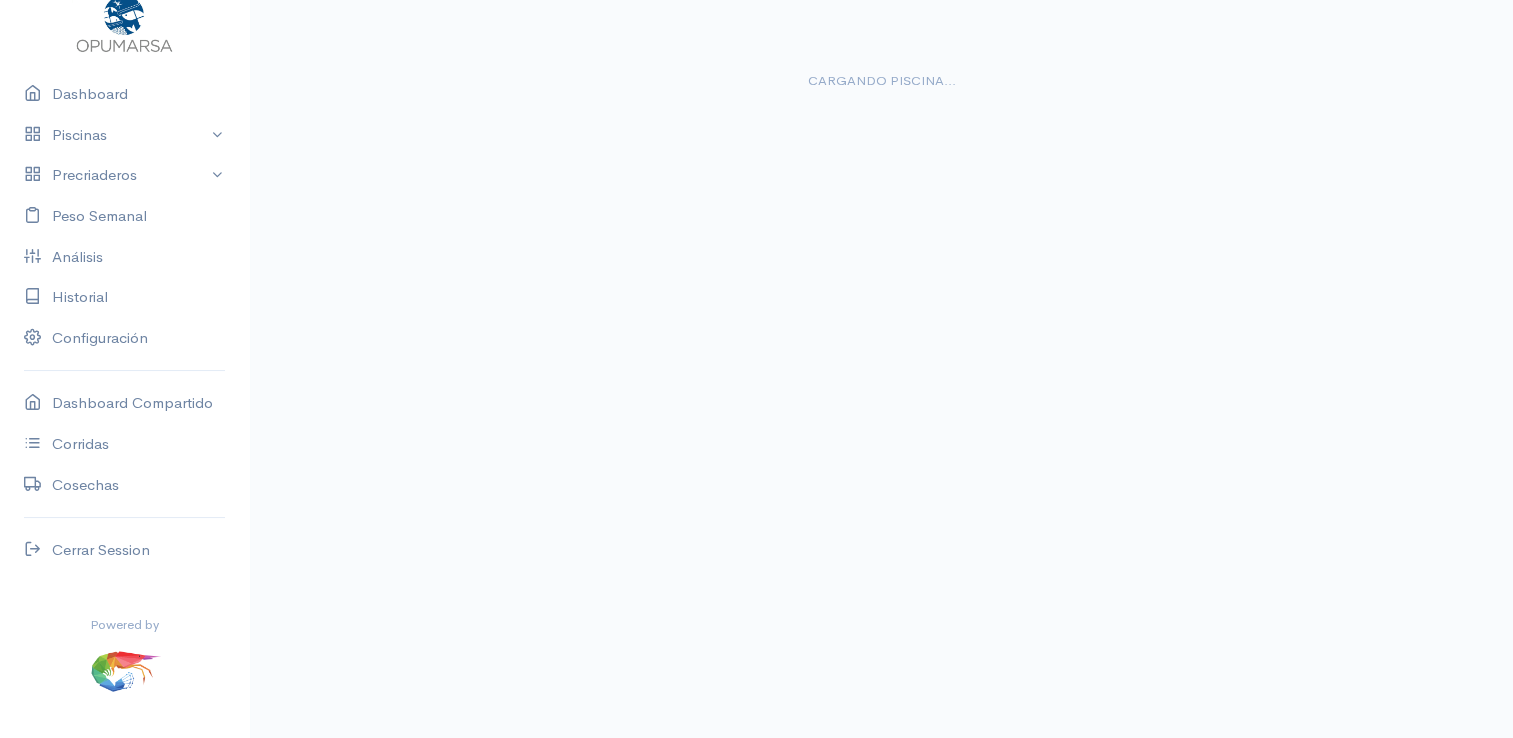 scroll, scrollTop: 36, scrollLeft: 0, axis: vertical 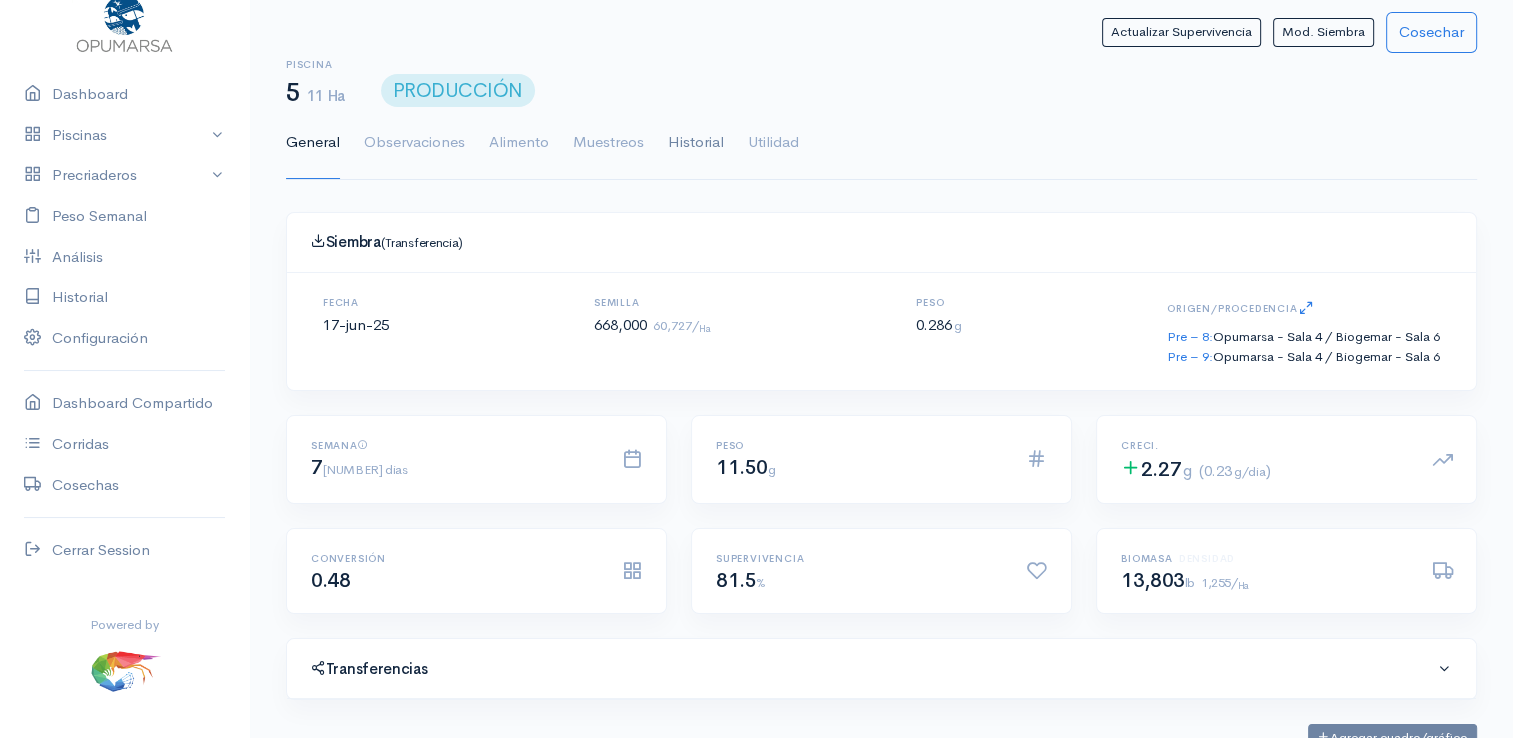 click on "Historial" at bounding box center [696, 143] 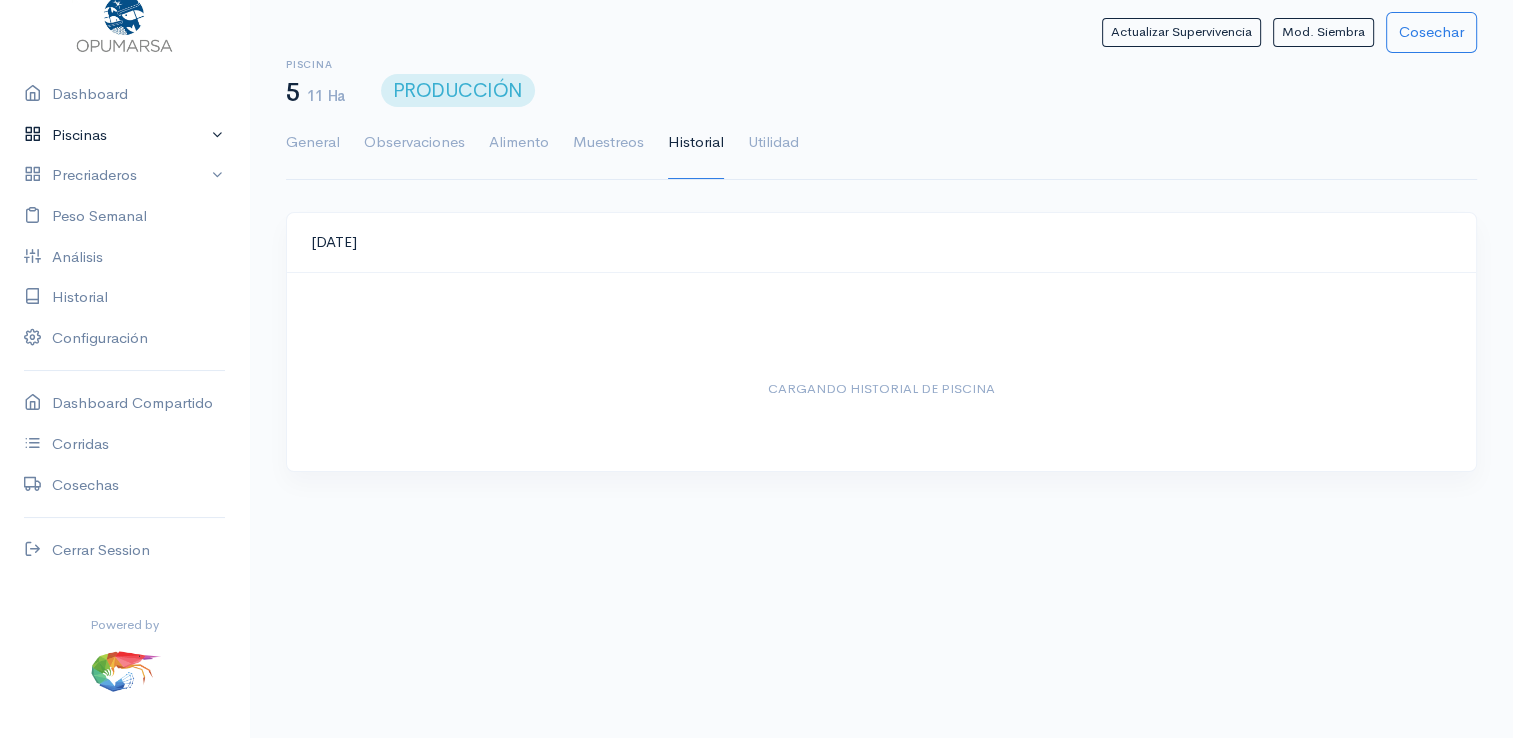 click on "Piscinas" at bounding box center (124, 135) 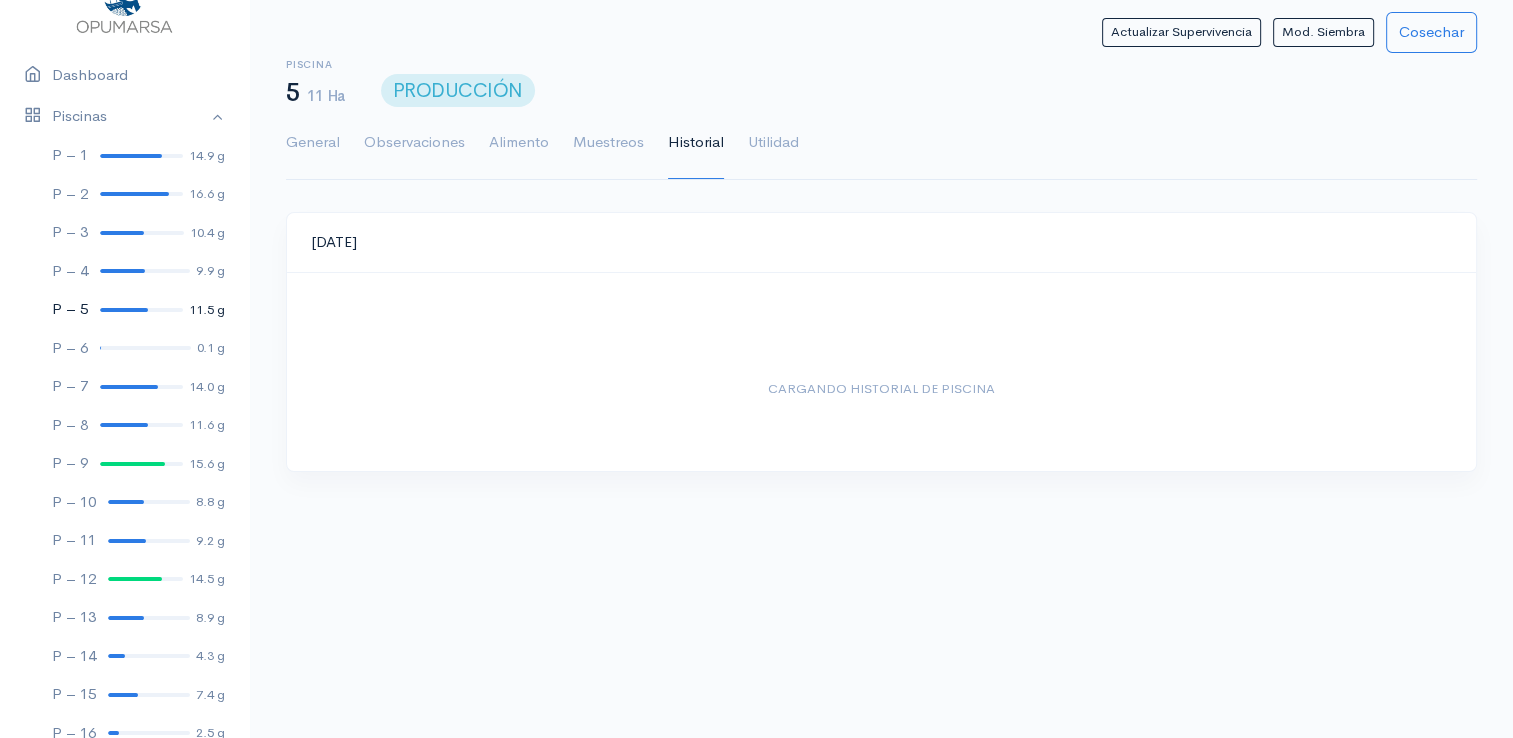 click on "P – 5 11.5 g" at bounding box center (124, 309) 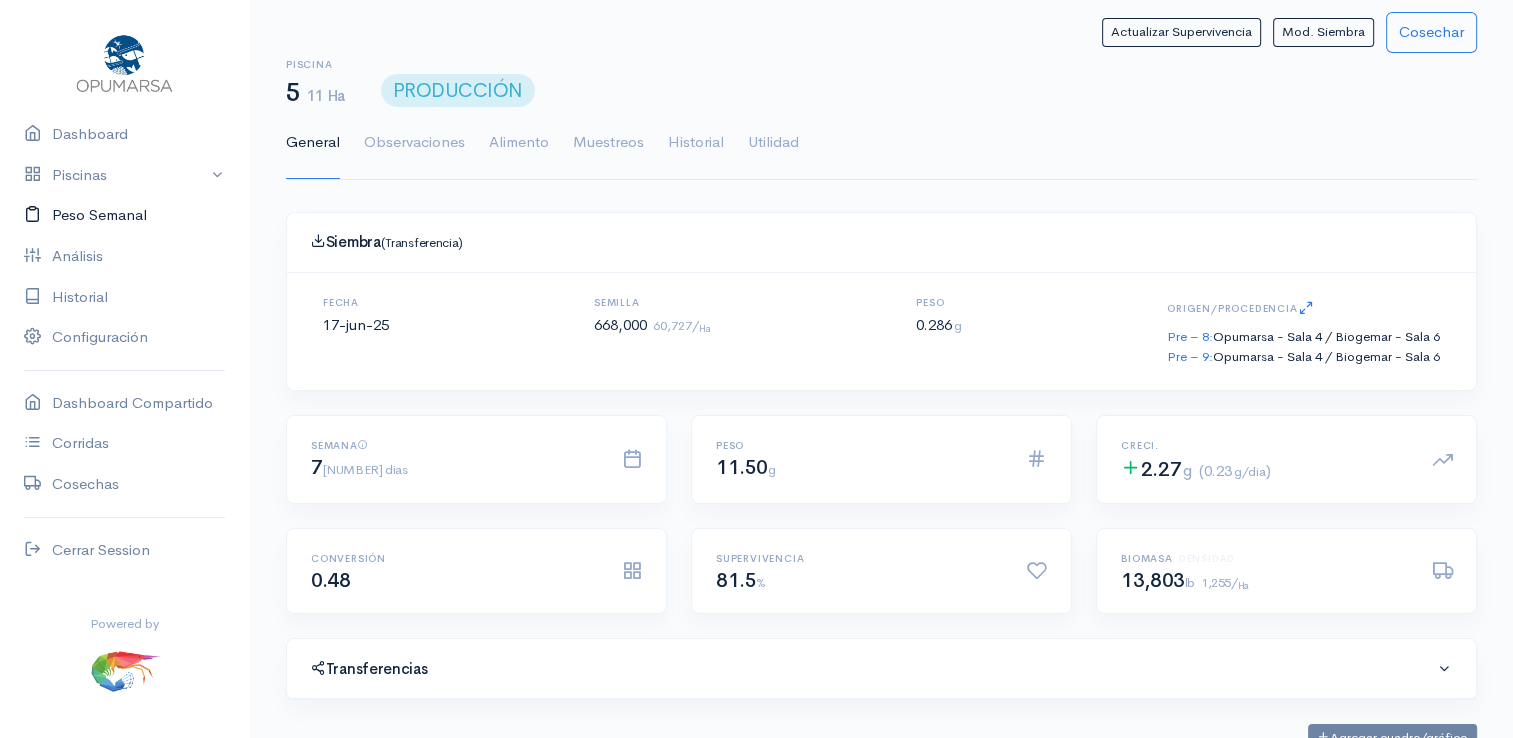 scroll, scrollTop: 61, scrollLeft: 0, axis: vertical 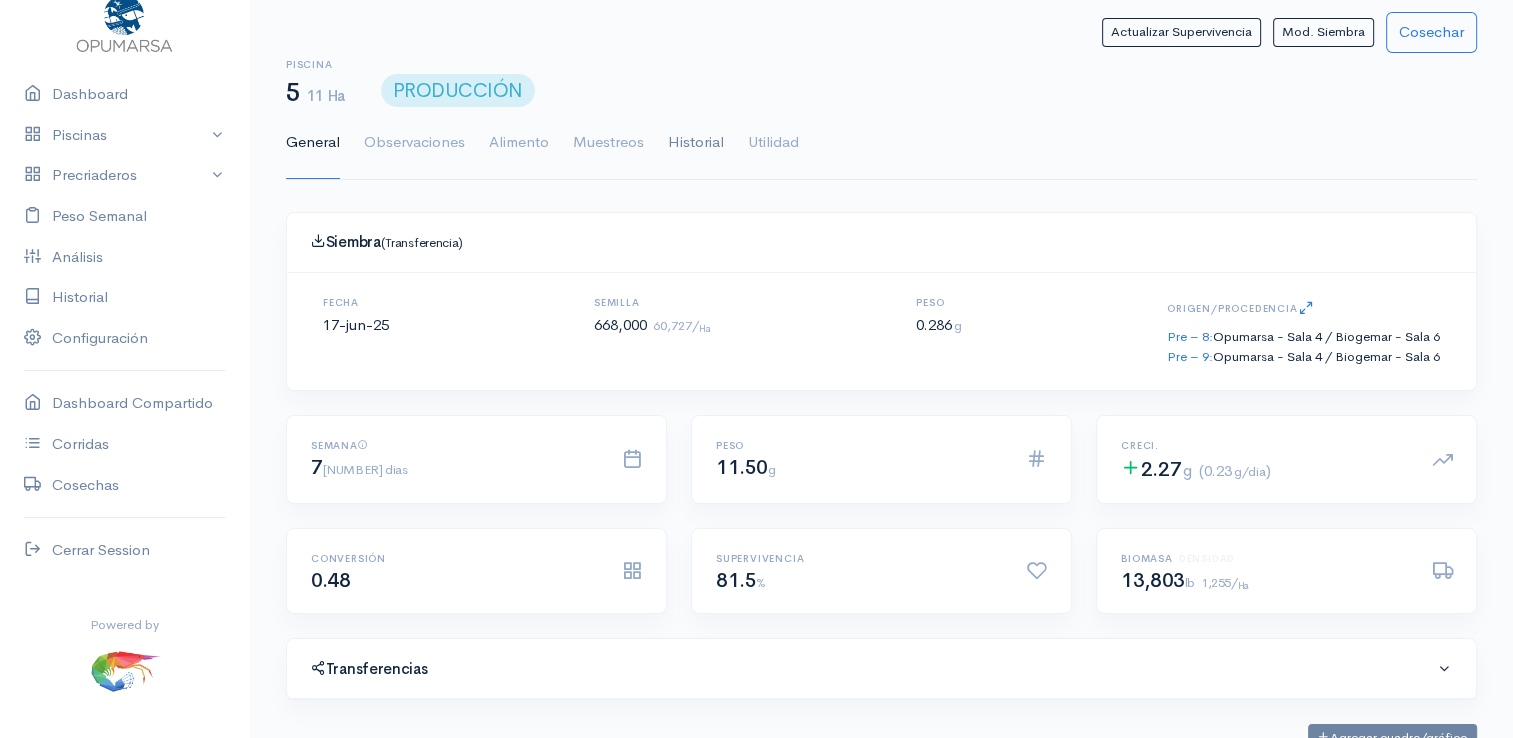 click on "Historial" at bounding box center [696, 143] 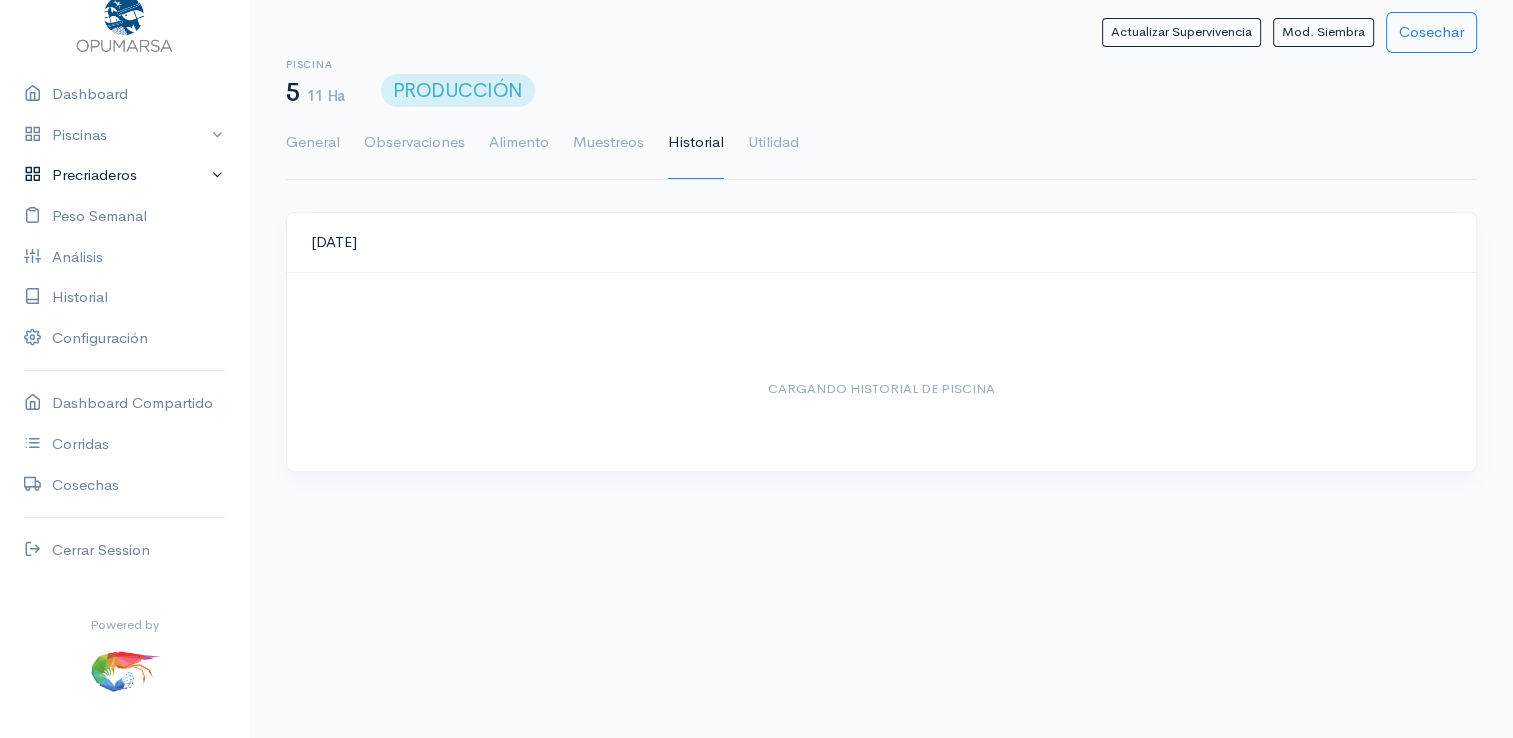 click on "Precriaderos" at bounding box center (124, 175) 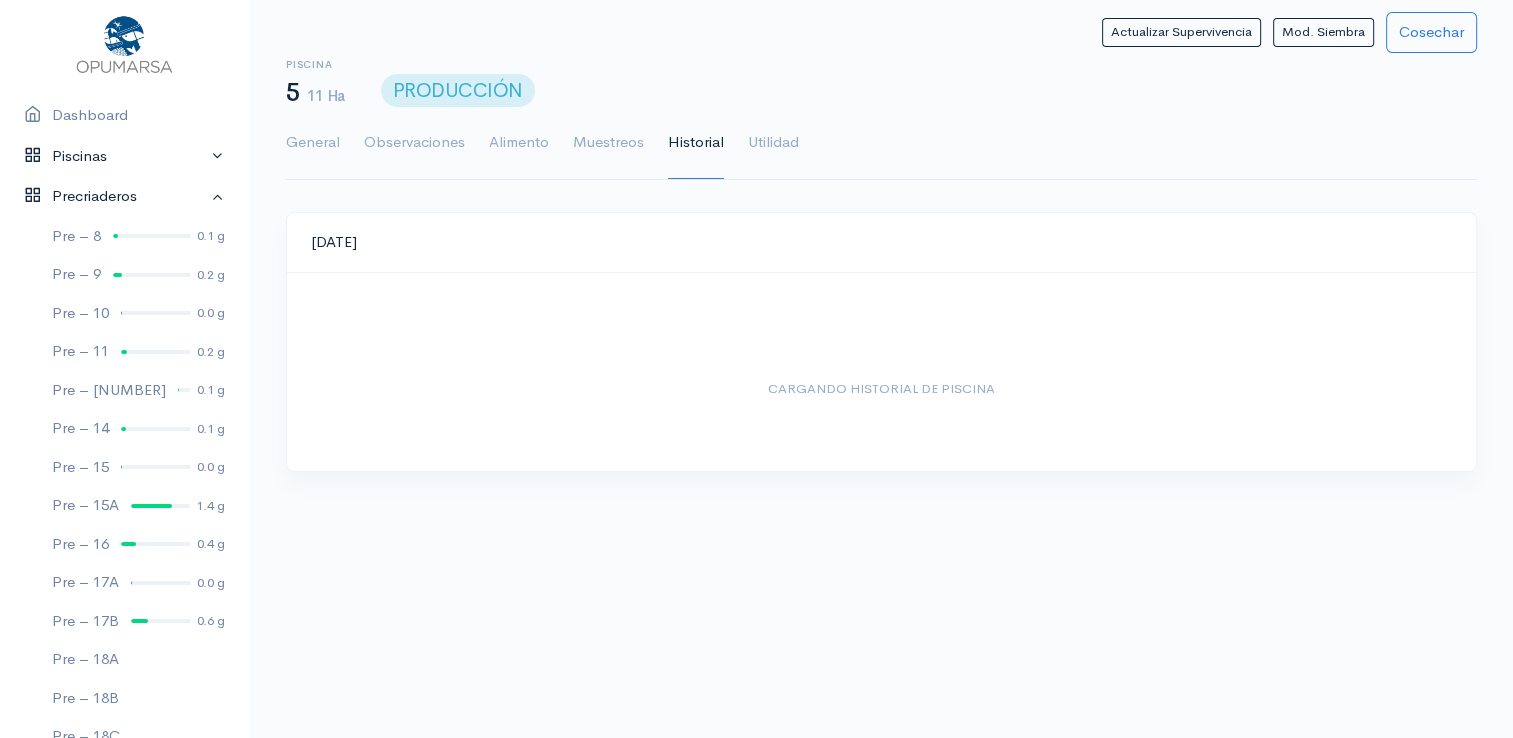 scroll, scrollTop: 0, scrollLeft: 0, axis: both 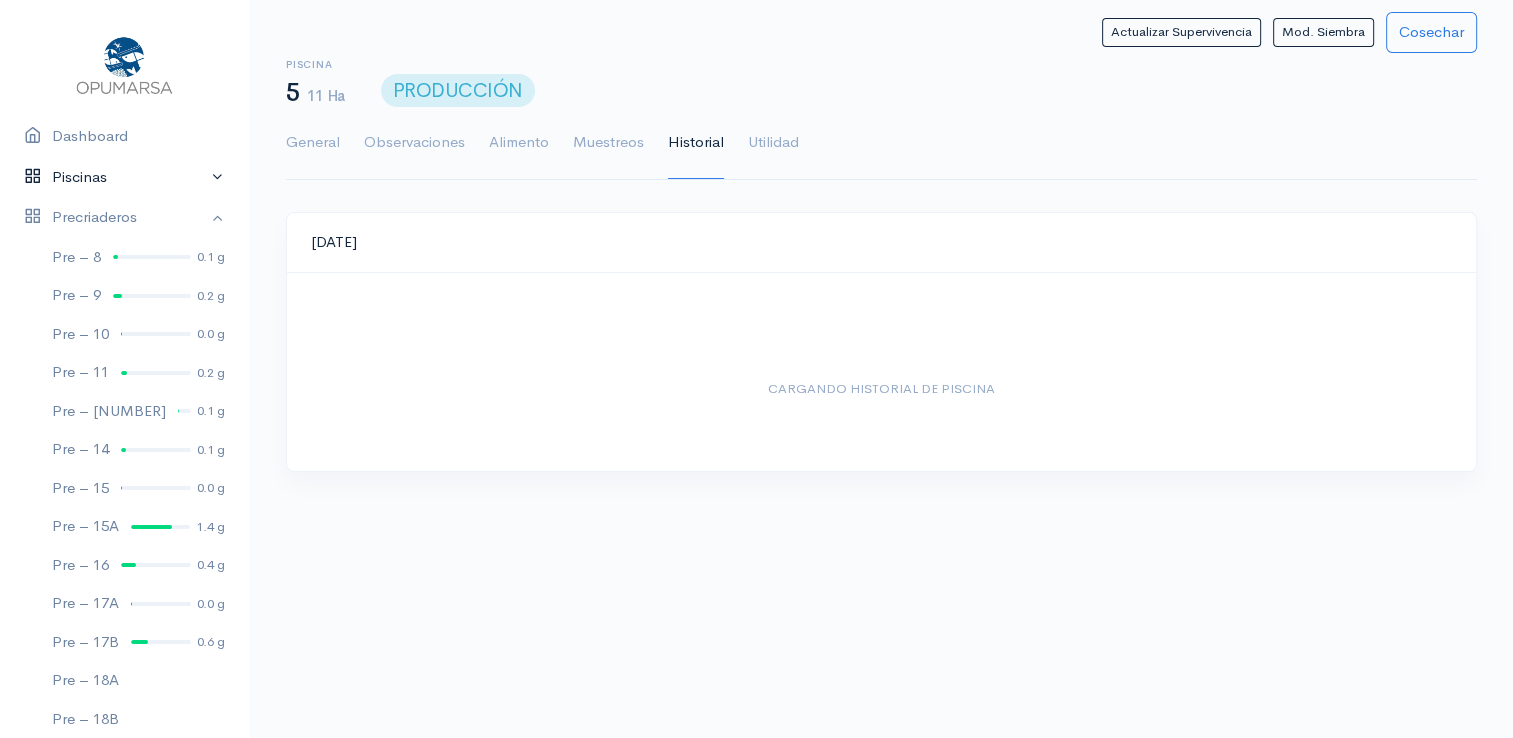 click on "Piscinas" at bounding box center [124, 177] 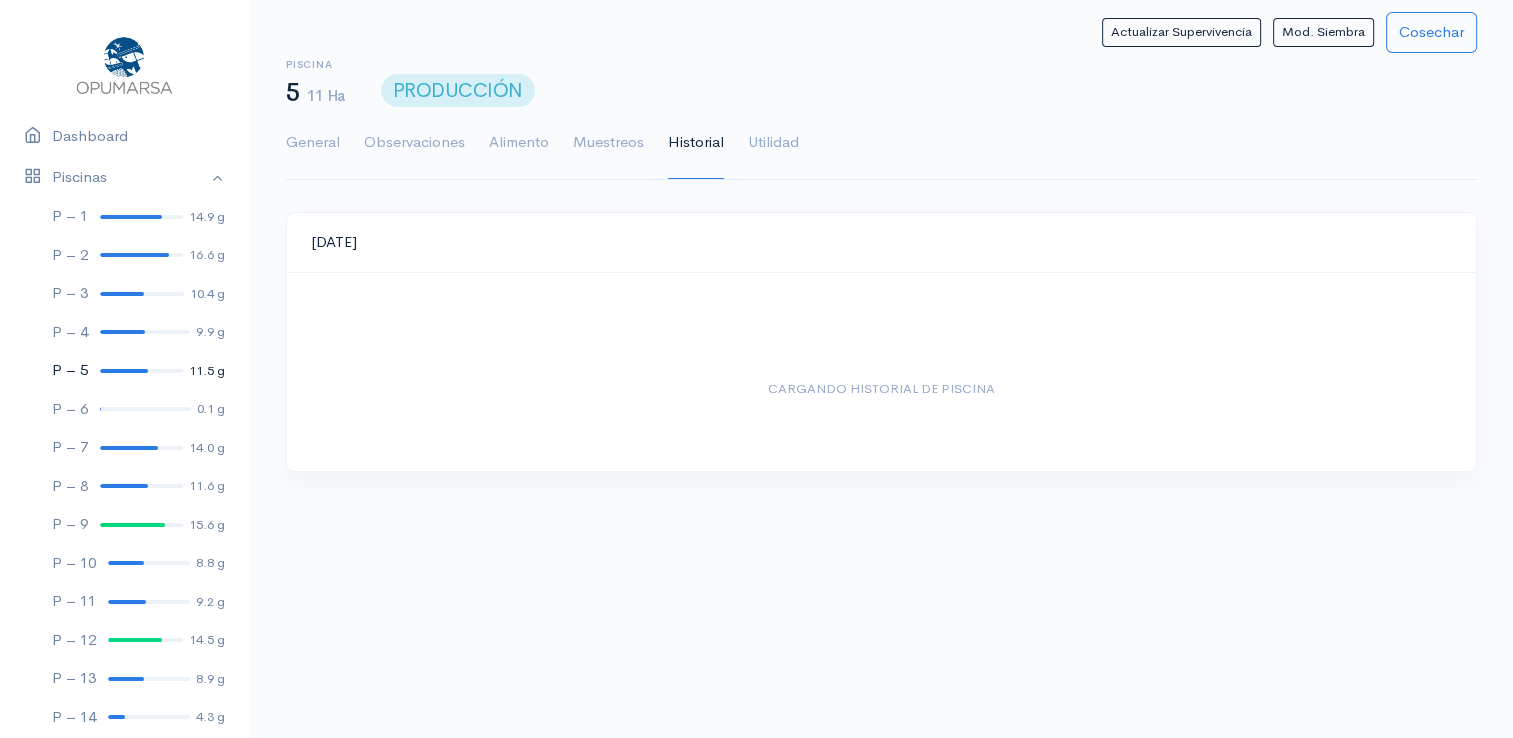 click on "P – 5" at bounding box center [70, 370] 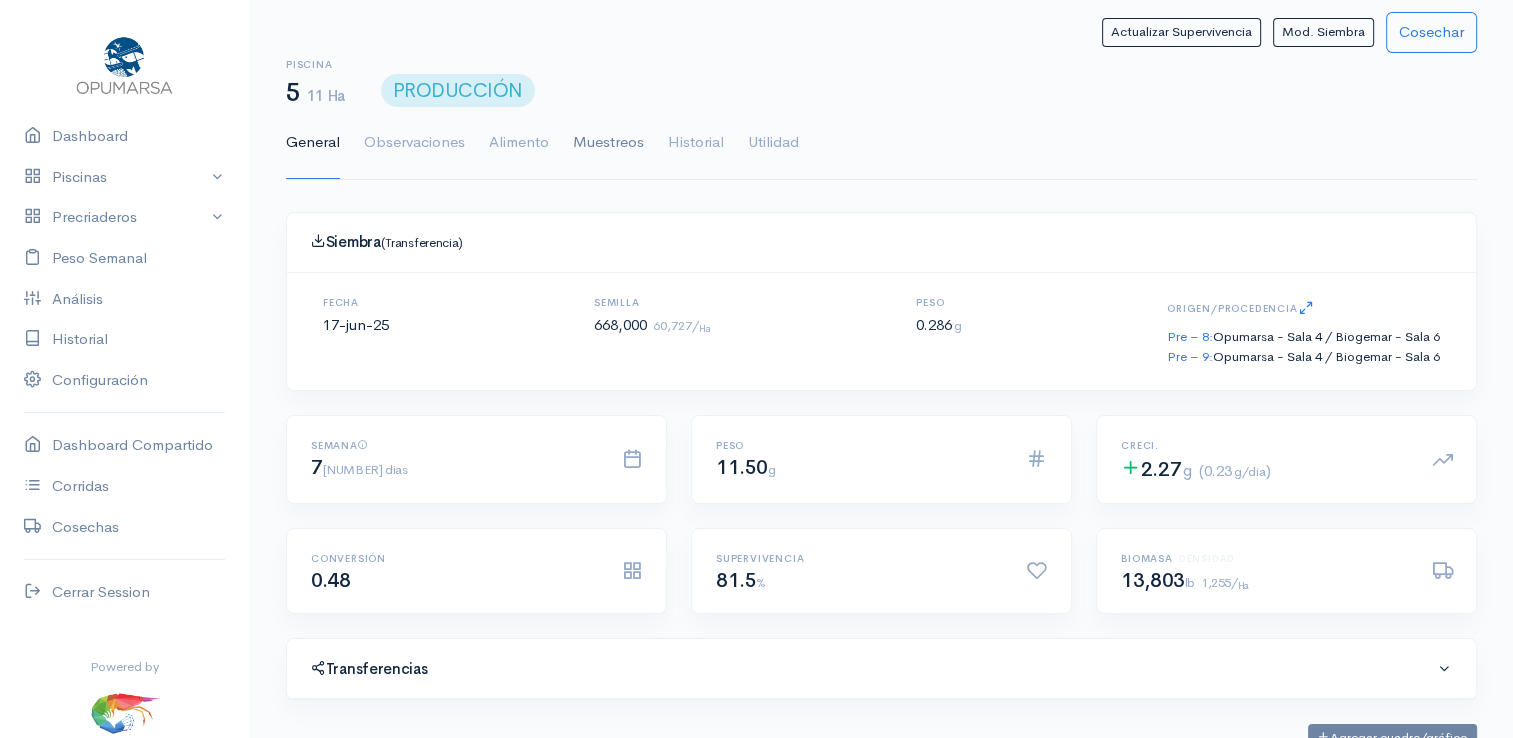 click on "Muestreos" at bounding box center [608, 143] 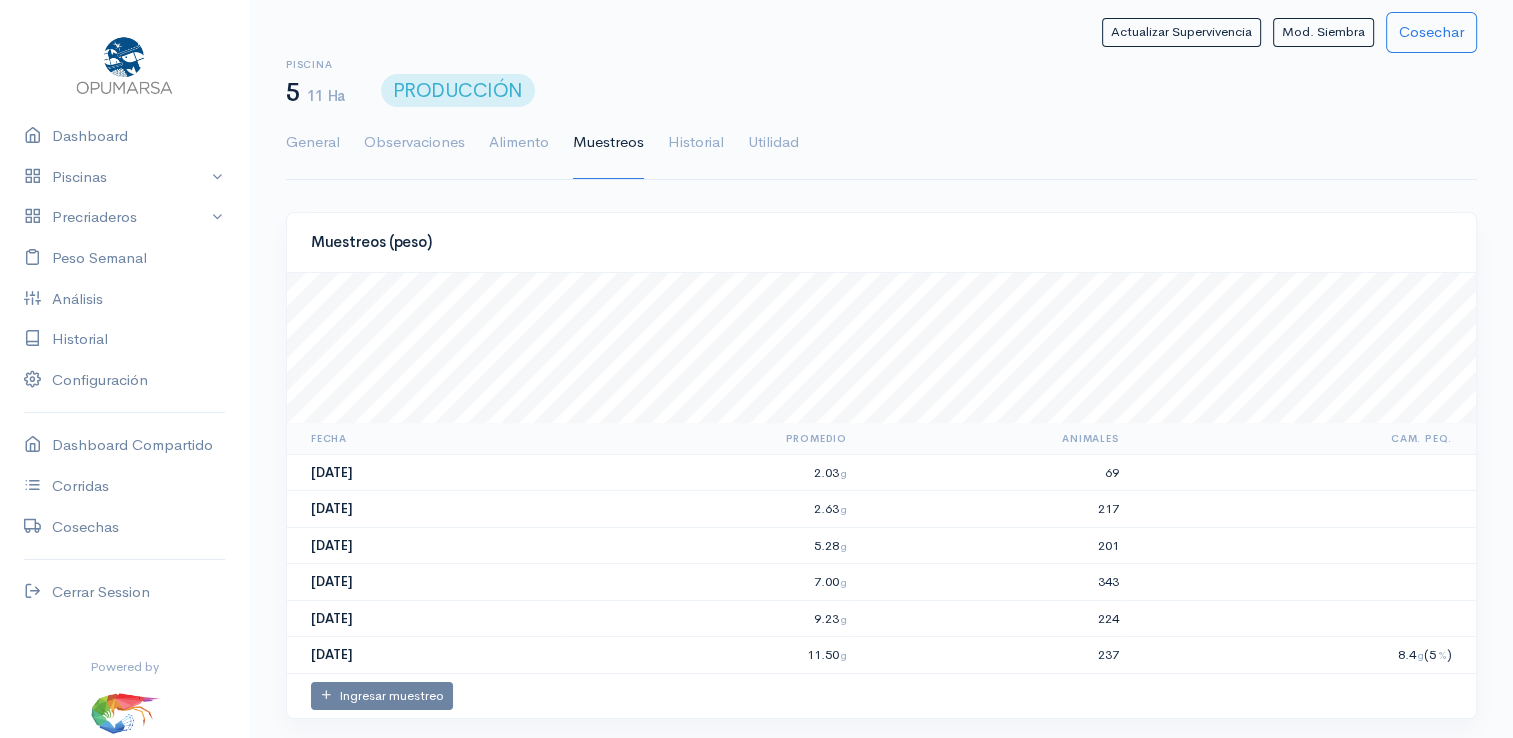 click on "General   Observaciones   Alimento   Muestreos   Historial   Utilidad" 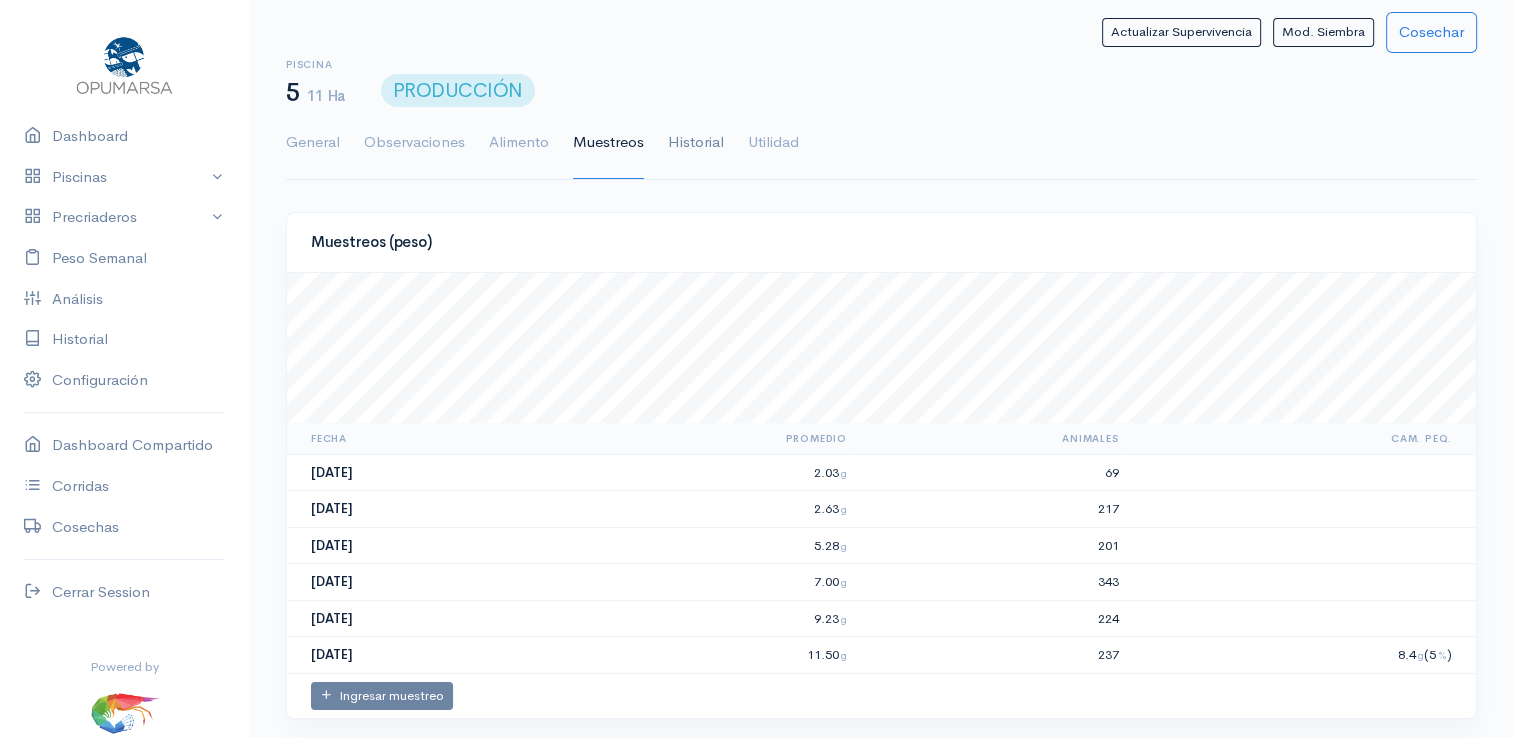 click on "Historial" at bounding box center (696, 143) 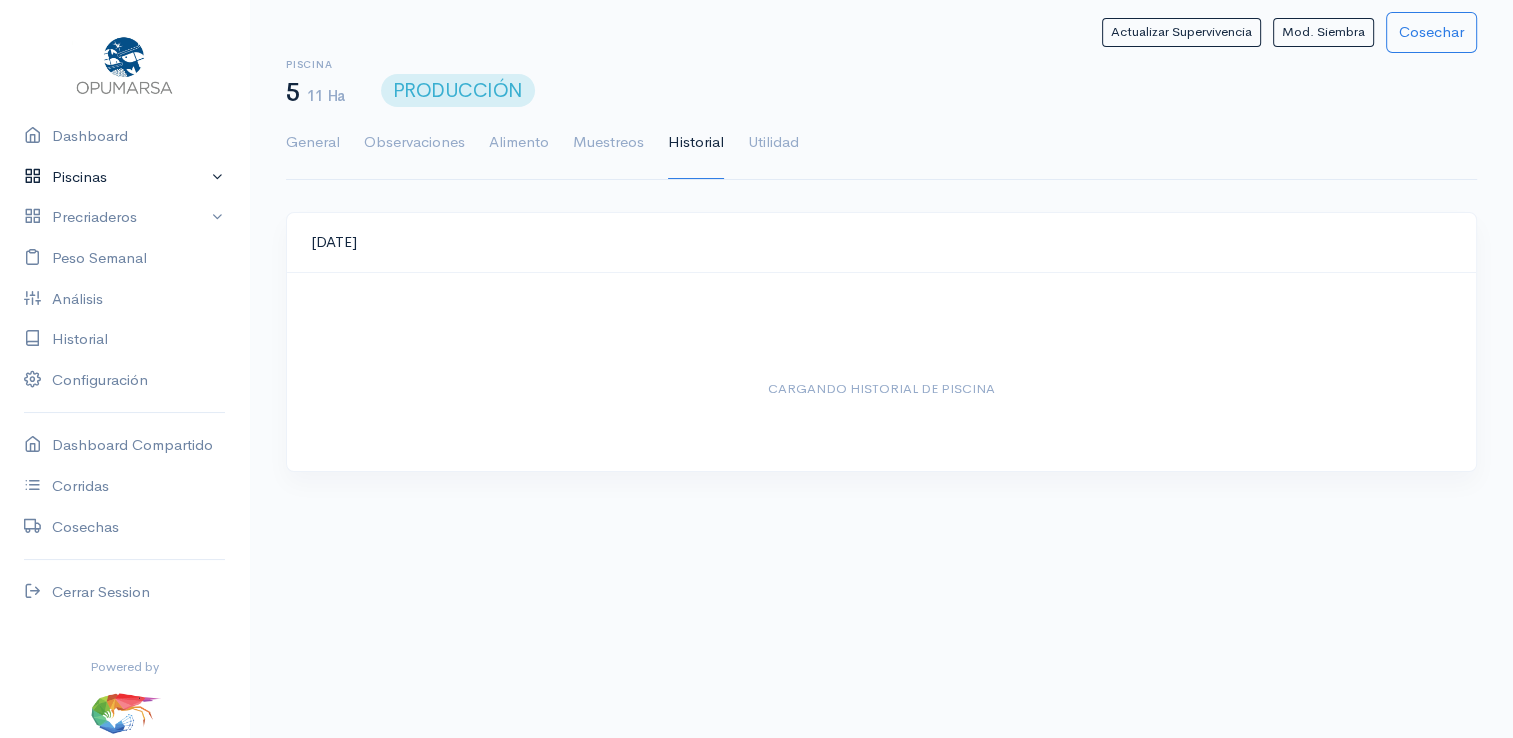 click on "Piscinas" at bounding box center [124, 177] 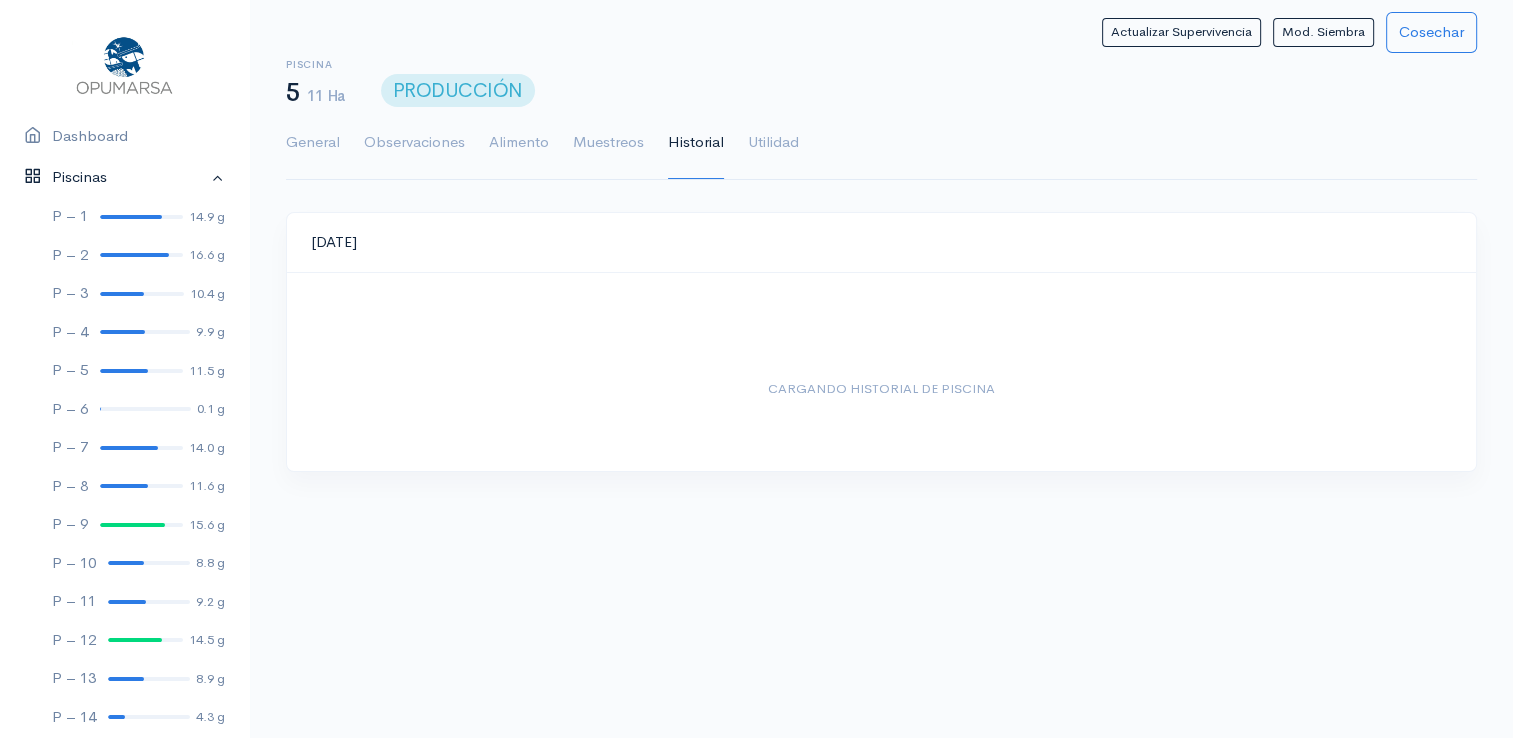 click on "Piscinas" at bounding box center [124, 177] 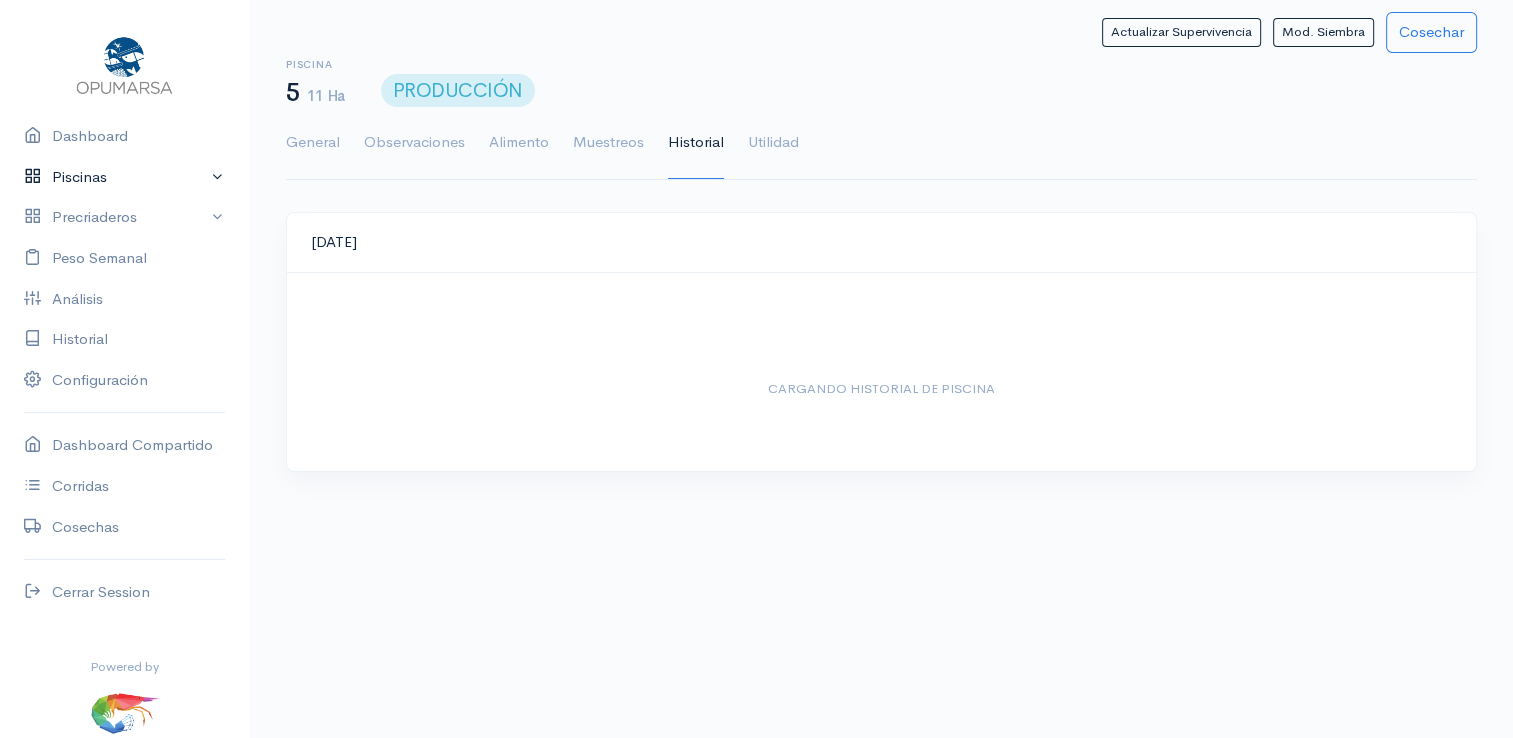 click on "Piscinas" at bounding box center [124, 177] 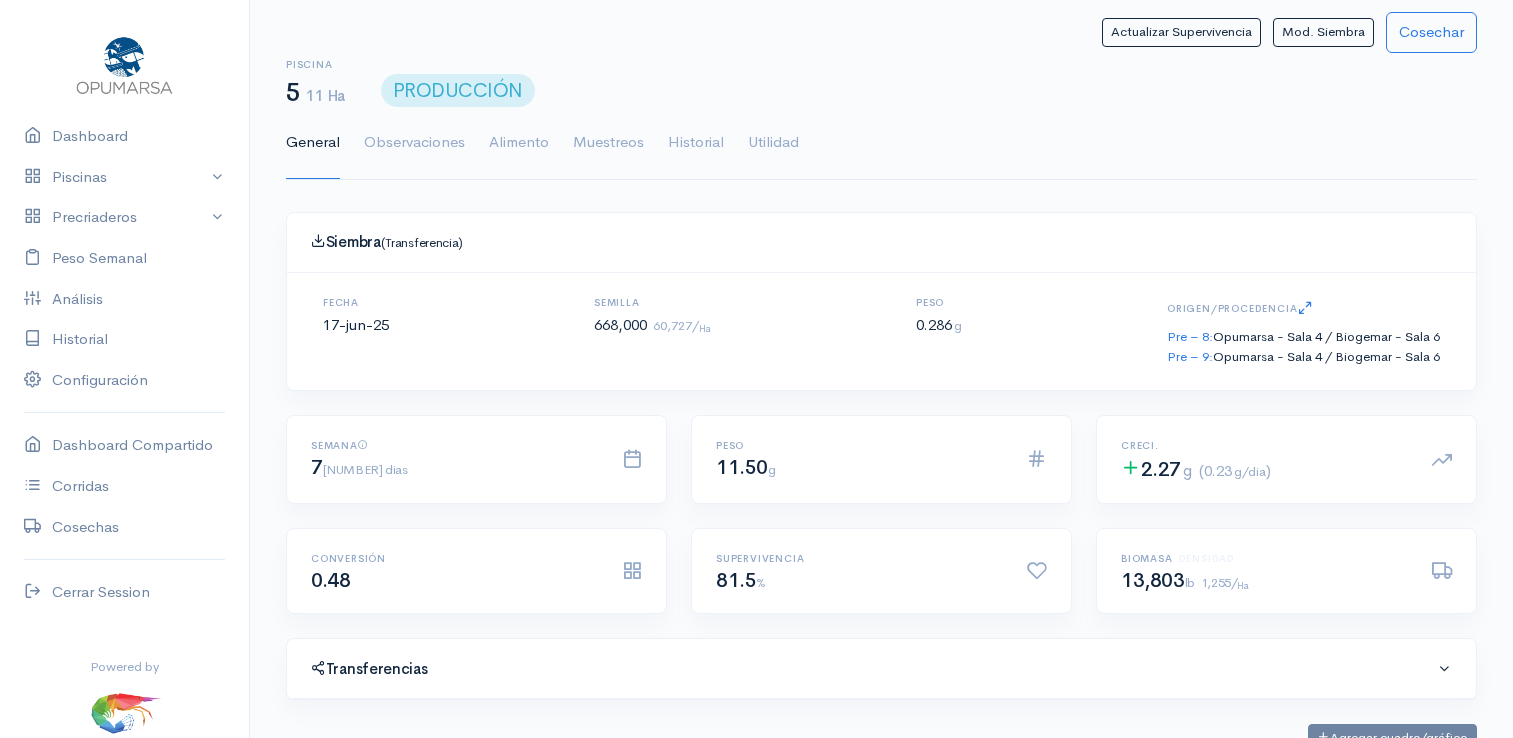 scroll, scrollTop: 0, scrollLeft: 0, axis: both 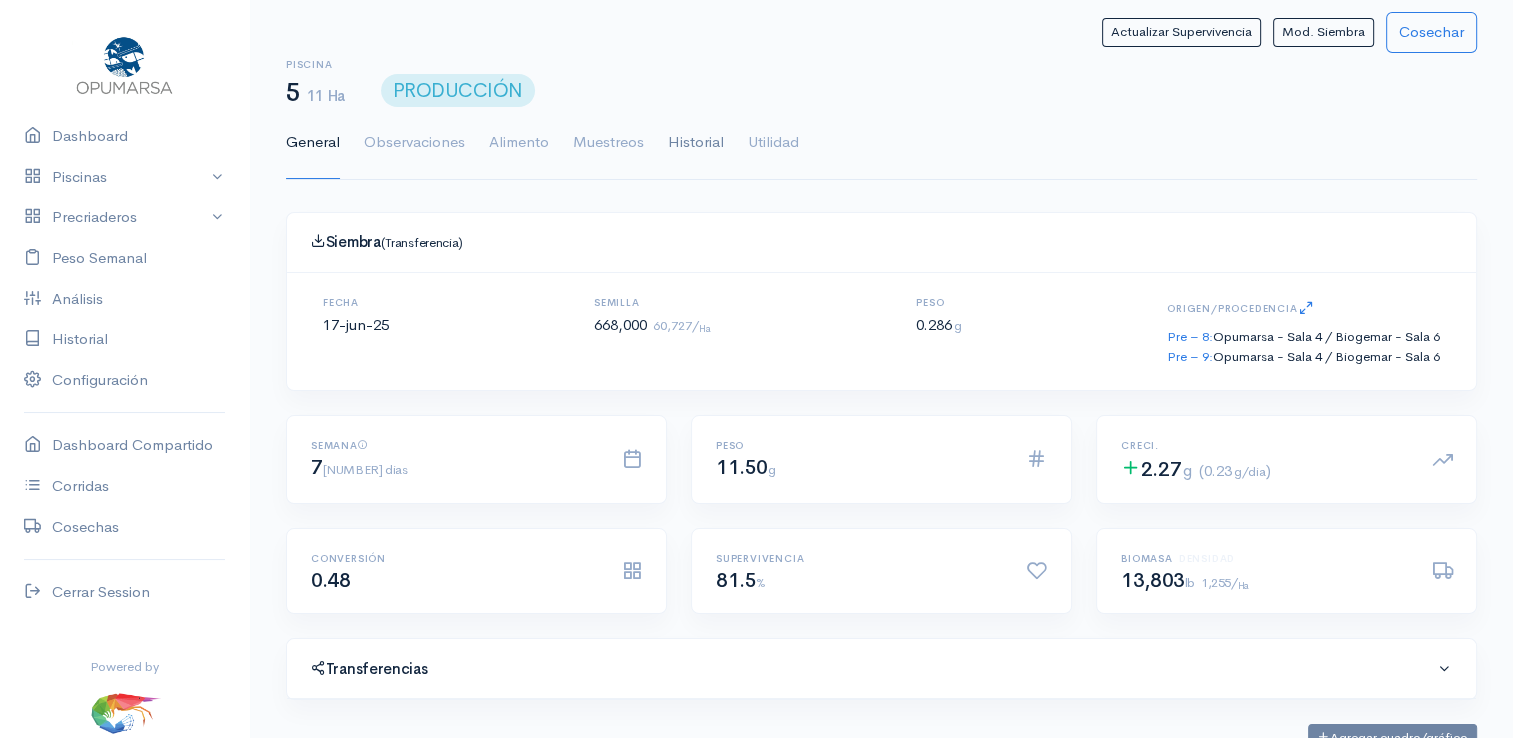 click on "Historial" at bounding box center (696, 143) 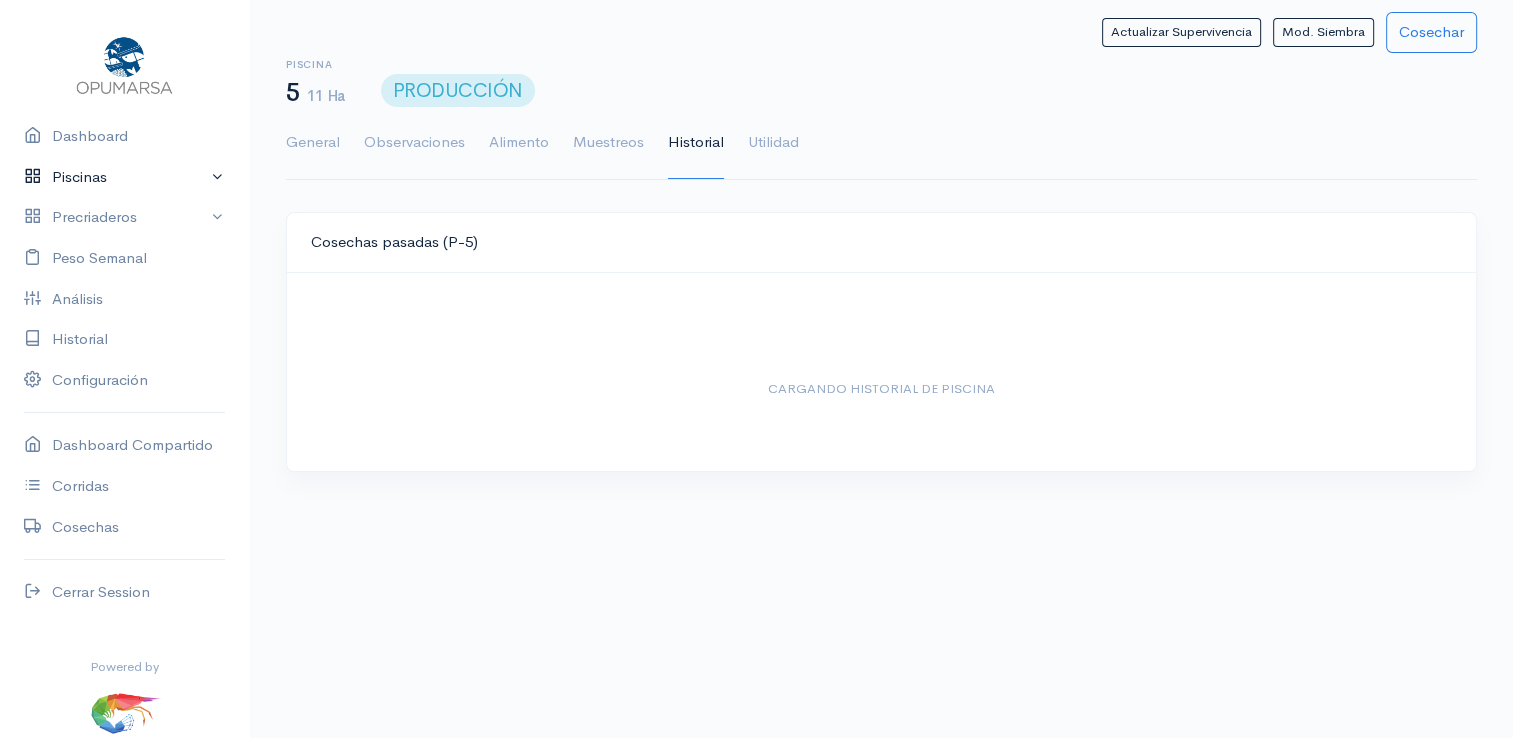 click on "Piscinas" at bounding box center [124, 177] 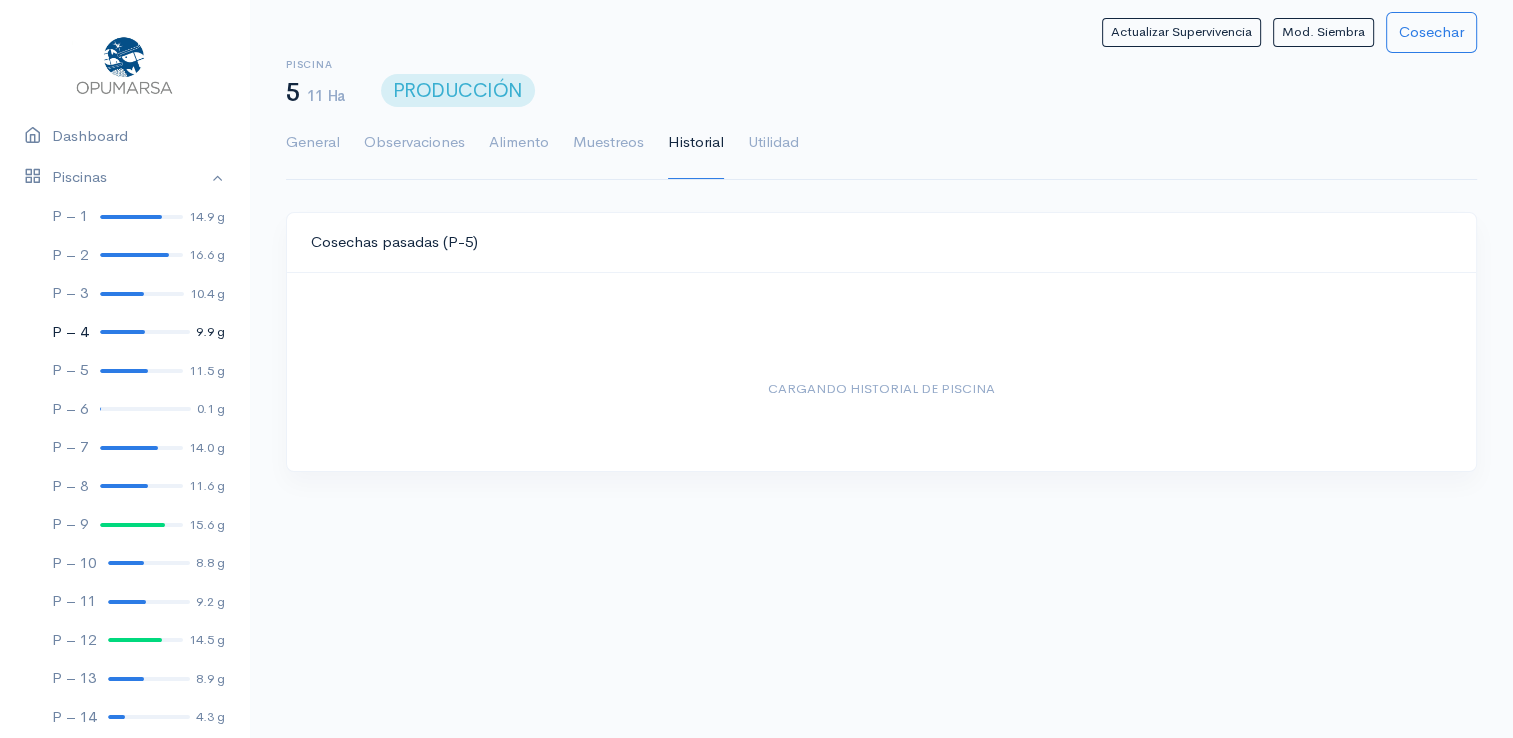 click on "P – 4 9.9 g" at bounding box center [124, 332] 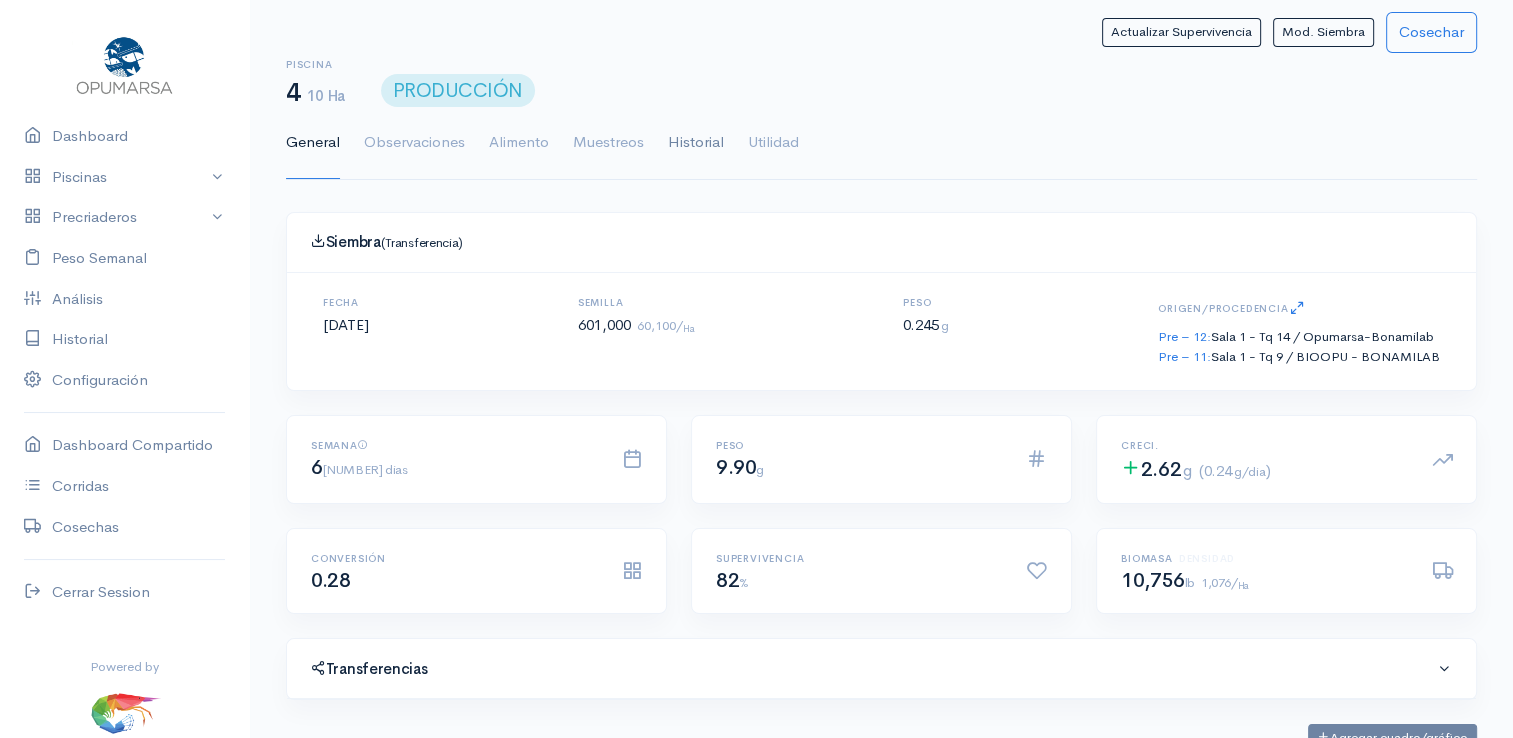 click on "Historial" at bounding box center [696, 143] 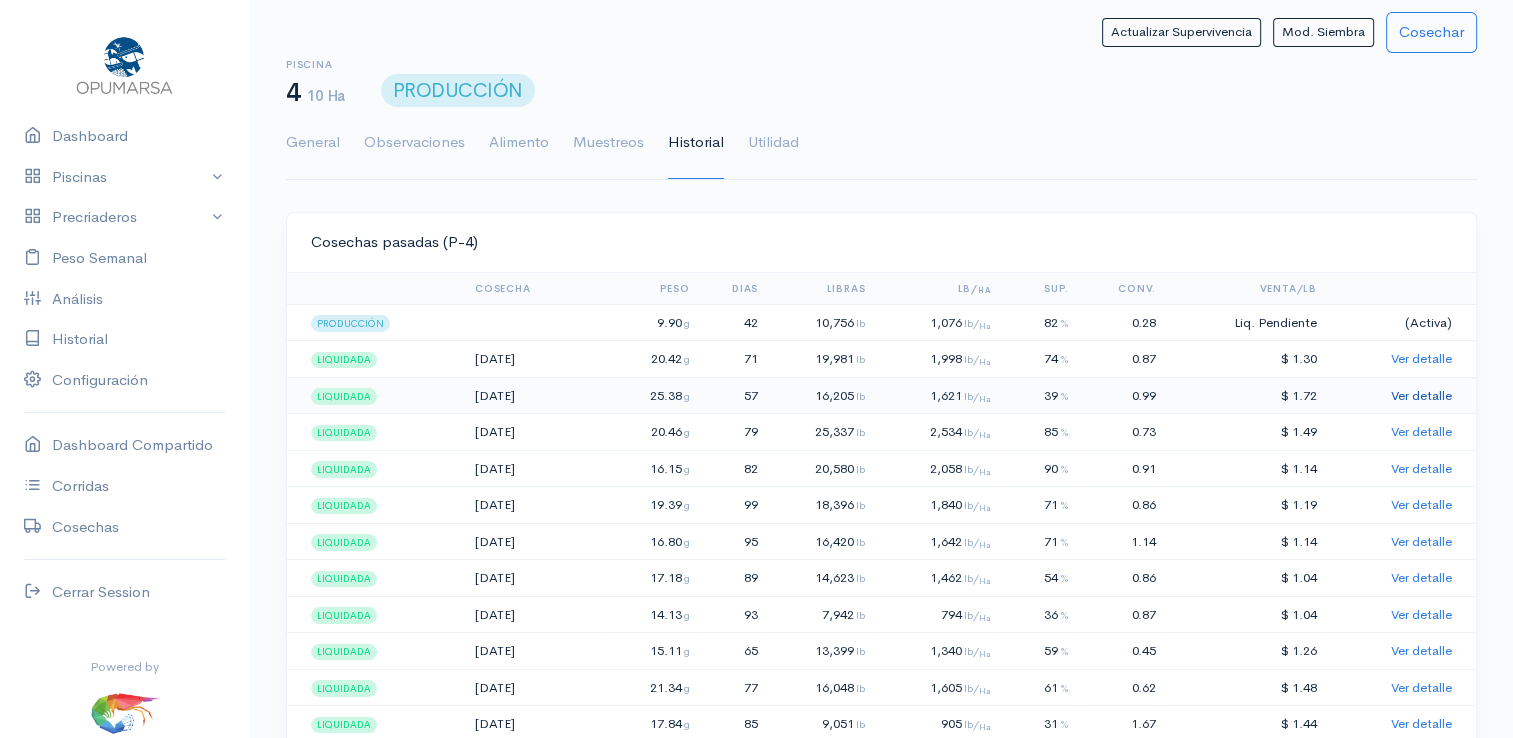 click on "Ver detalle" at bounding box center (1421, 395) 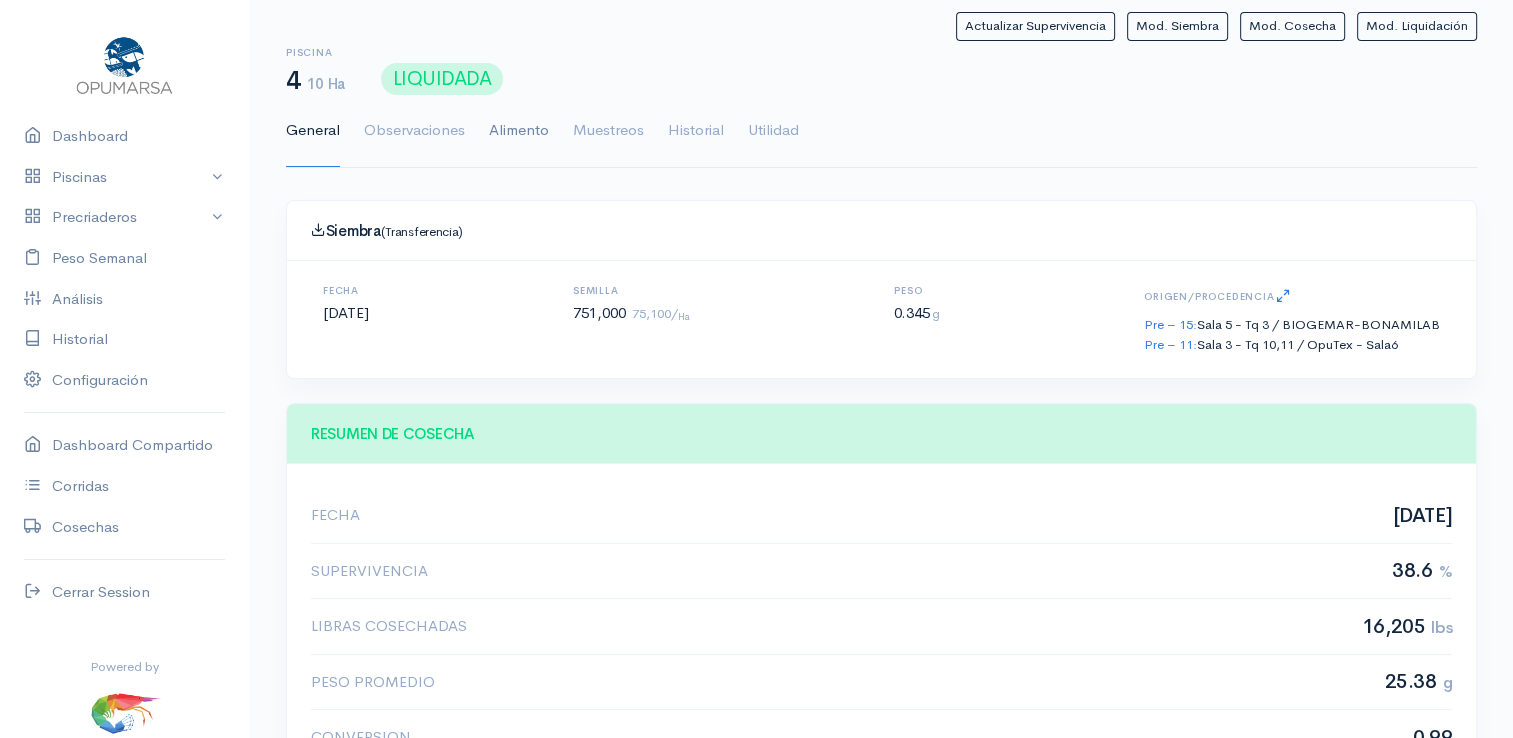 click on "Alimento" at bounding box center (519, 131) 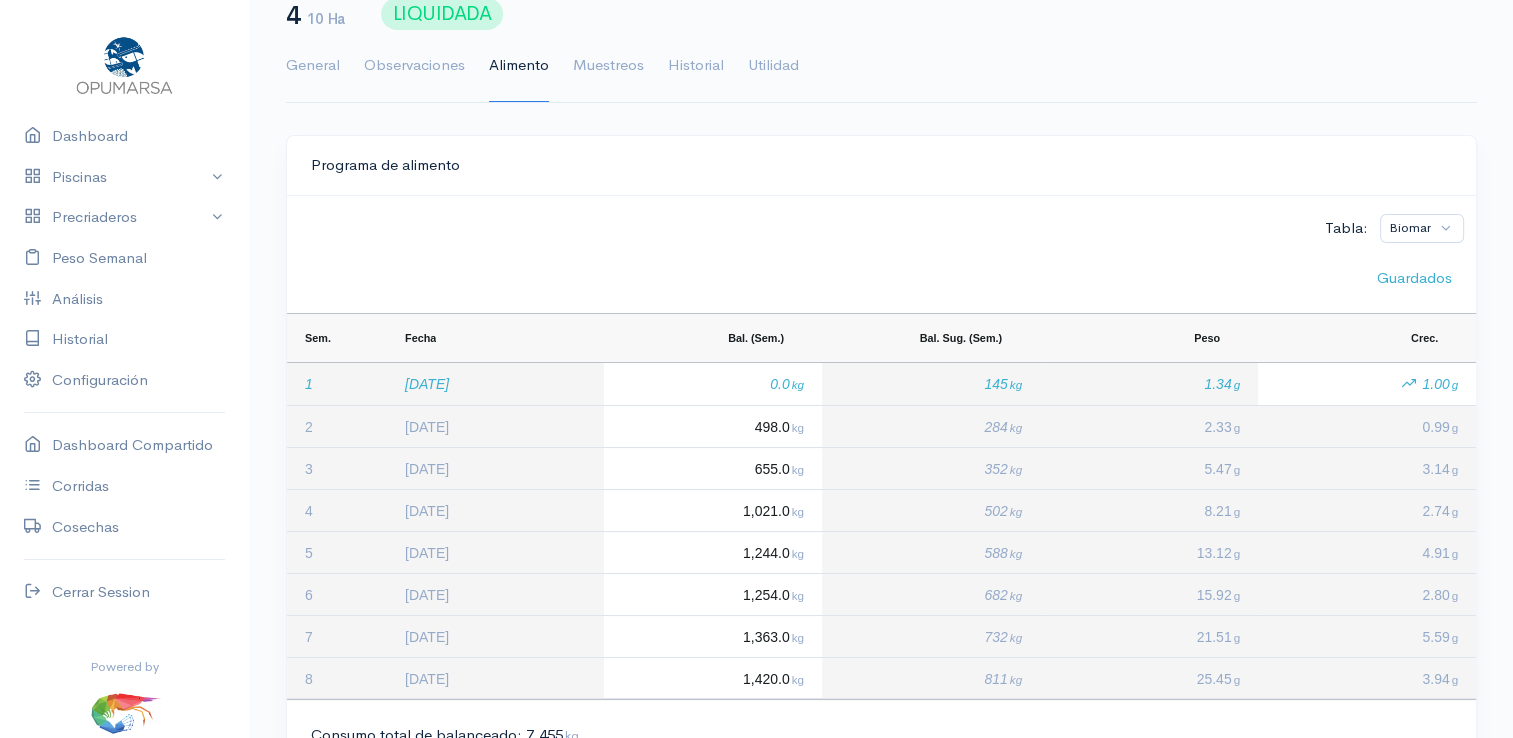 scroll, scrollTop: 100, scrollLeft: 0, axis: vertical 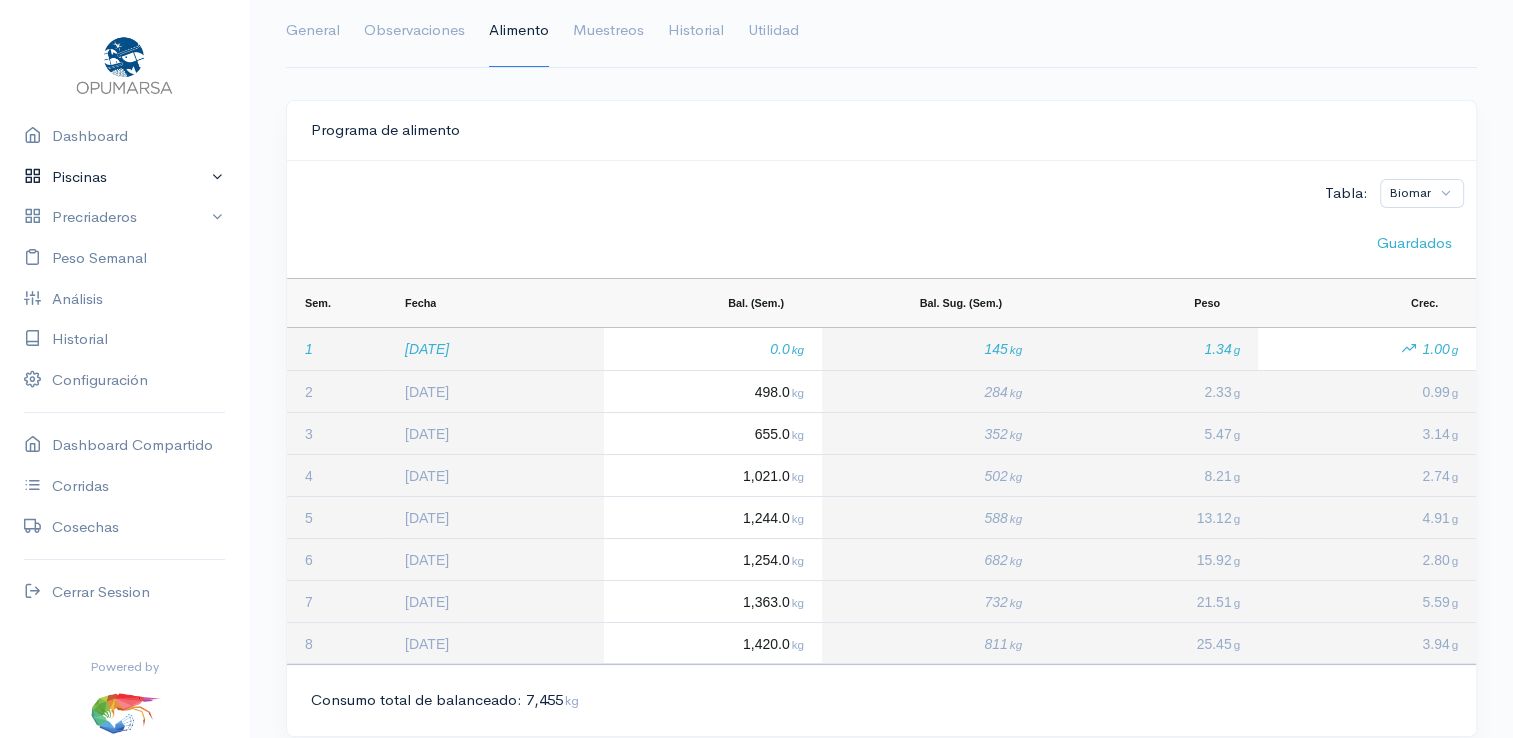 click on "Piscinas" at bounding box center [124, 177] 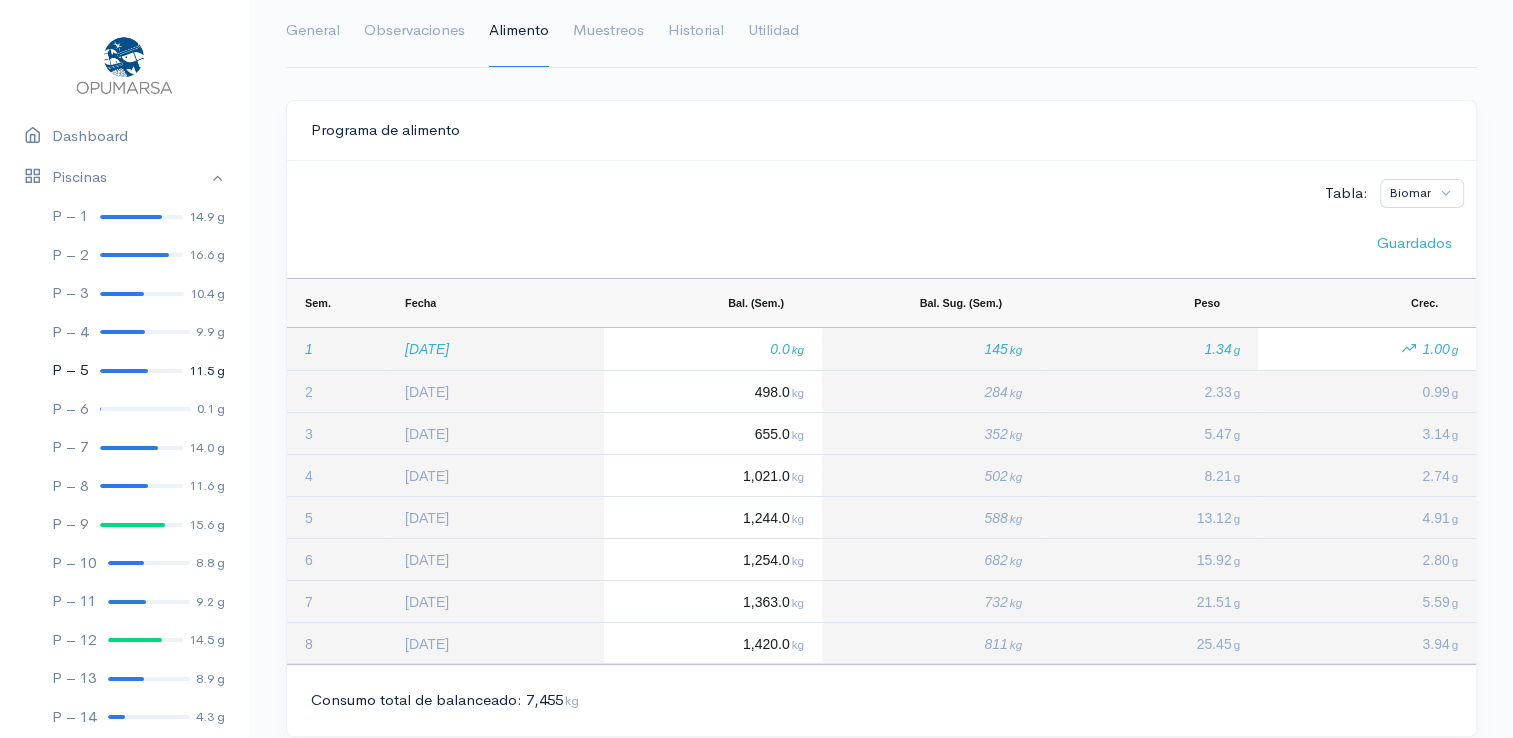click on "P – 5" at bounding box center (70, 370) 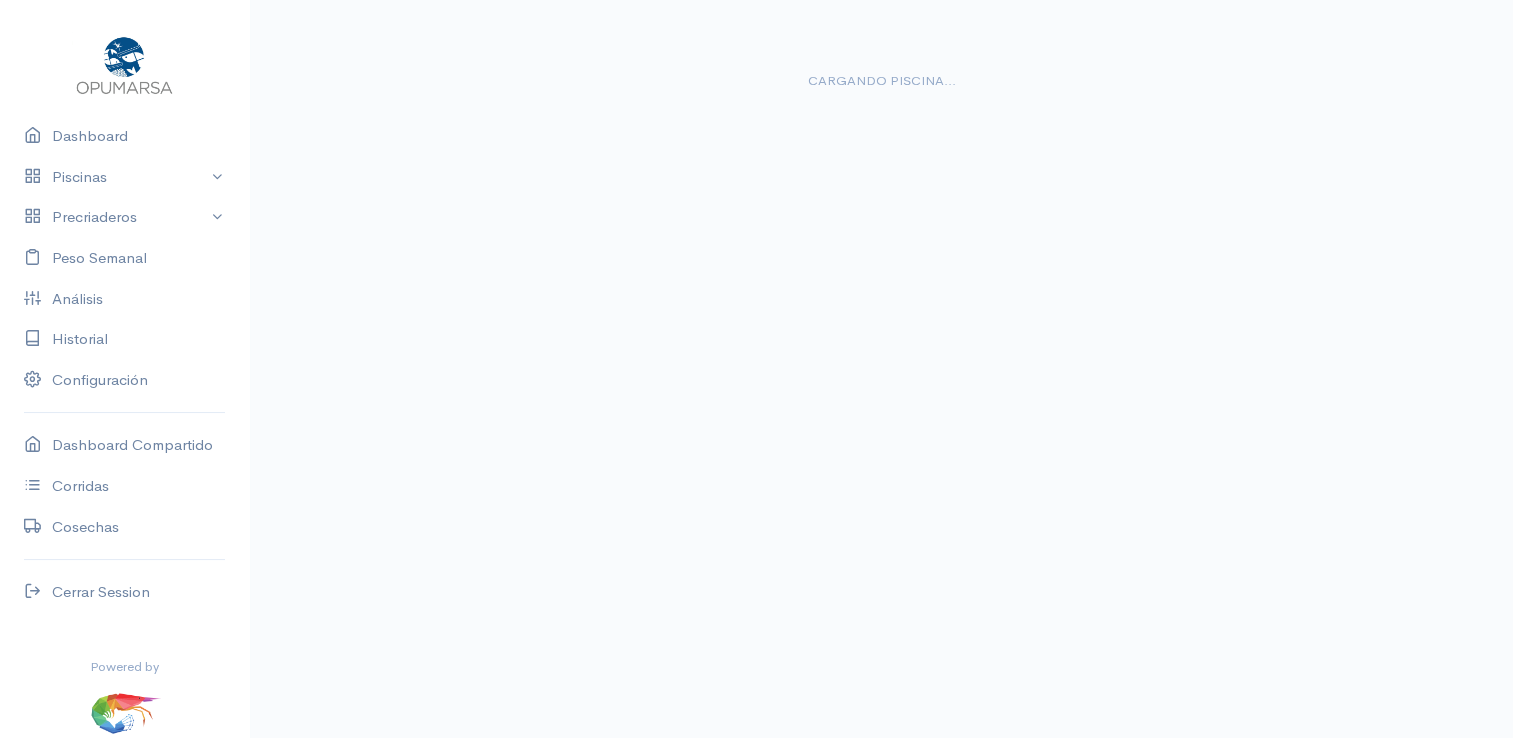 scroll, scrollTop: 0, scrollLeft: 0, axis: both 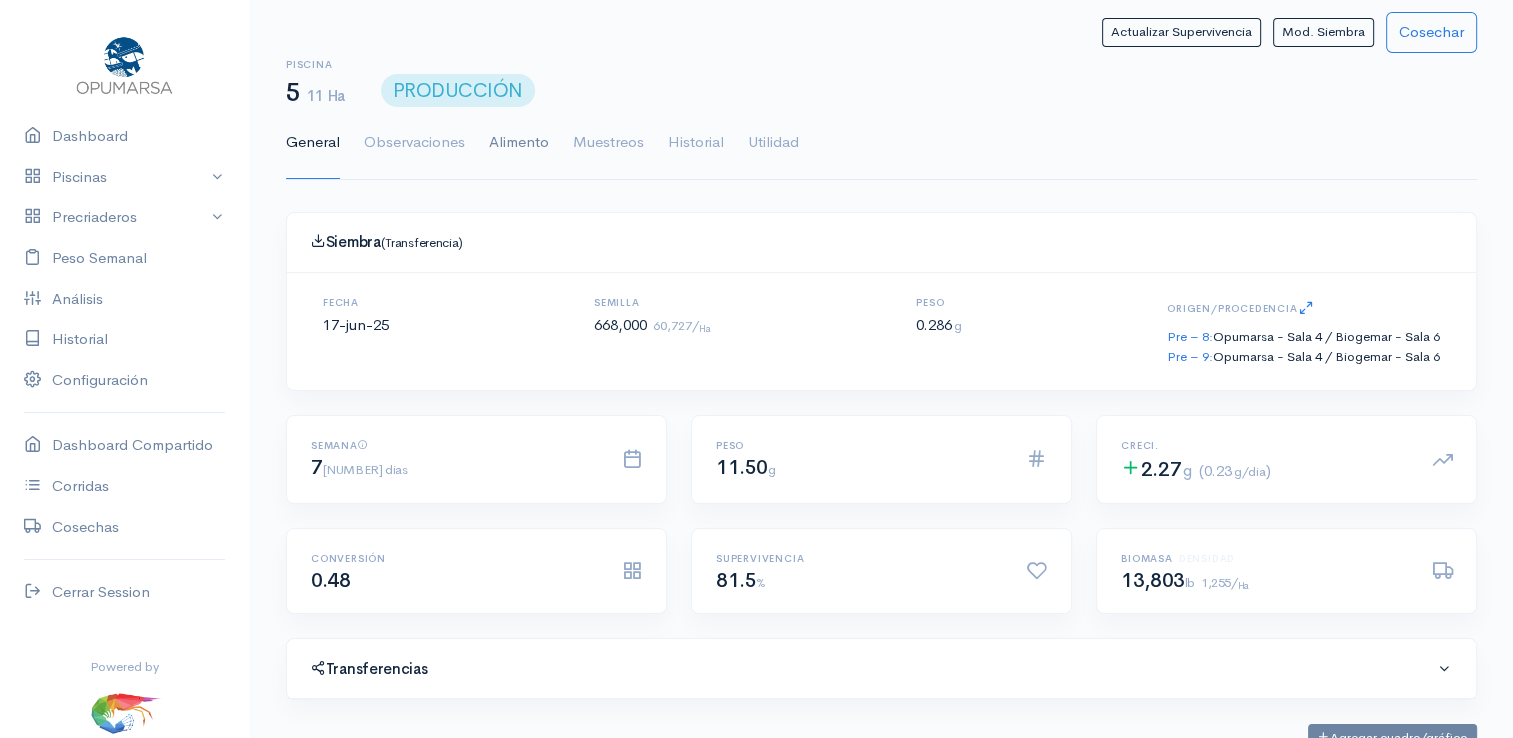 click on "Alimento" at bounding box center [519, 143] 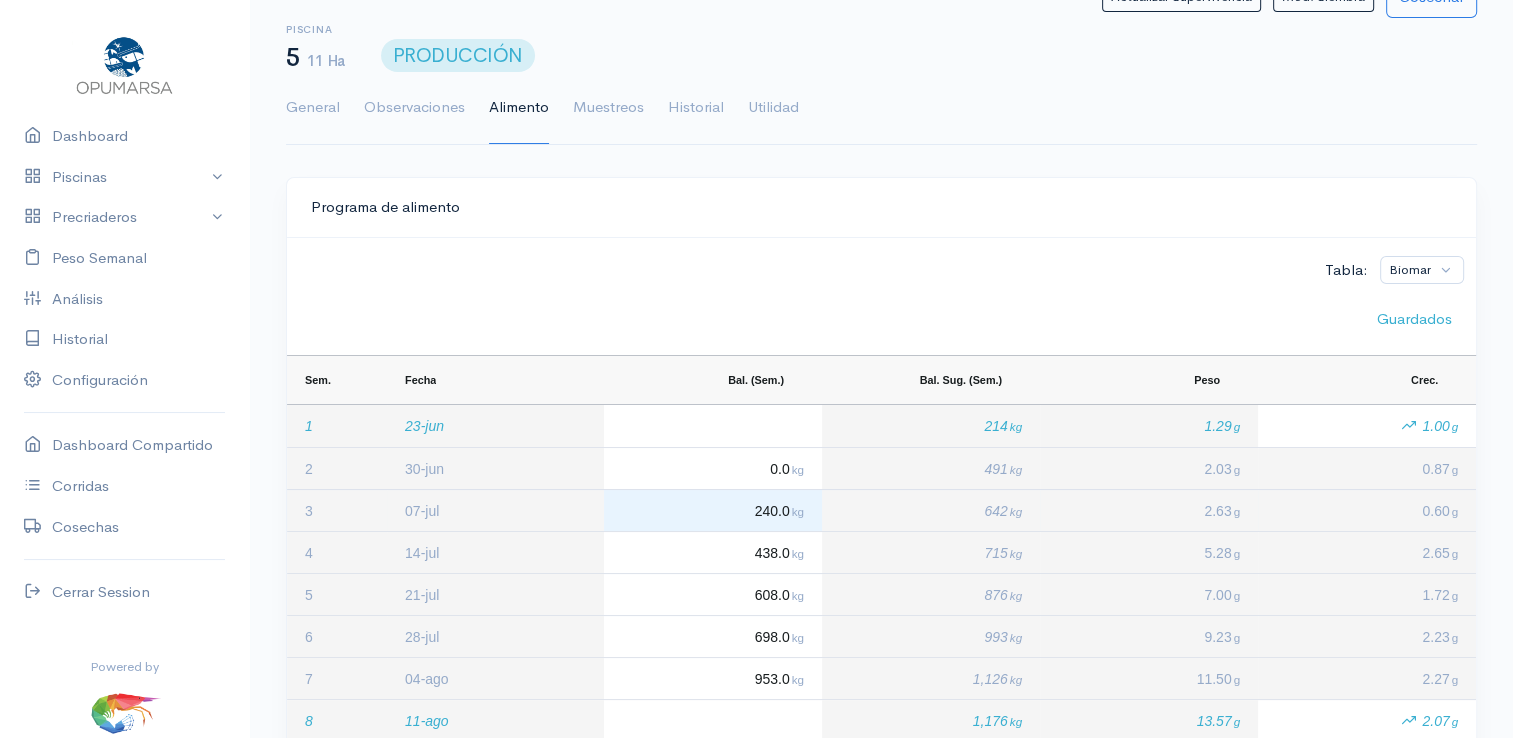 scroll, scrollTop: 0, scrollLeft: 0, axis: both 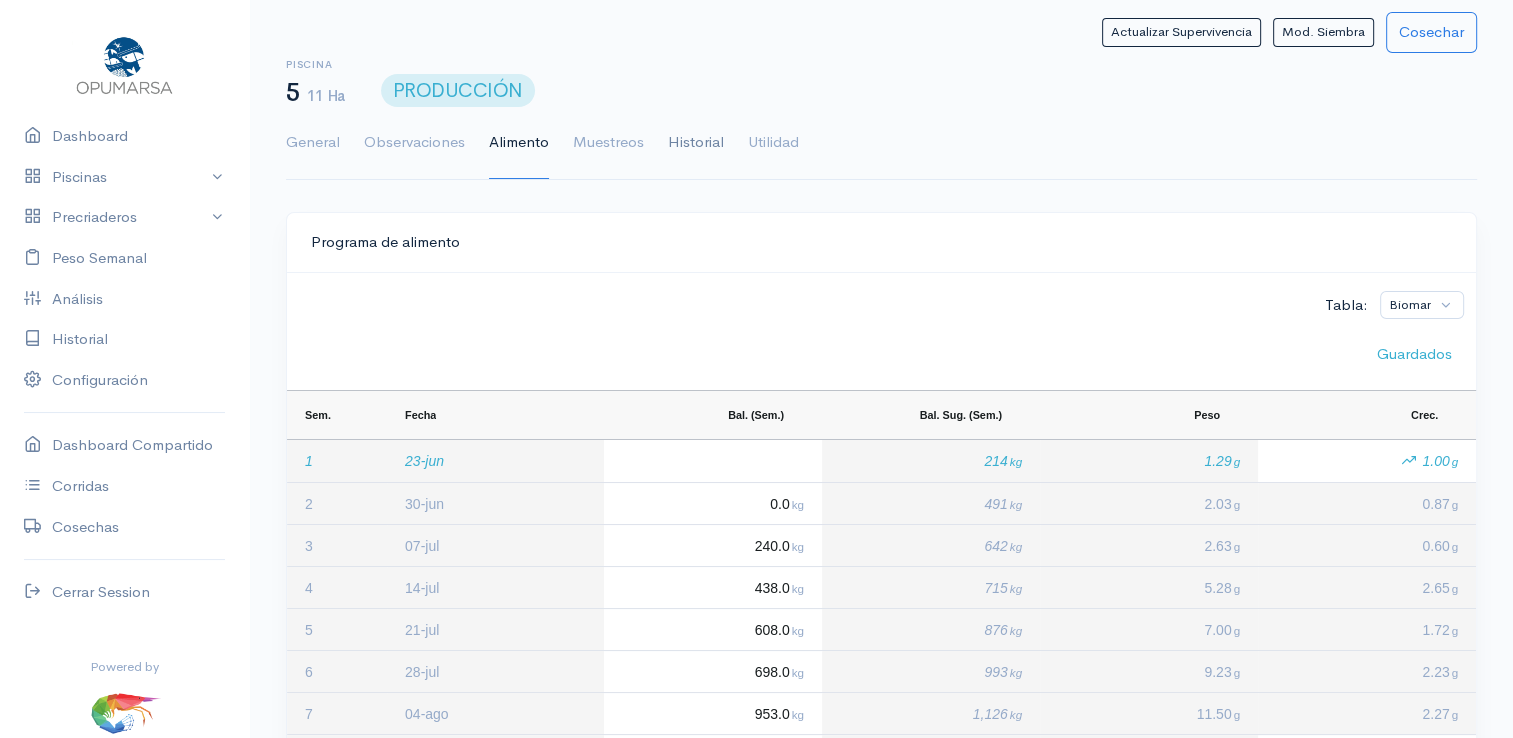 click on "Historial" at bounding box center (696, 143) 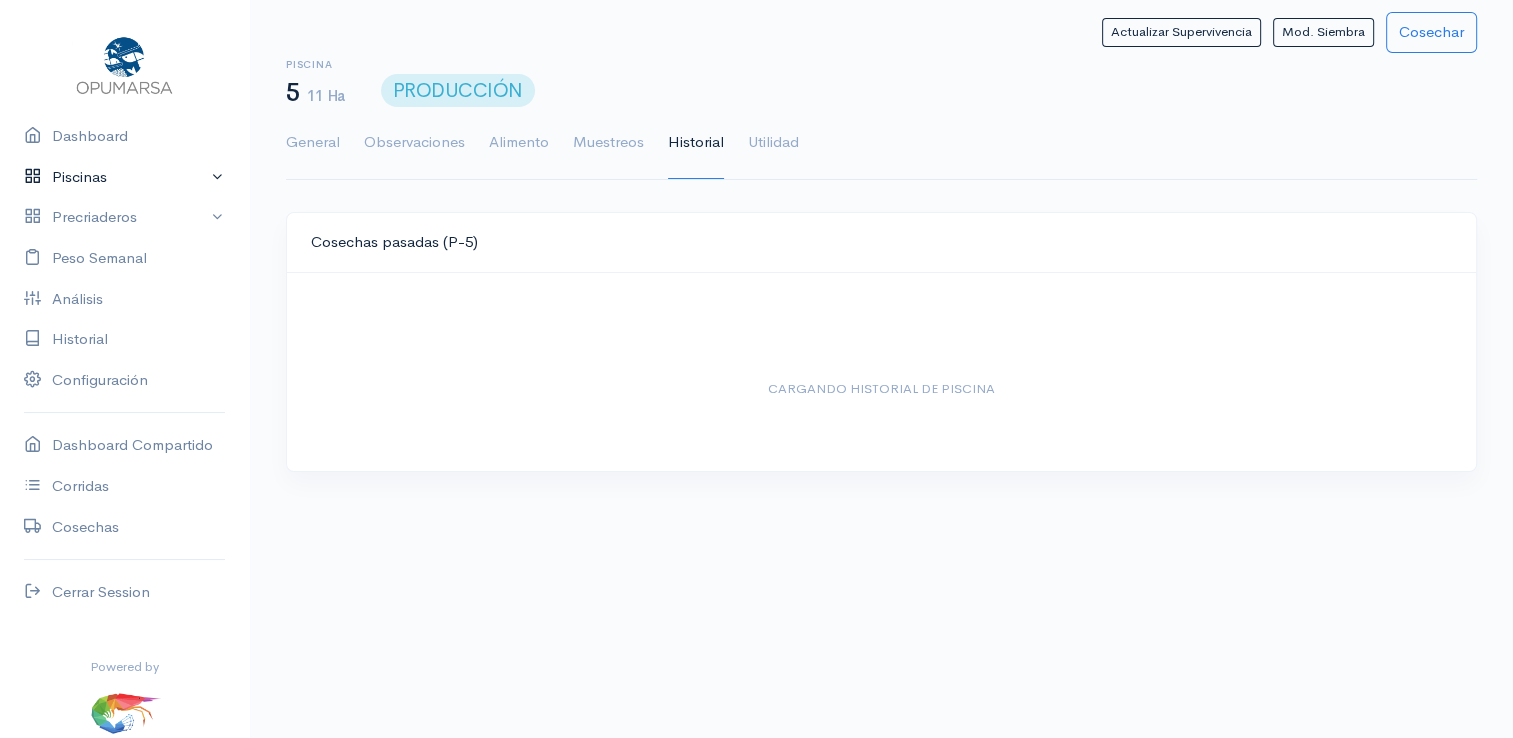 click on "Piscinas" at bounding box center [124, 177] 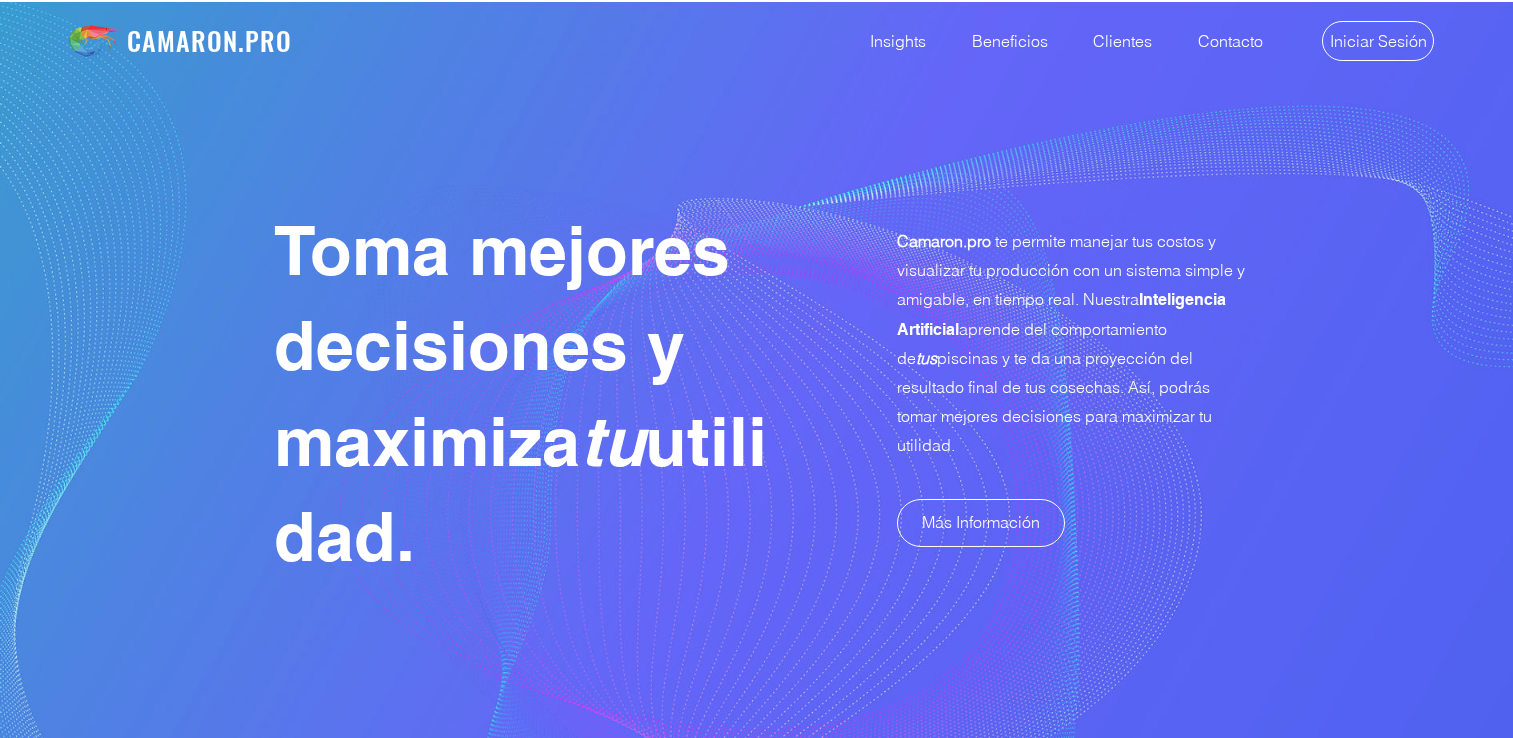 scroll, scrollTop: 0, scrollLeft: 0, axis: both 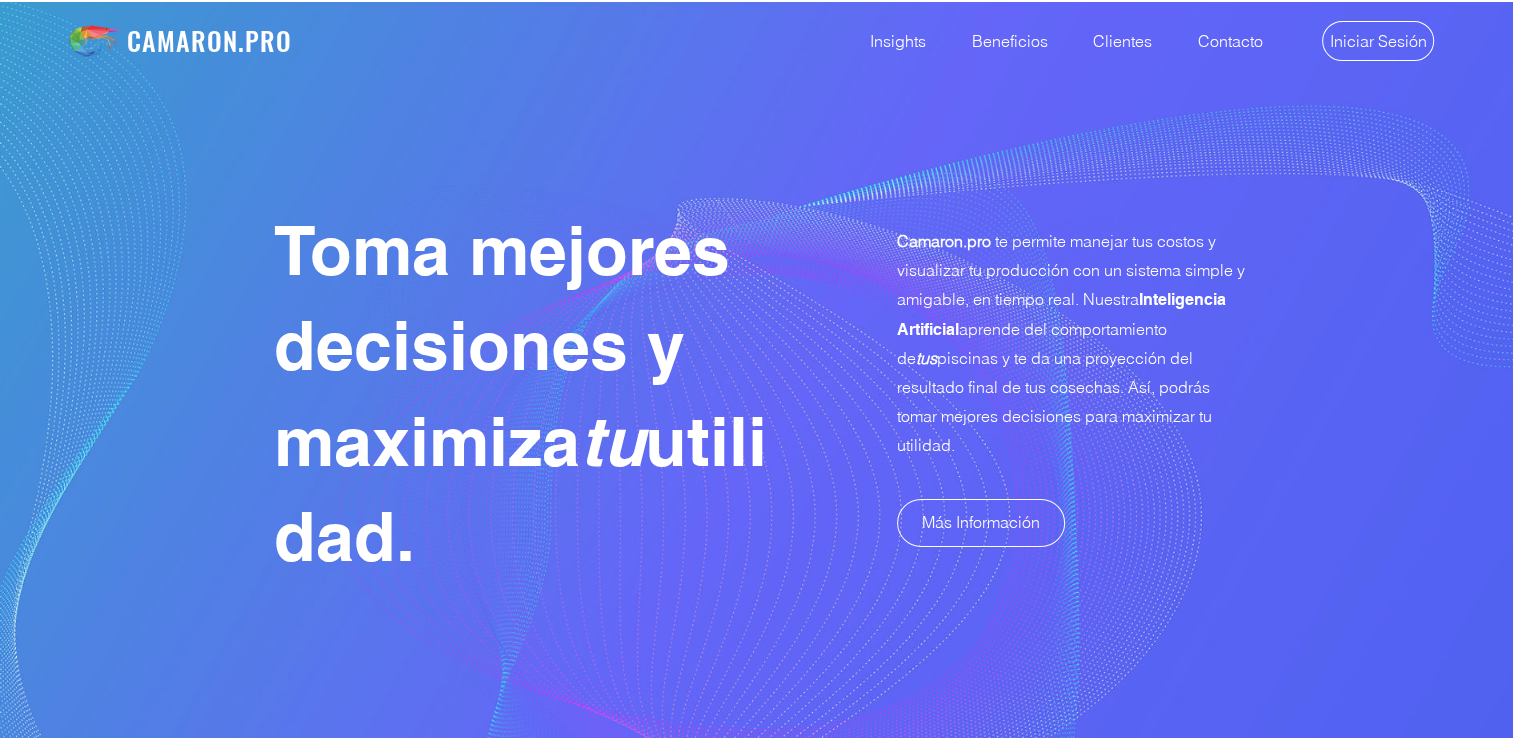 click at bounding box center [756, 490] 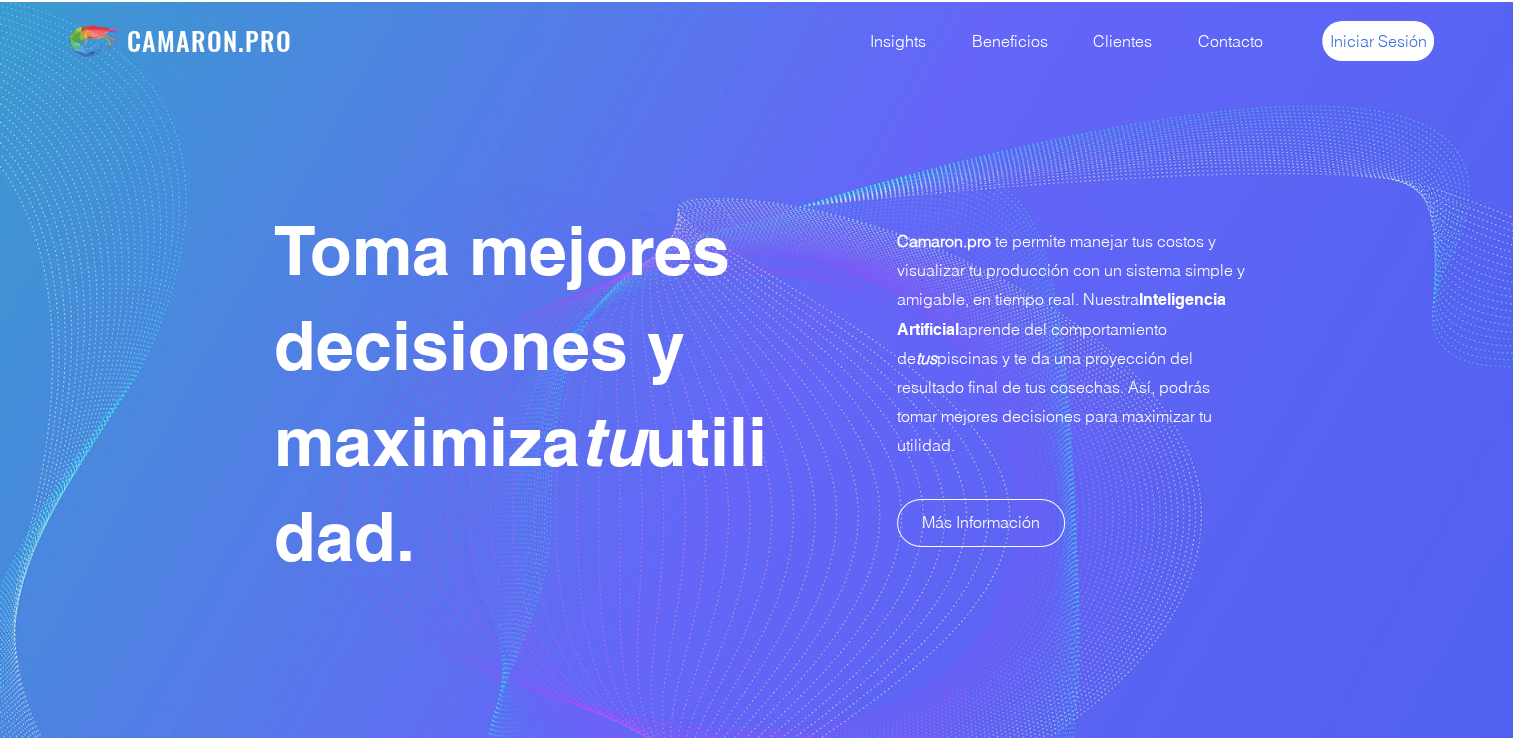 click on "Iniciar Sesión" at bounding box center (1378, 41) 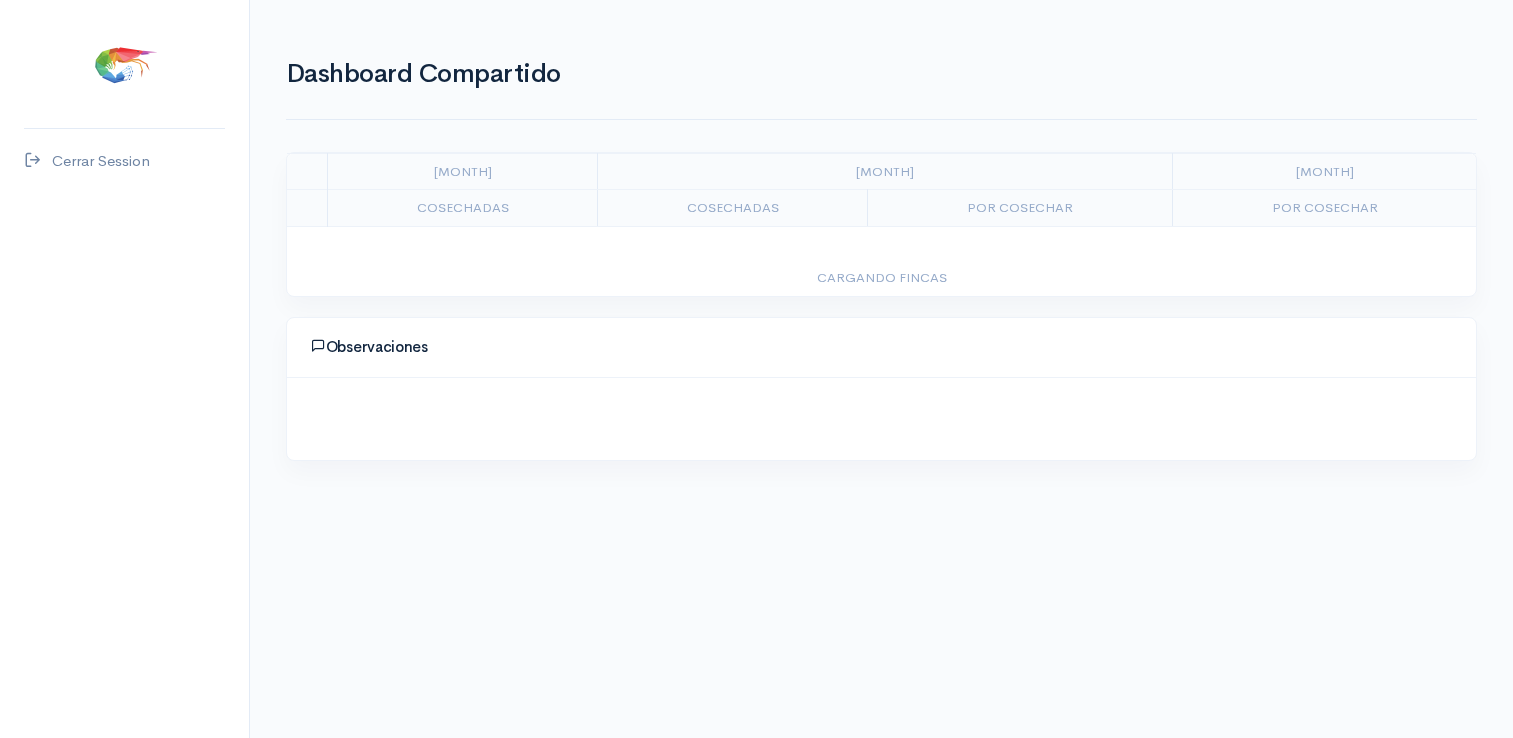 scroll, scrollTop: 0, scrollLeft: 0, axis: both 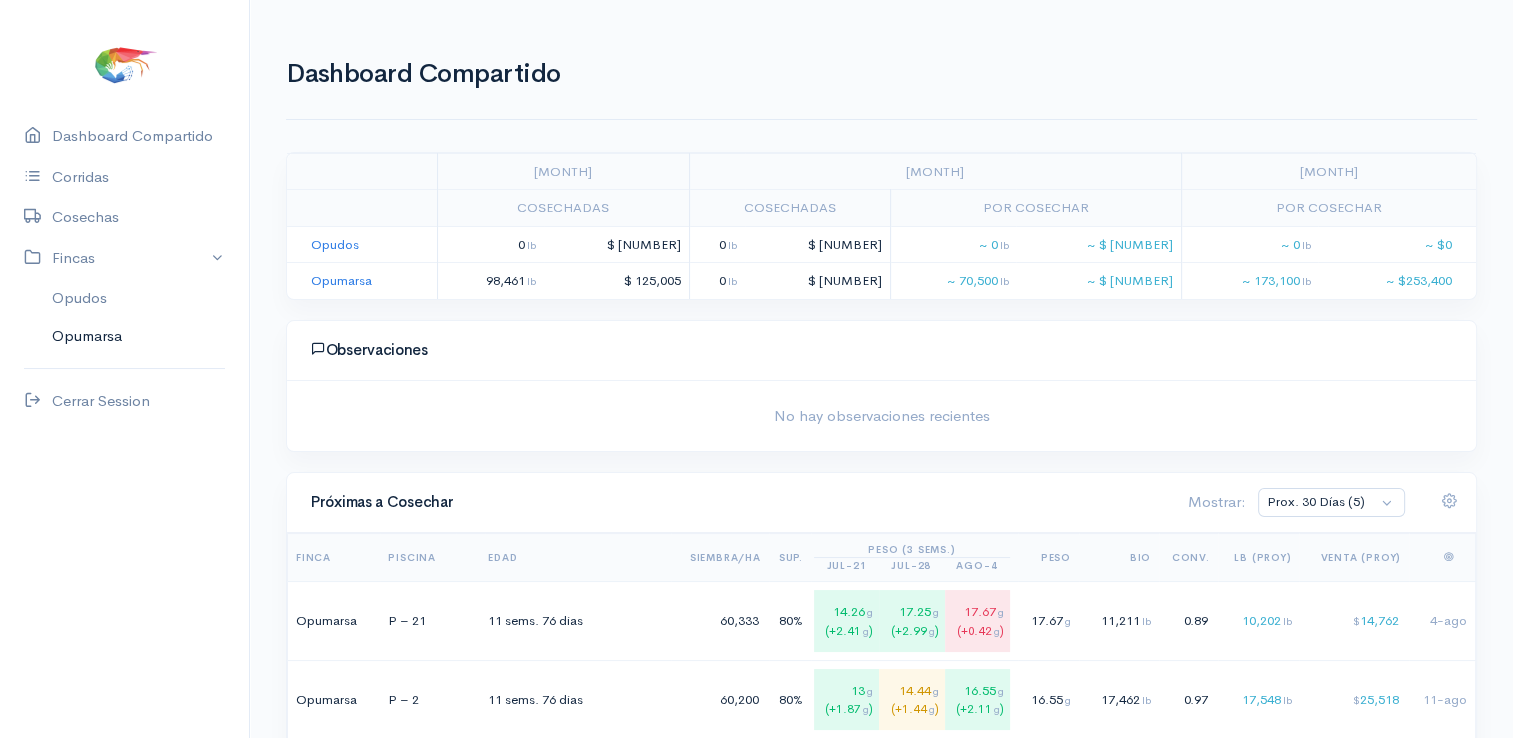 click on "Opumarsa" at bounding box center (124, 336) 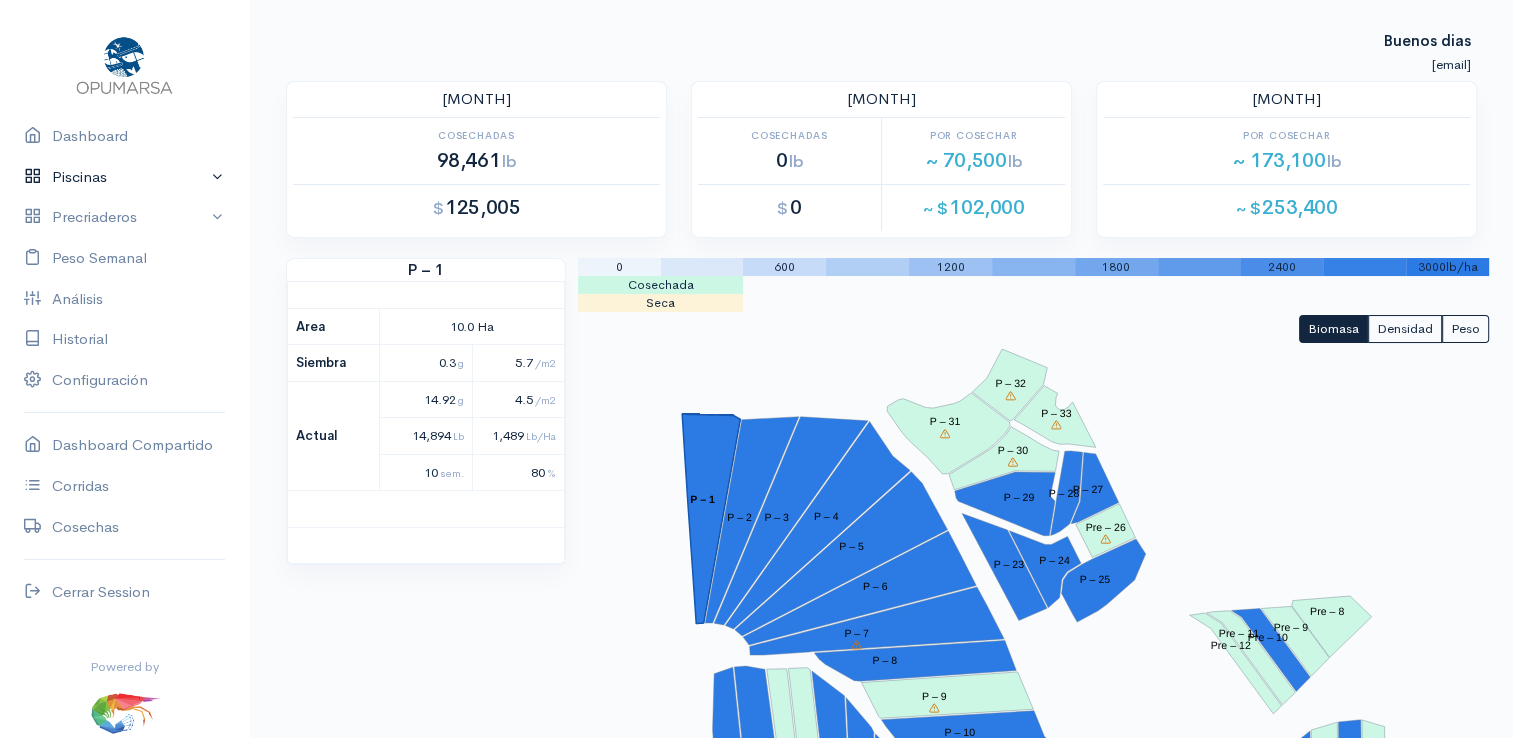 click on "Piscinas" at bounding box center (124, 177) 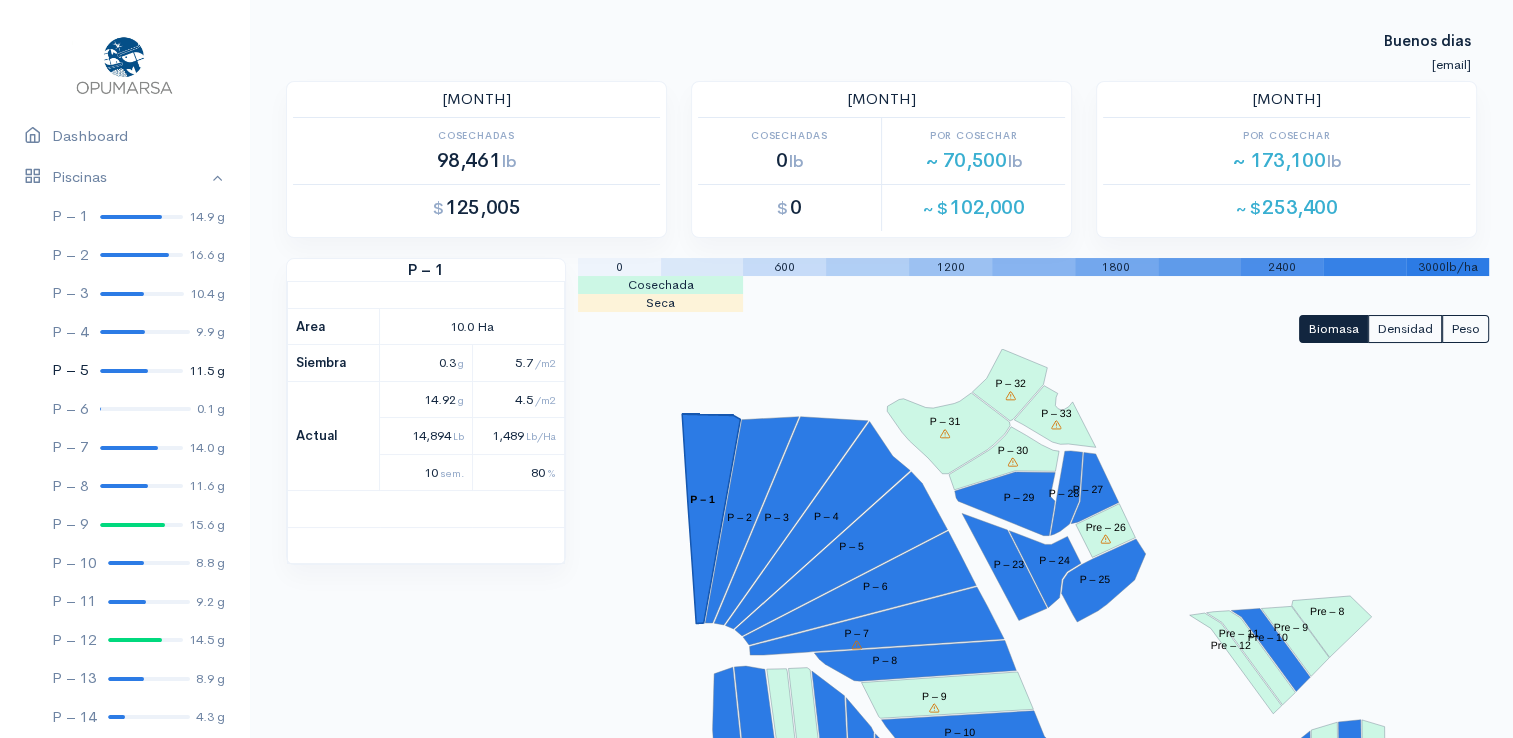 click on "P – 5 11.5 g" at bounding box center [124, 370] 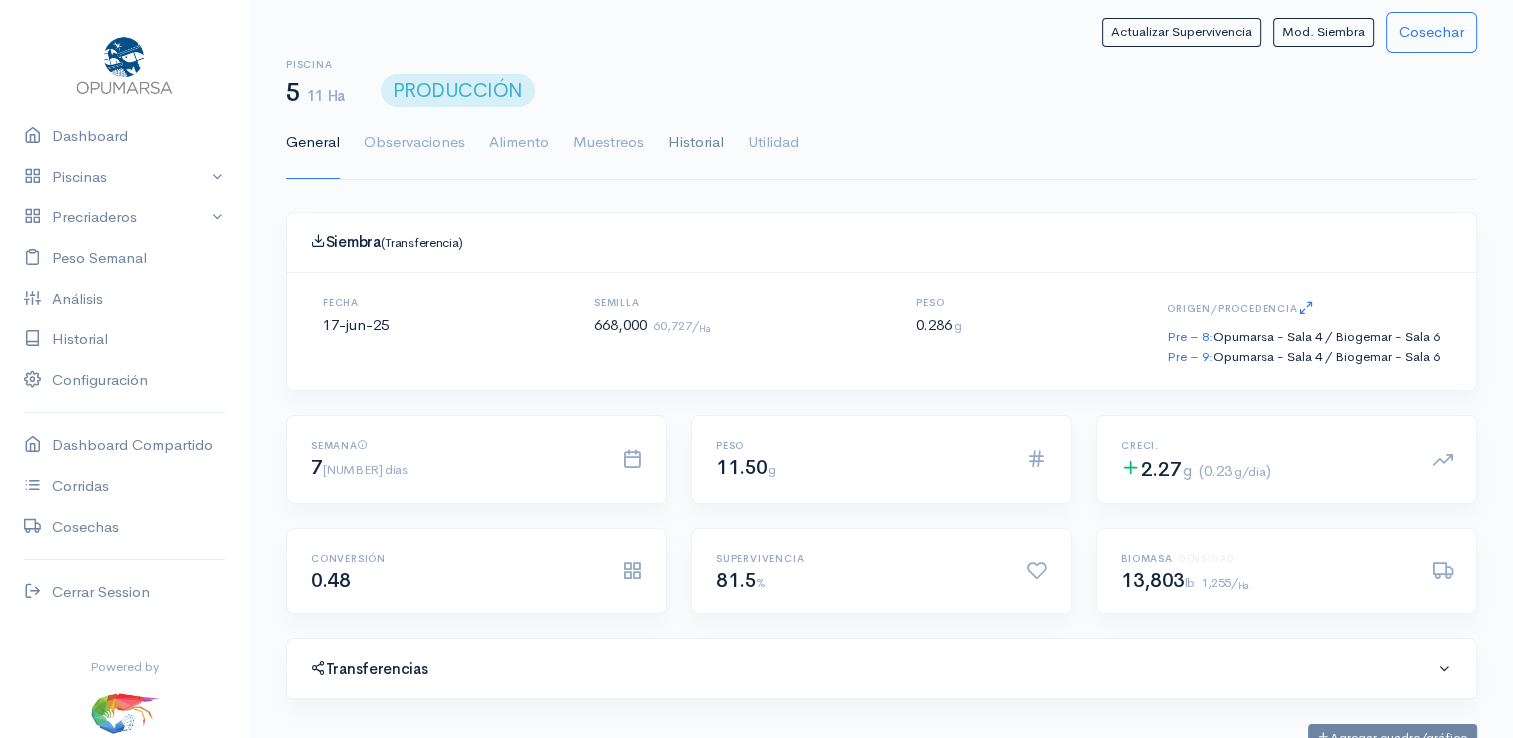 click on "Historial" at bounding box center [696, 143] 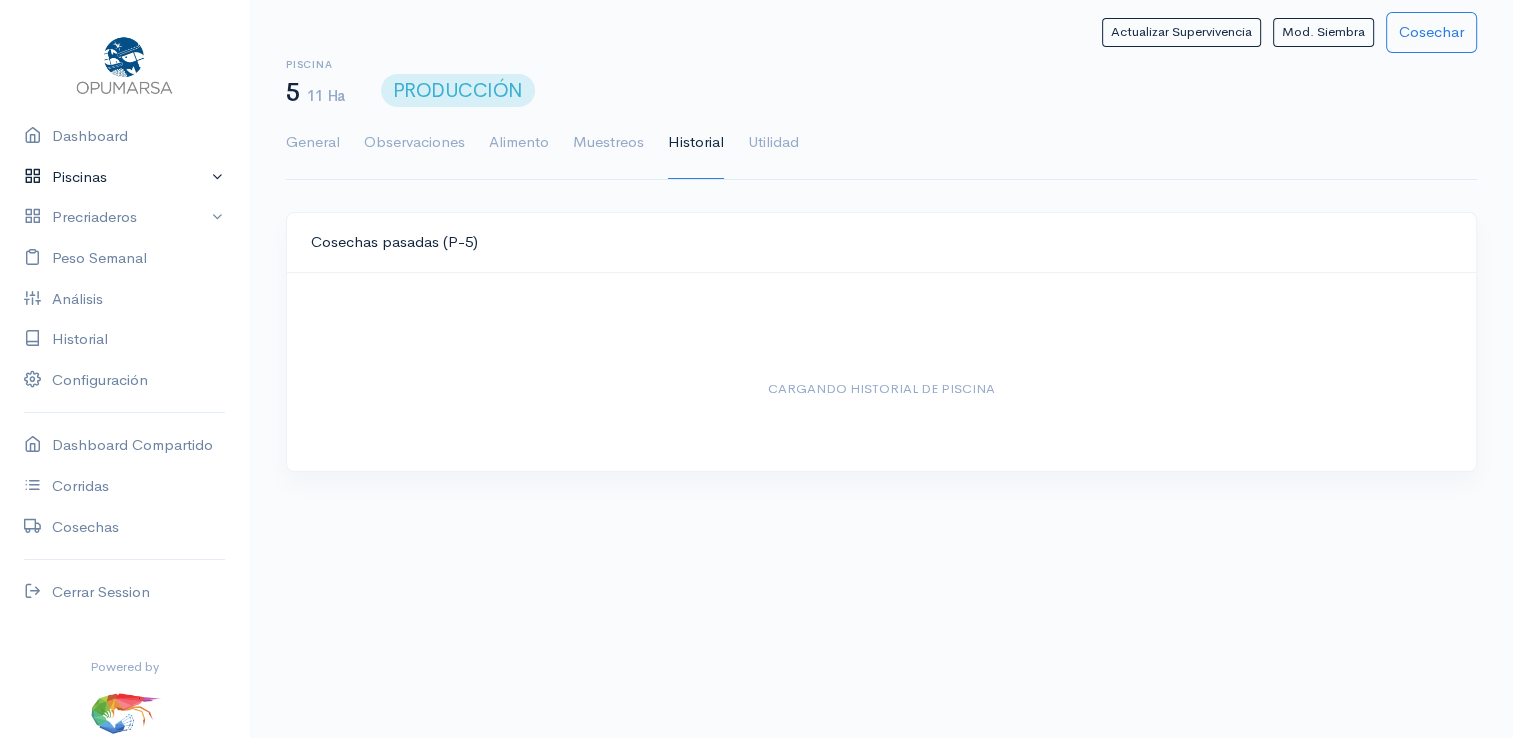 click on "Piscinas" at bounding box center (124, 177) 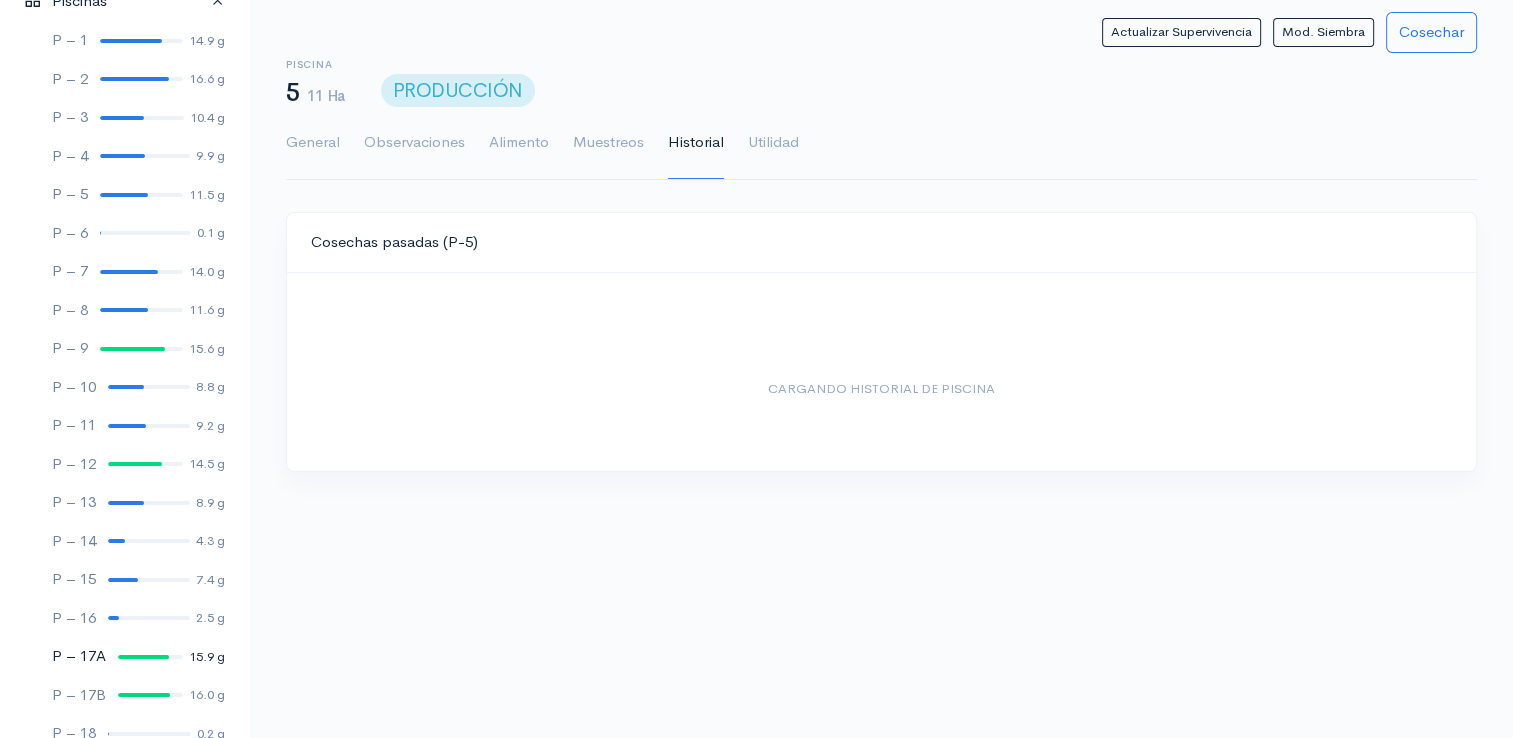scroll, scrollTop: 300, scrollLeft: 0, axis: vertical 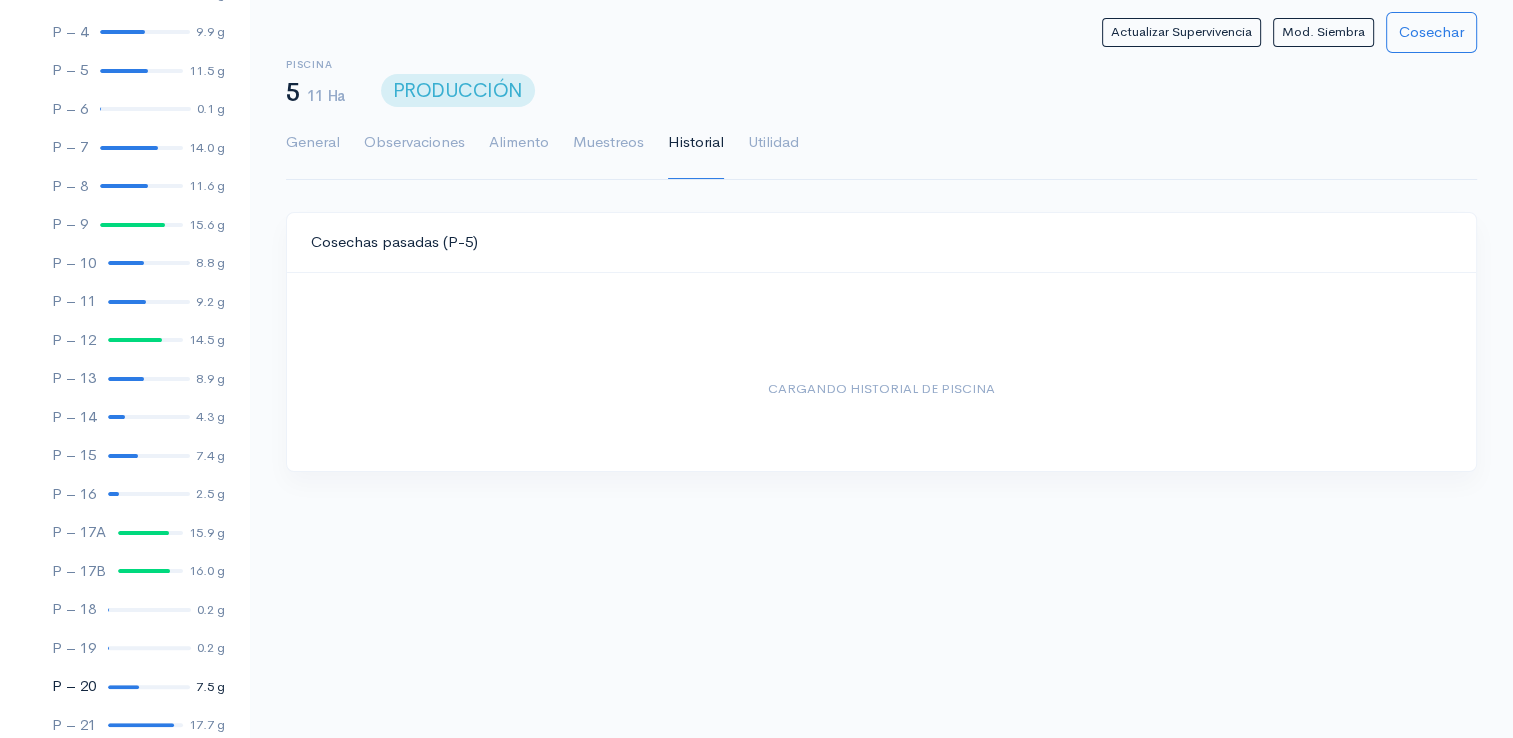 click on "P – 20 7.5 g" at bounding box center (124, 686) 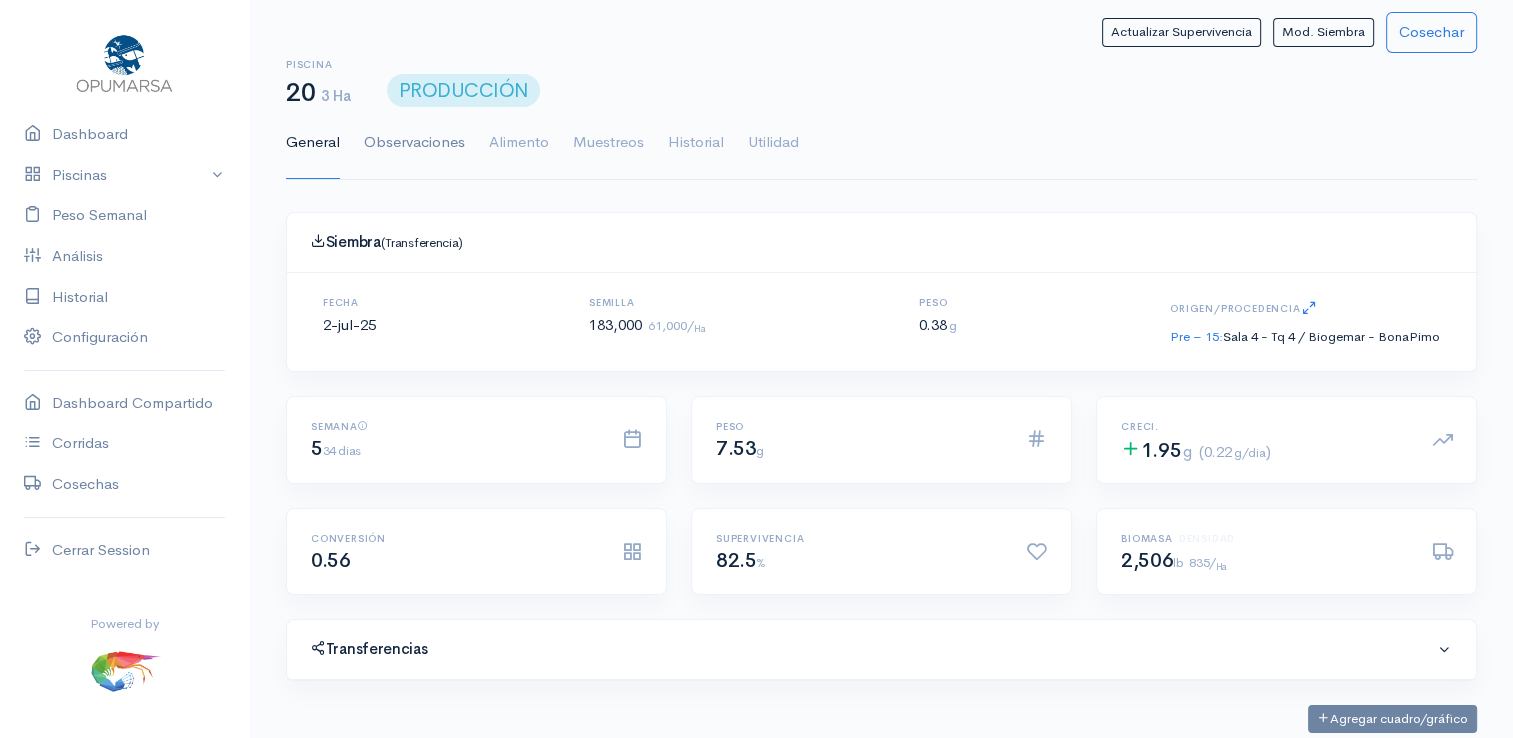 scroll, scrollTop: 61, scrollLeft: 0, axis: vertical 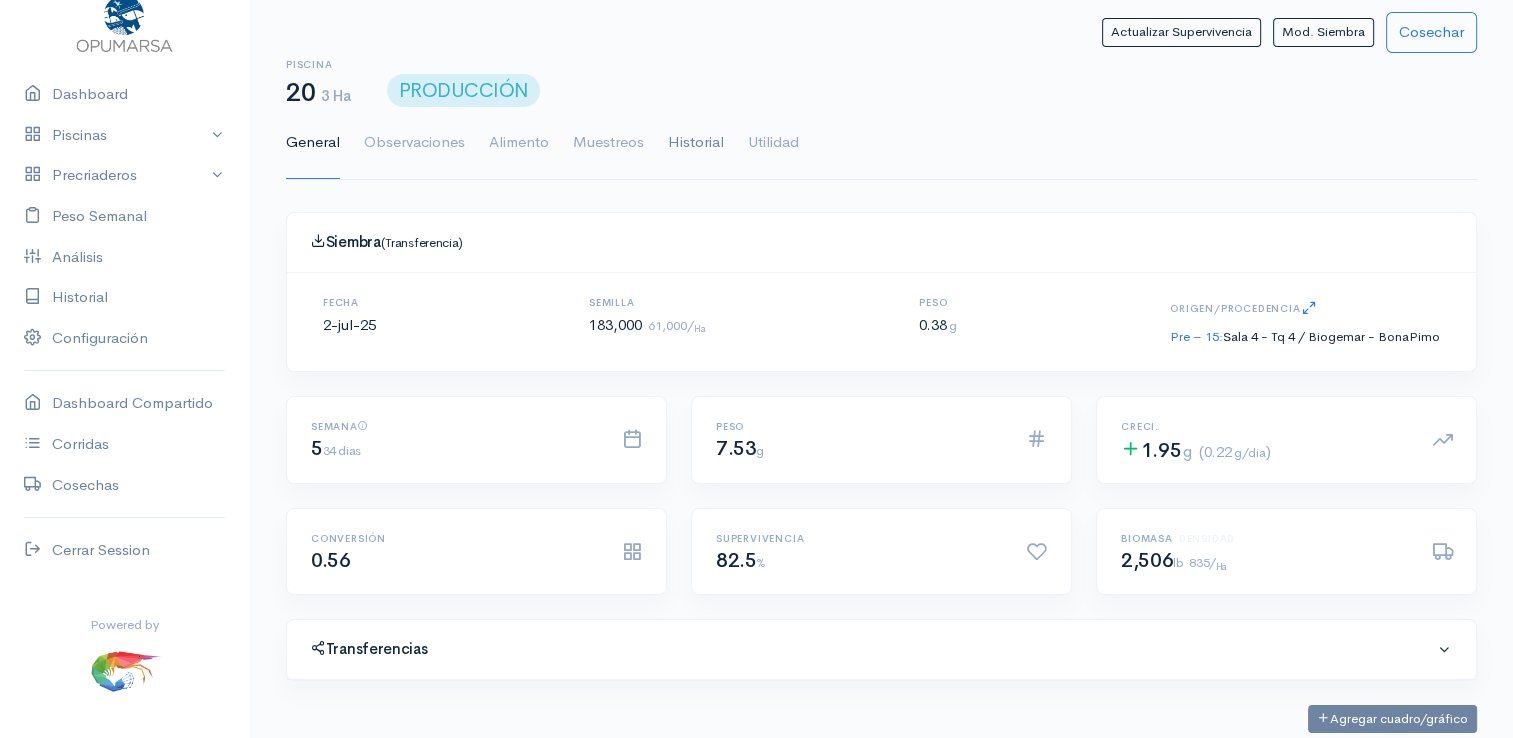 click on "Historial" at bounding box center (696, 143) 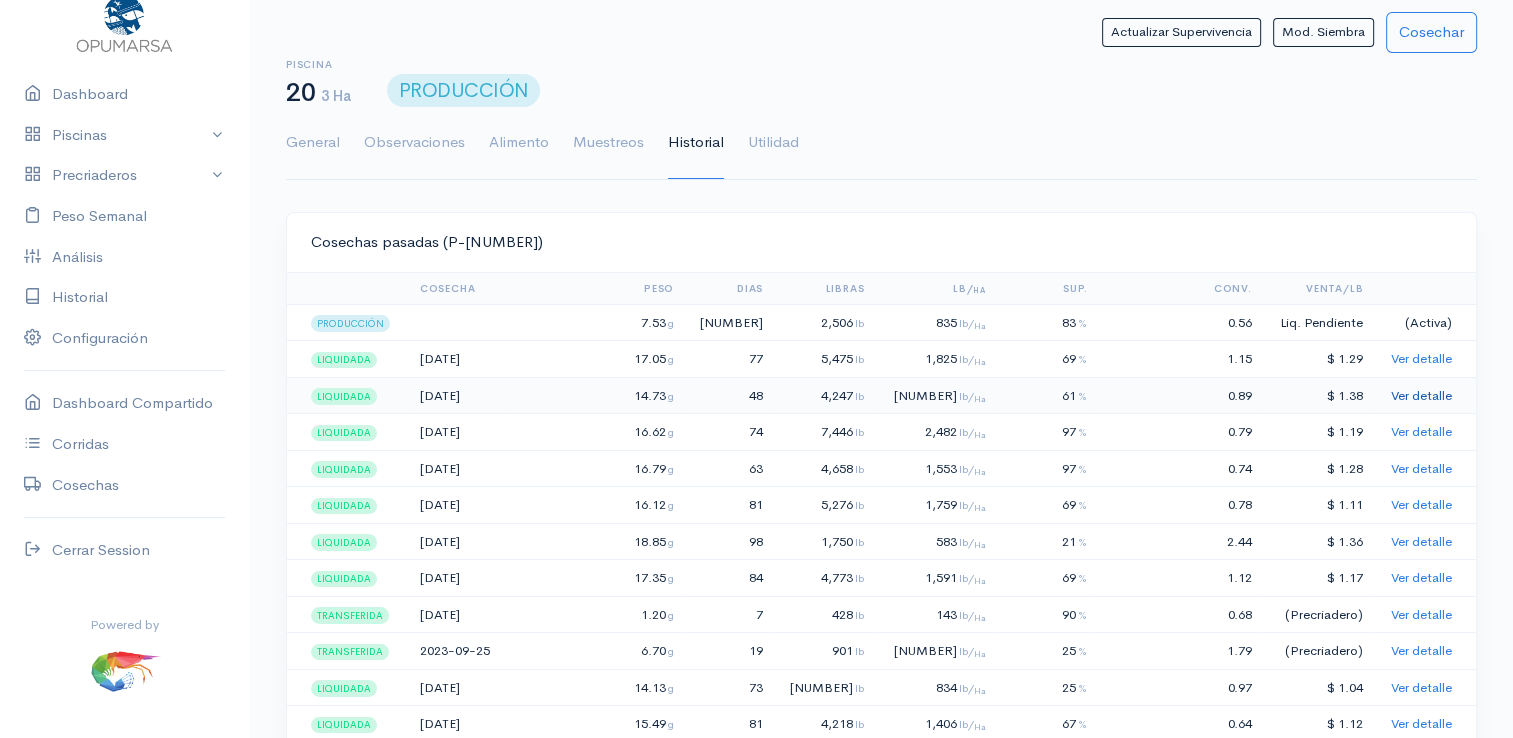 click on "Ver detalle" at bounding box center (1421, 395) 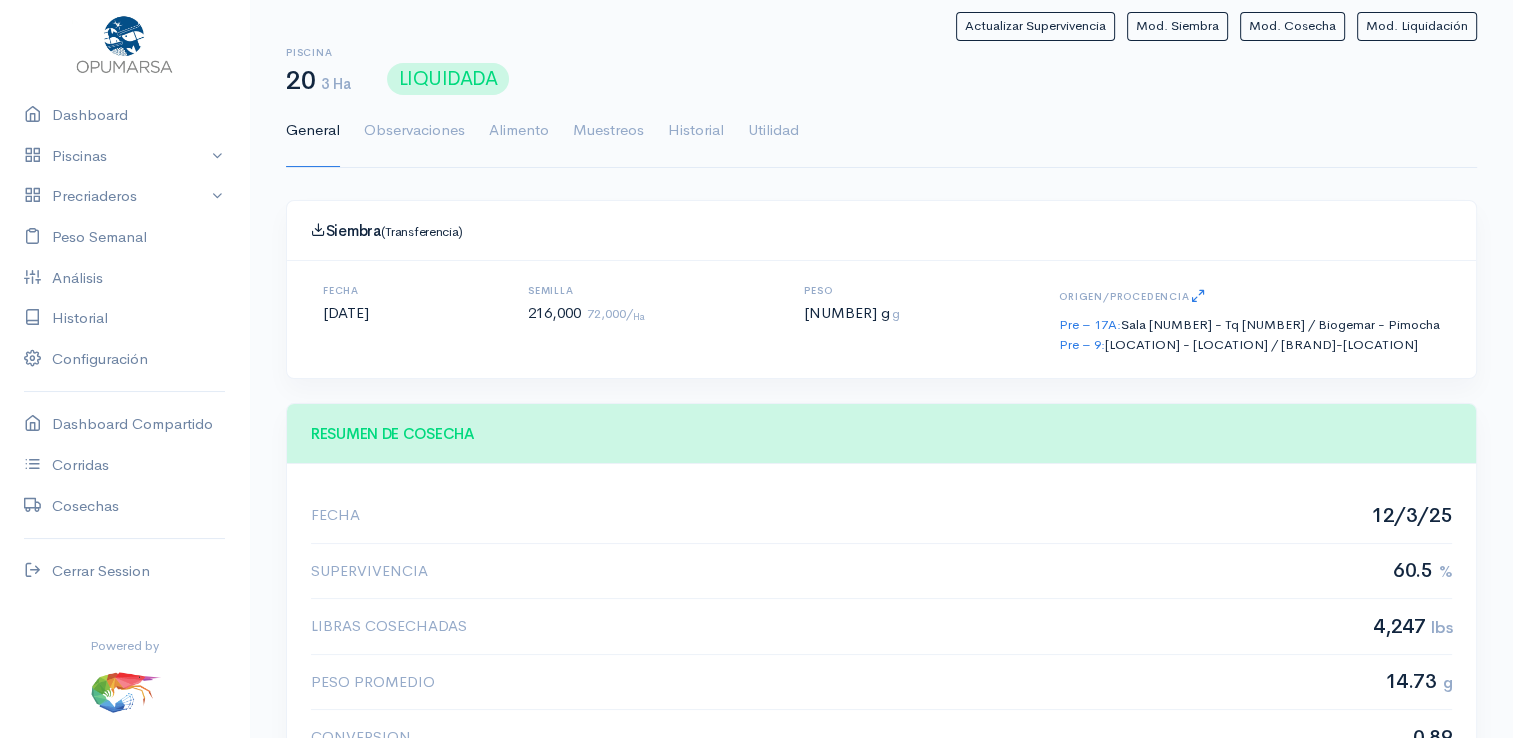 scroll, scrollTop: 61, scrollLeft: 0, axis: vertical 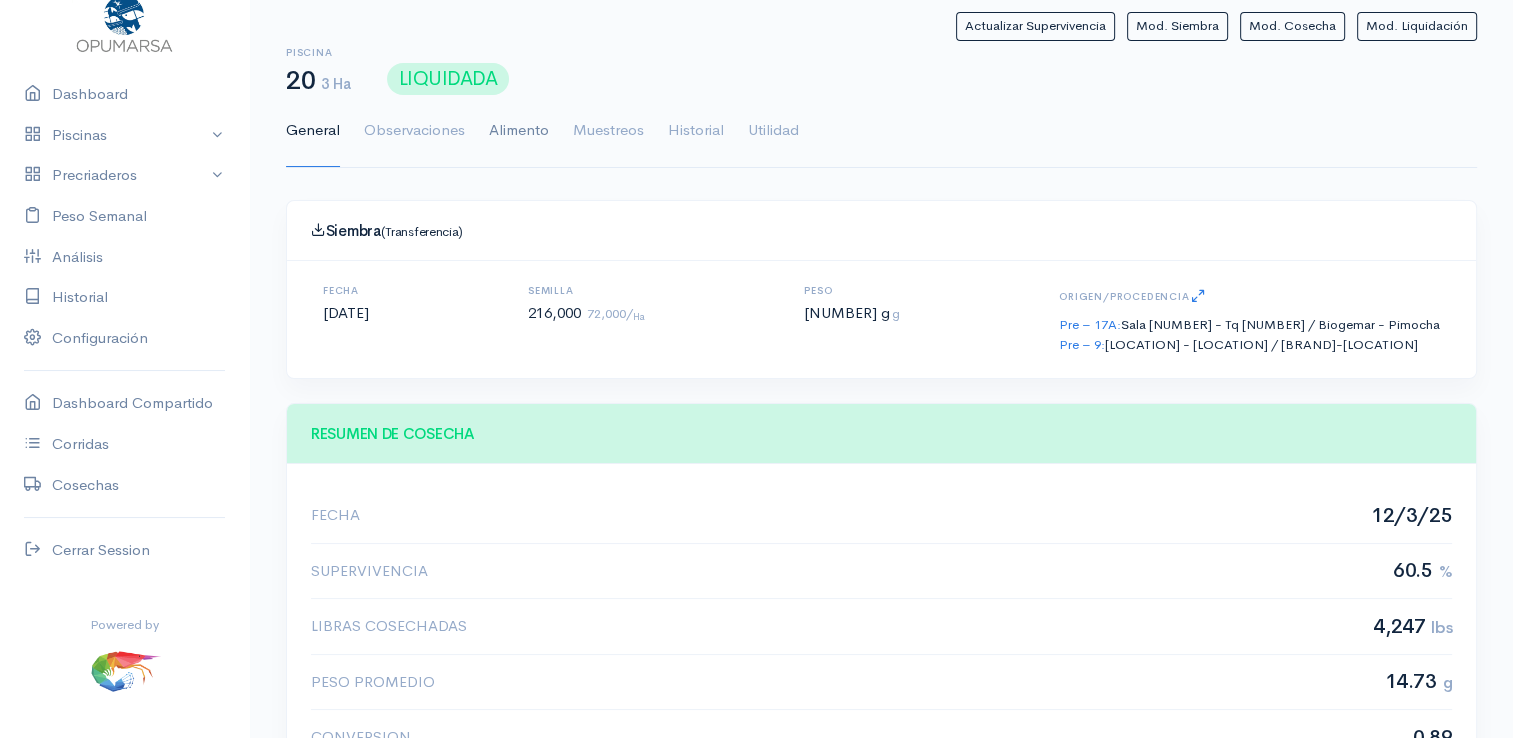 click on "Alimento" at bounding box center (519, 131) 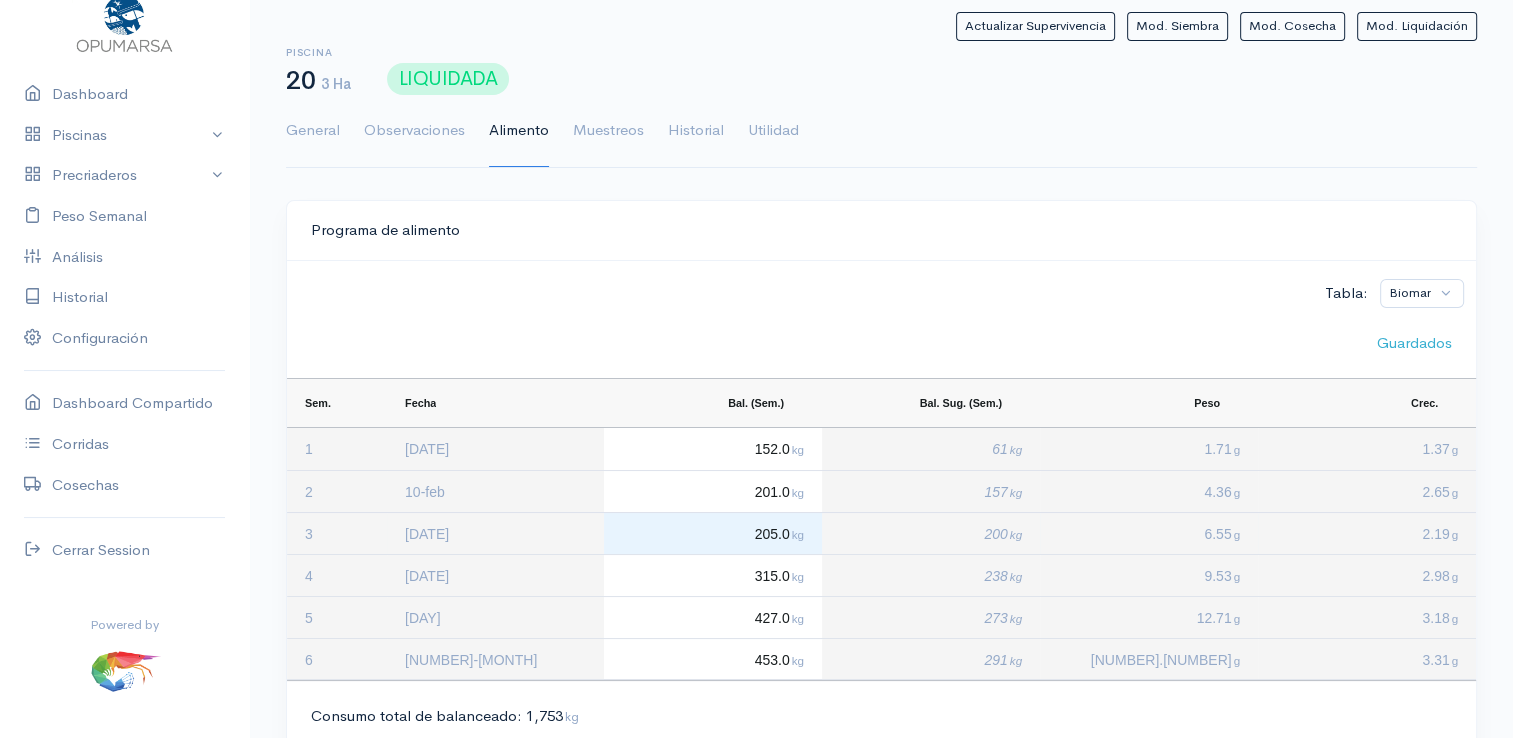 scroll, scrollTop: 100, scrollLeft: 0, axis: vertical 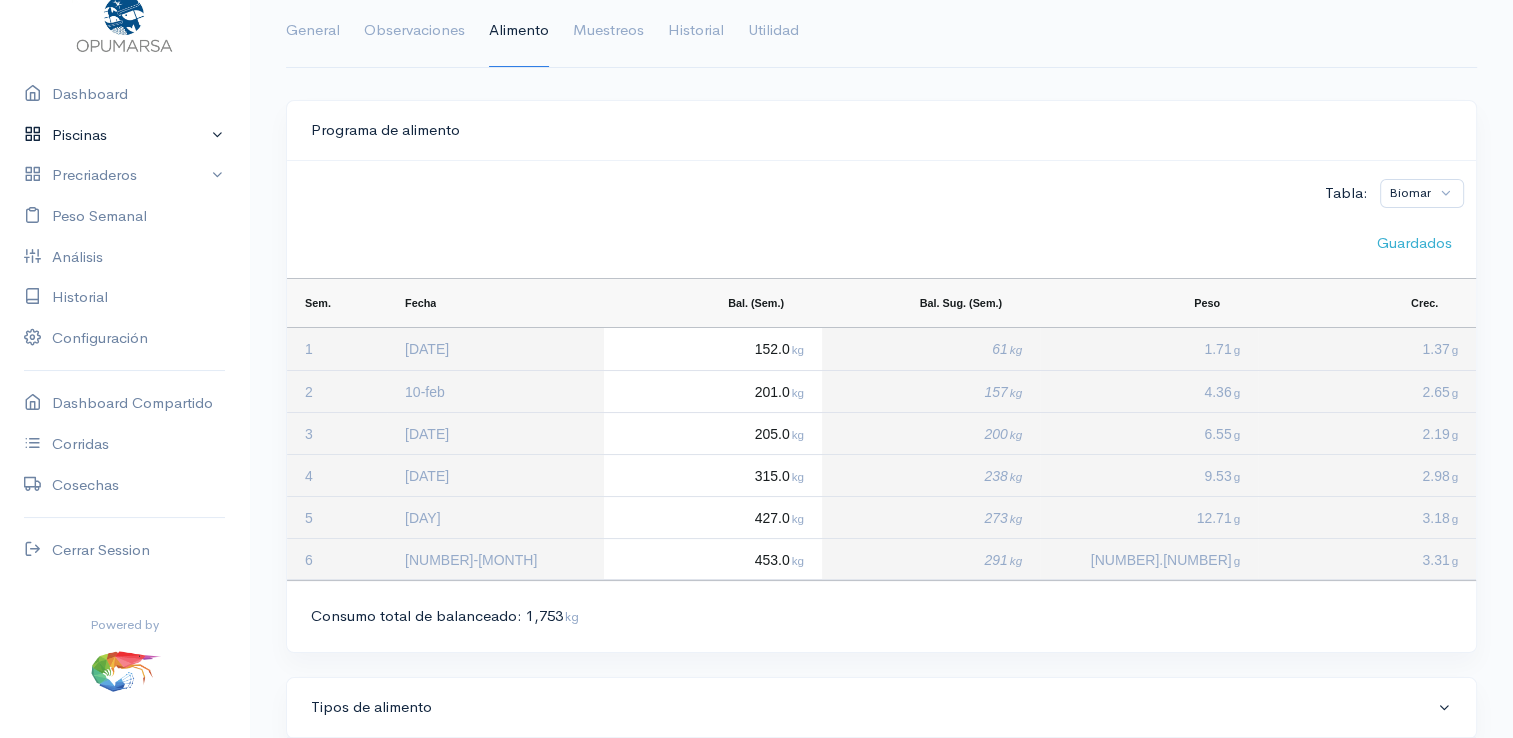 click on "Piscinas" at bounding box center (124, 135) 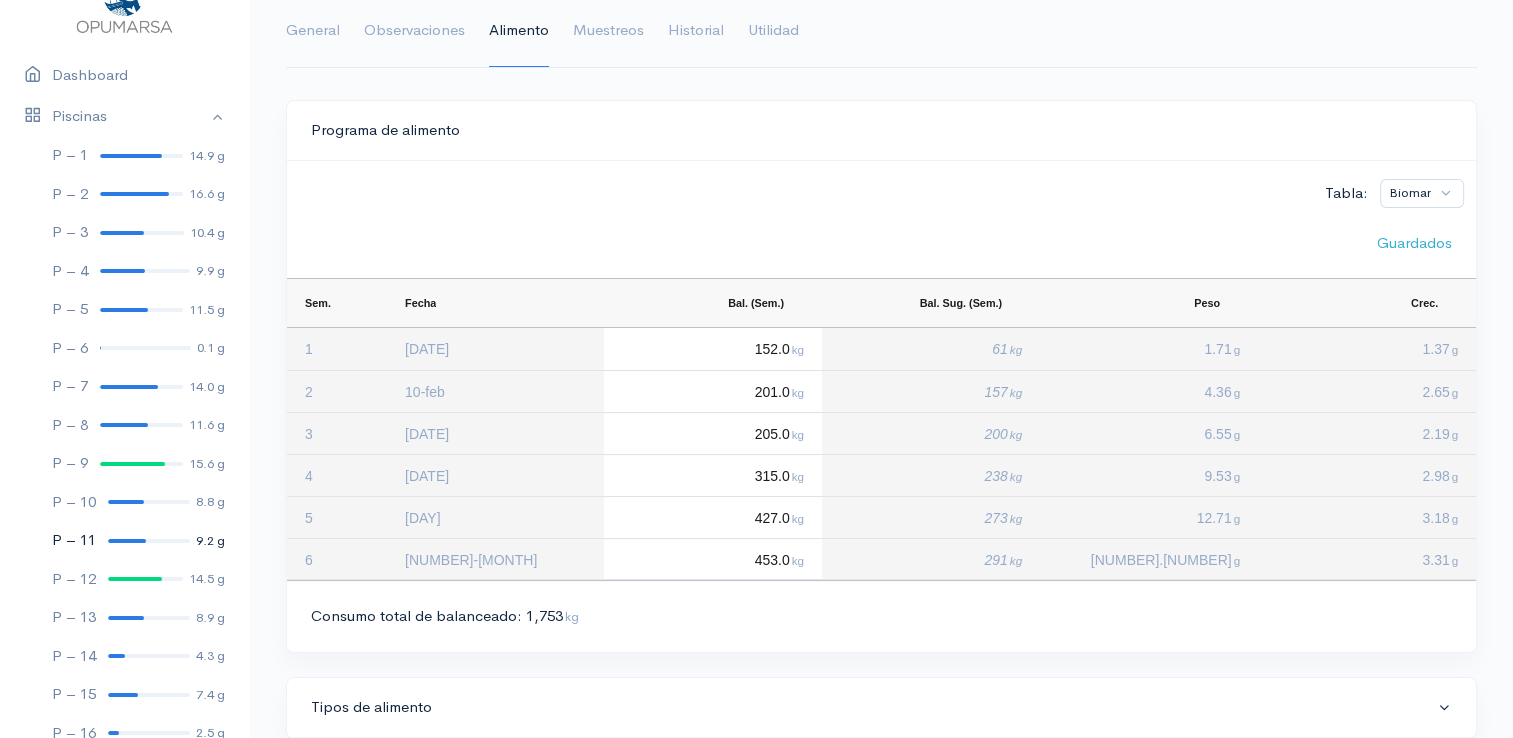 click on "P – 11 9.2 g" at bounding box center [124, 540] 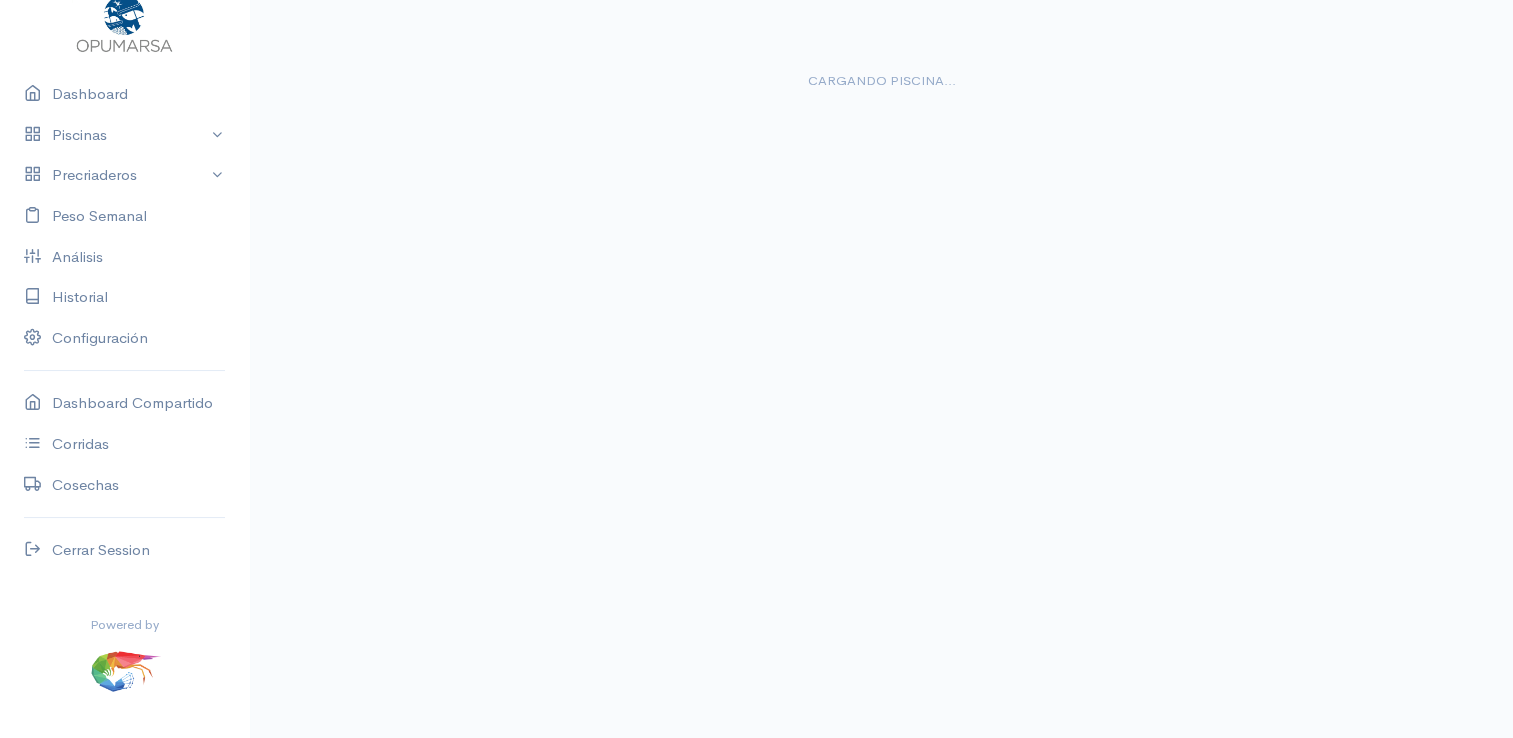 scroll, scrollTop: 0, scrollLeft: 0, axis: both 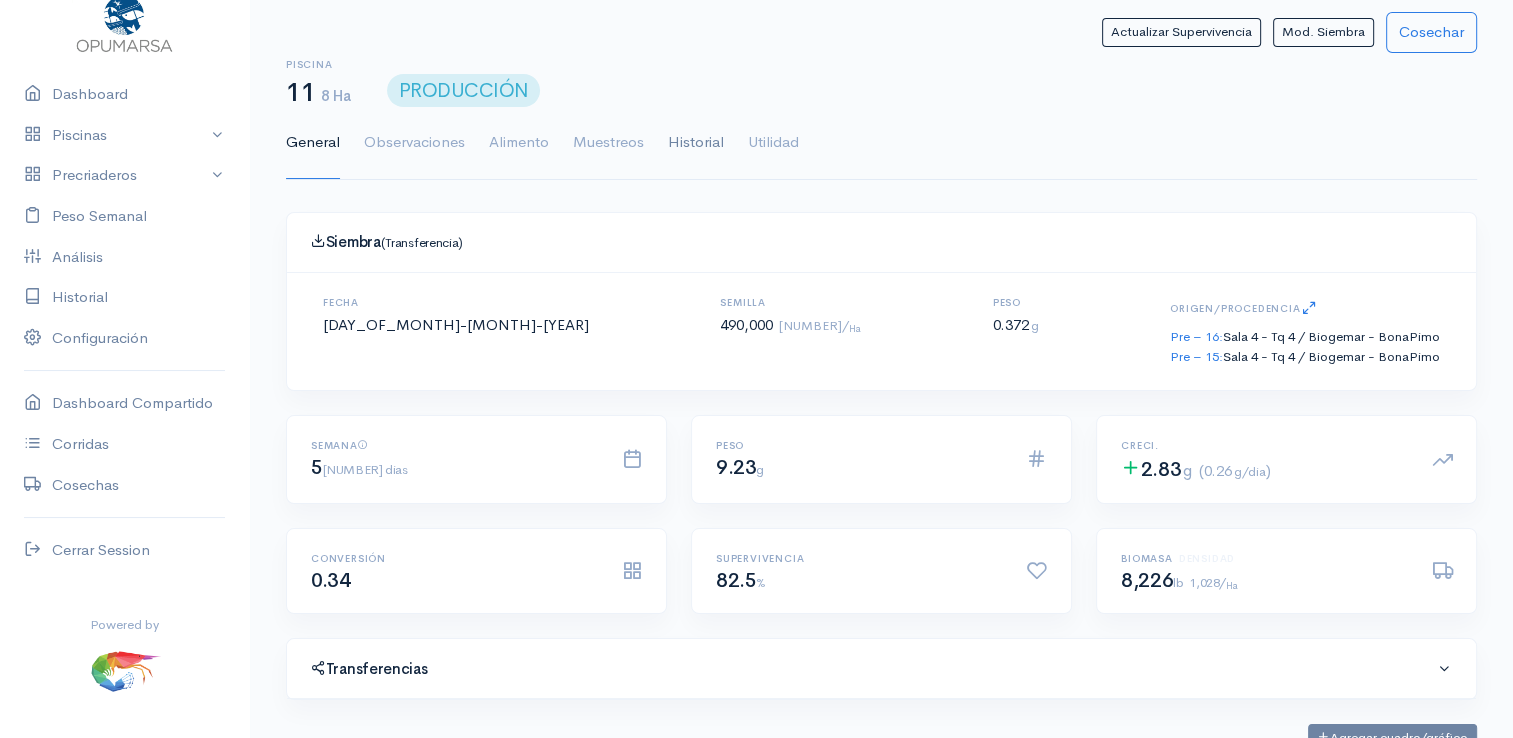 click on "Historial" at bounding box center [696, 143] 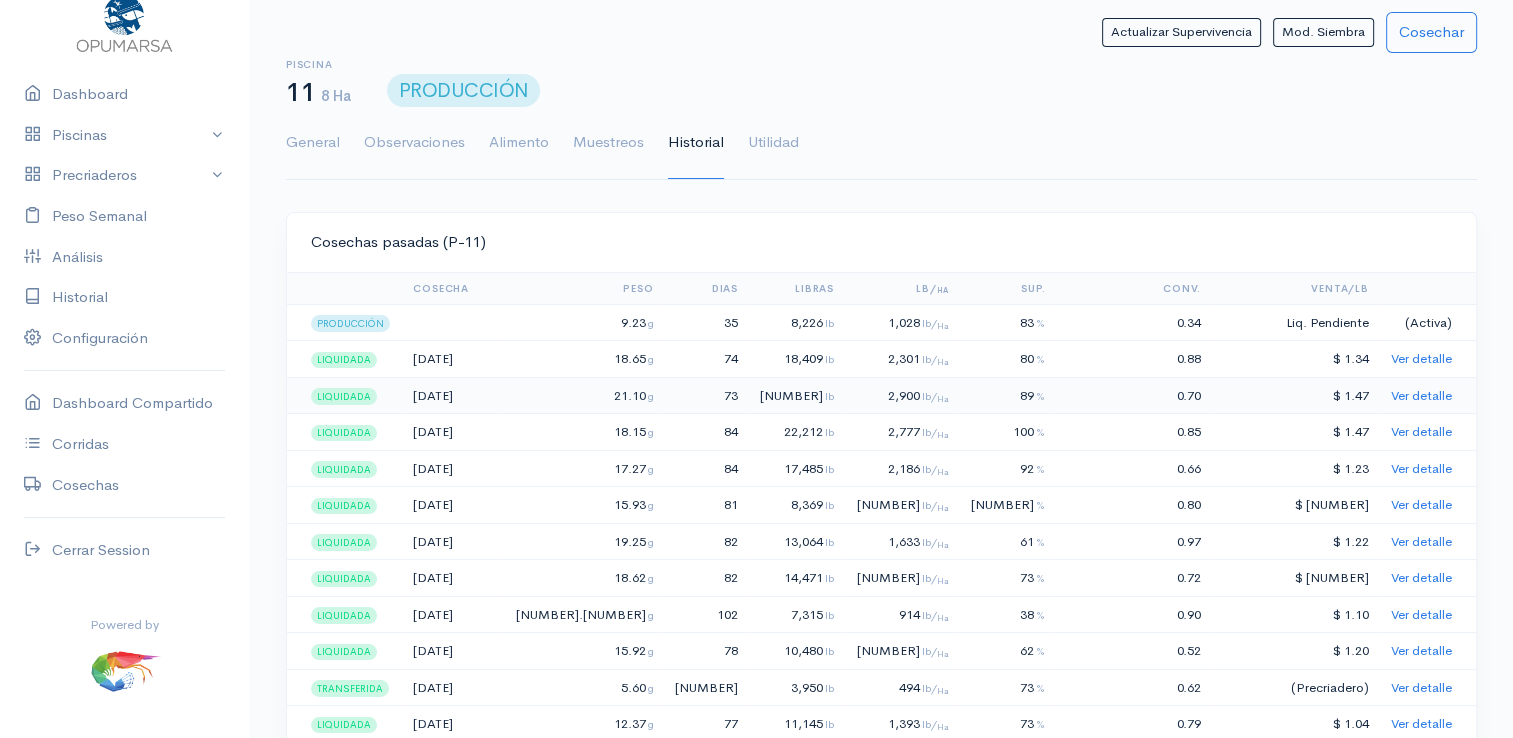 click on "Ver detalle" at bounding box center (1426, 395) 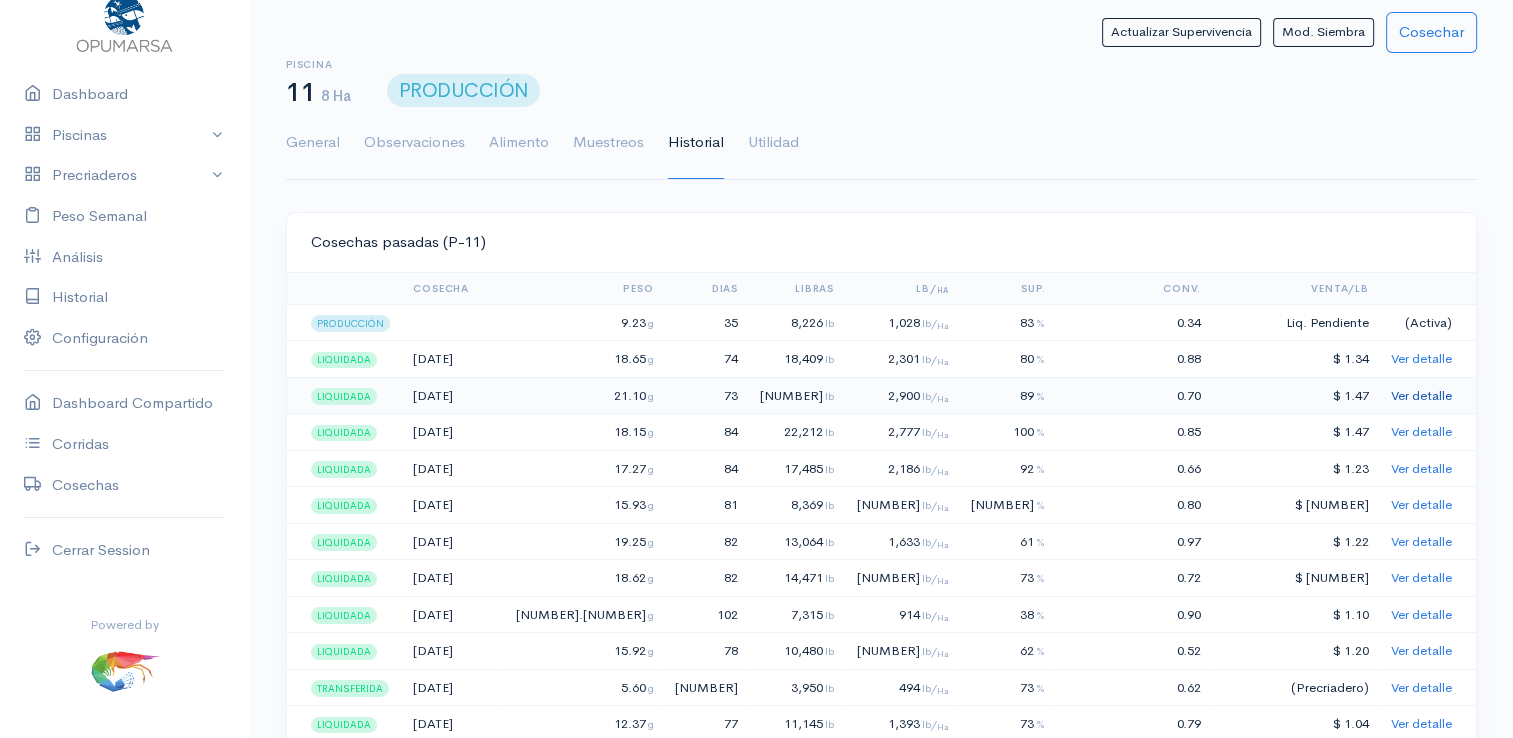 click on "Ver detalle" at bounding box center [1421, 395] 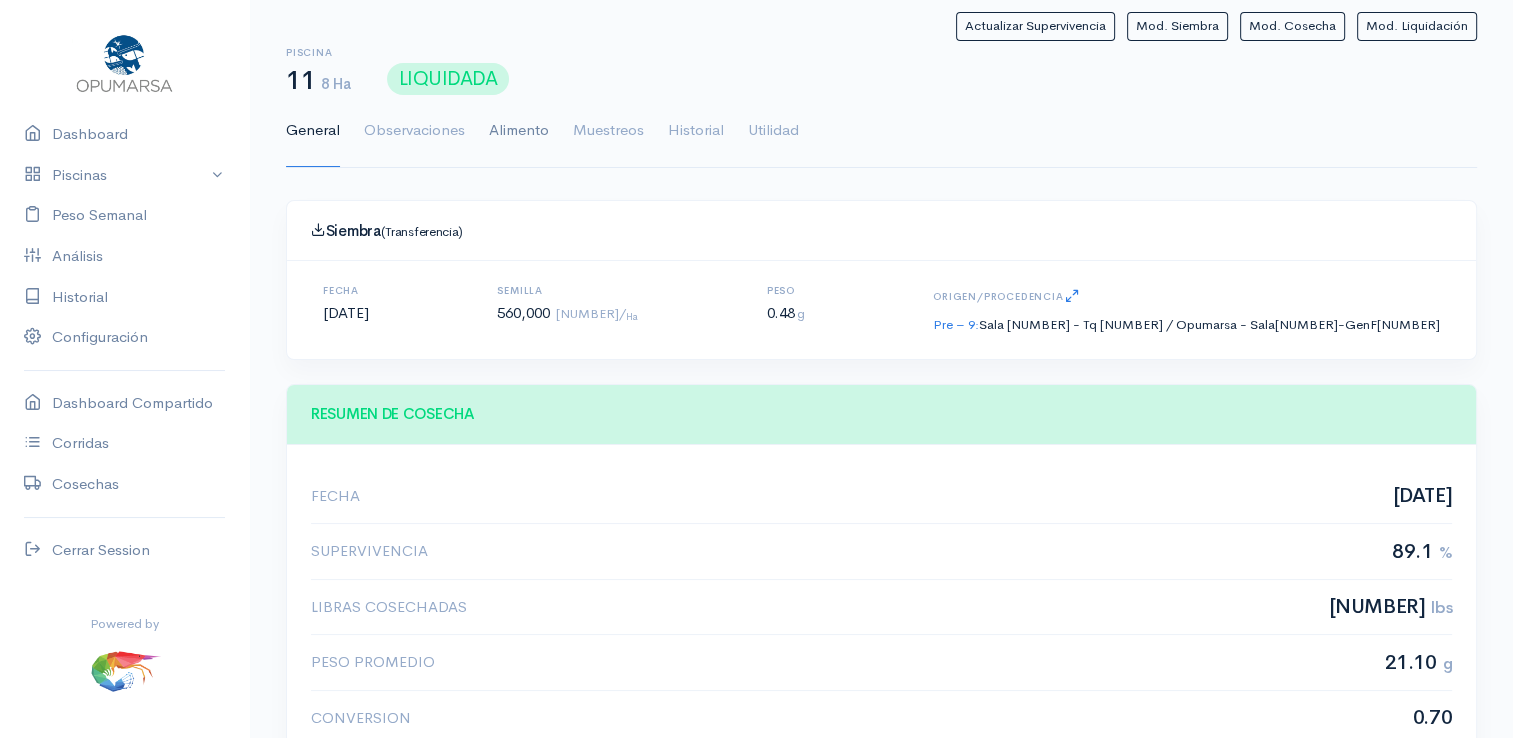 scroll, scrollTop: 61, scrollLeft: 0, axis: vertical 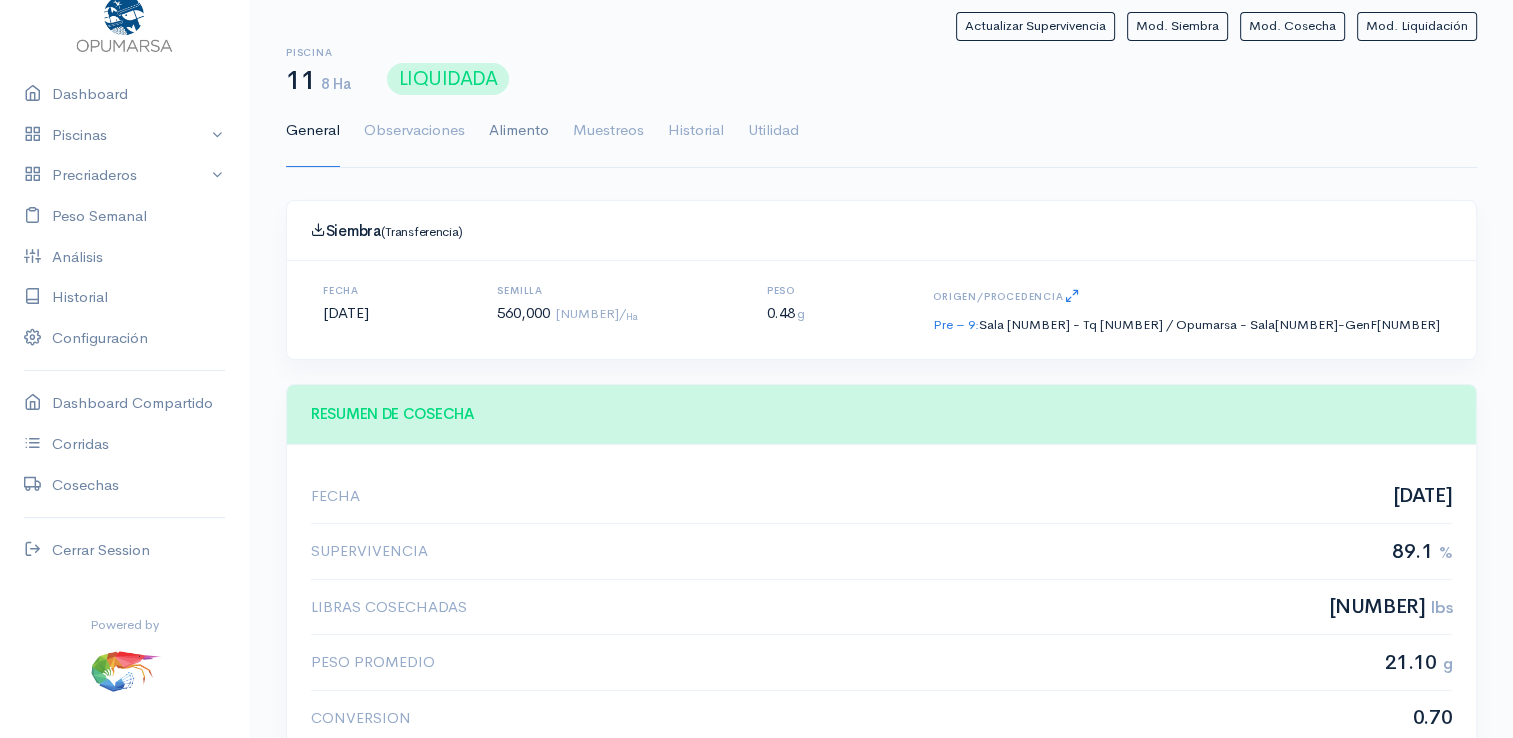 click on "Alimento" at bounding box center (519, 131) 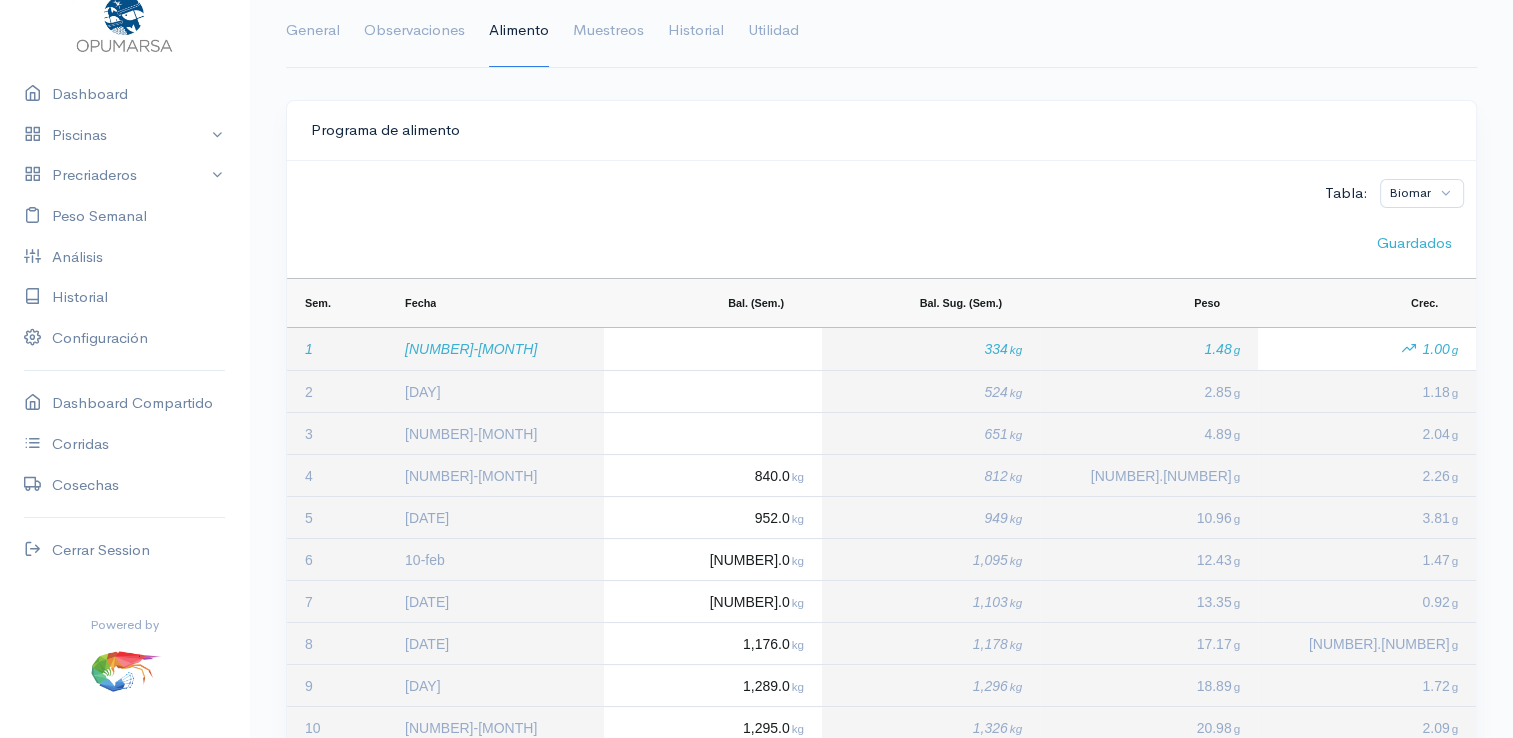scroll, scrollTop: 200, scrollLeft: 0, axis: vertical 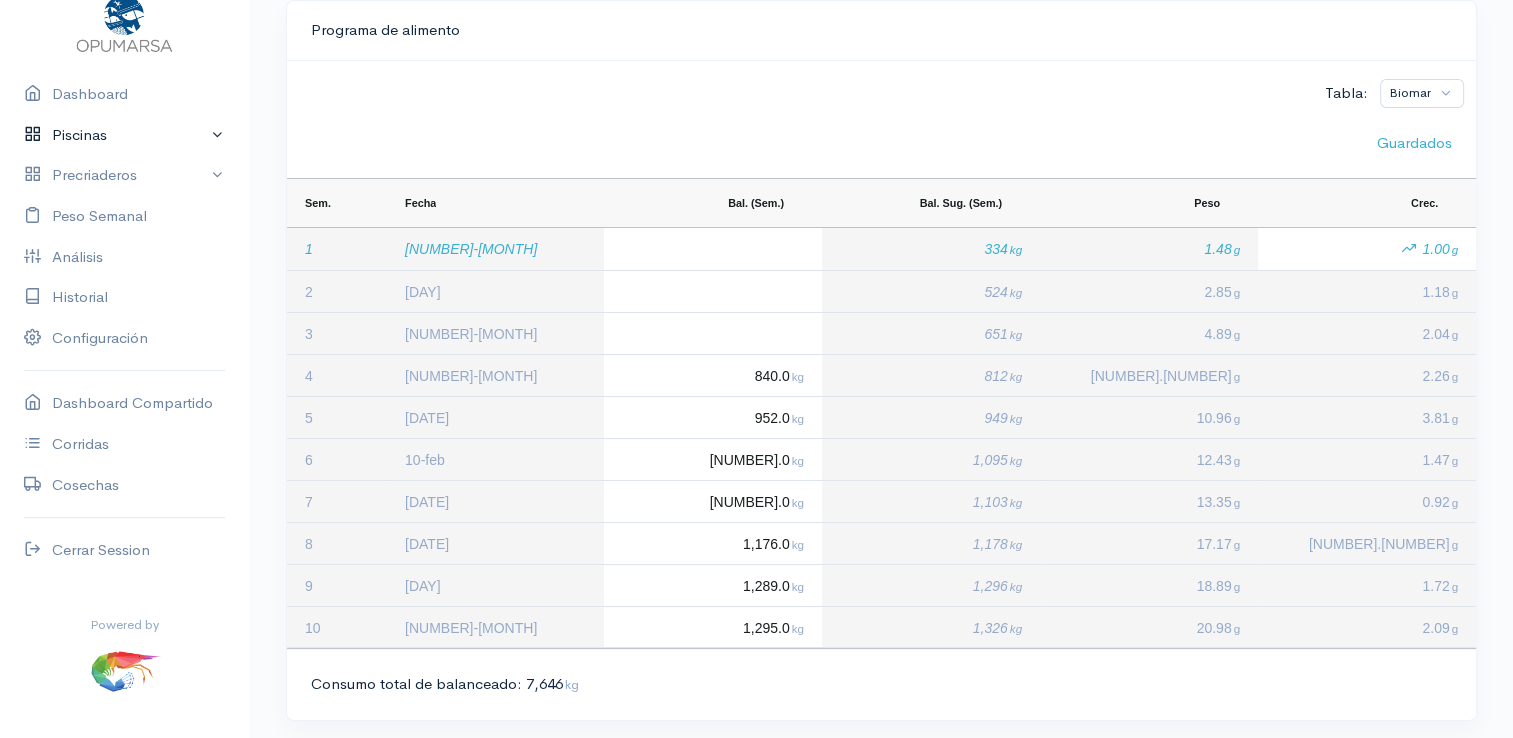 click on "Piscinas" at bounding box center [124, 135] 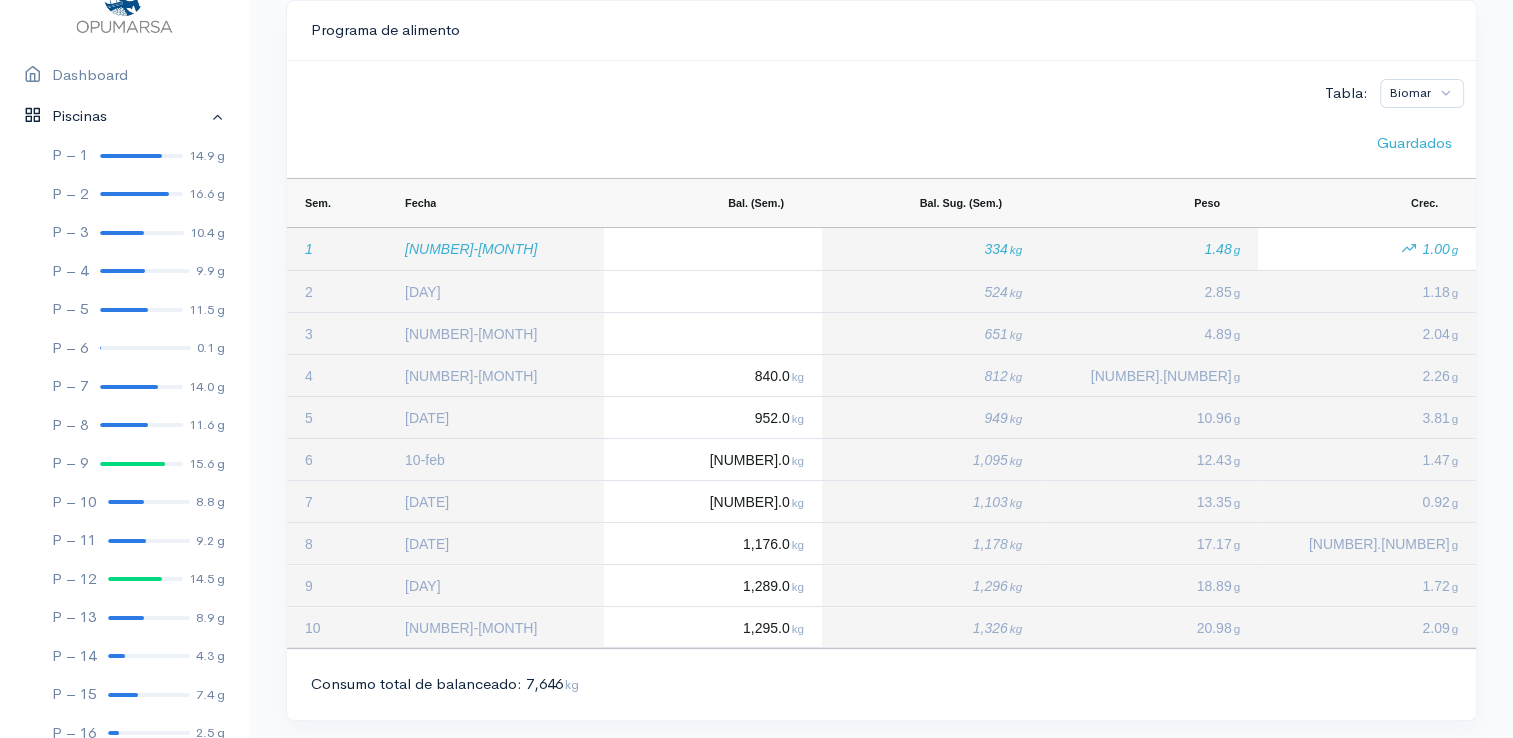 click on "Piscinas" at bounding box center [124, 116] 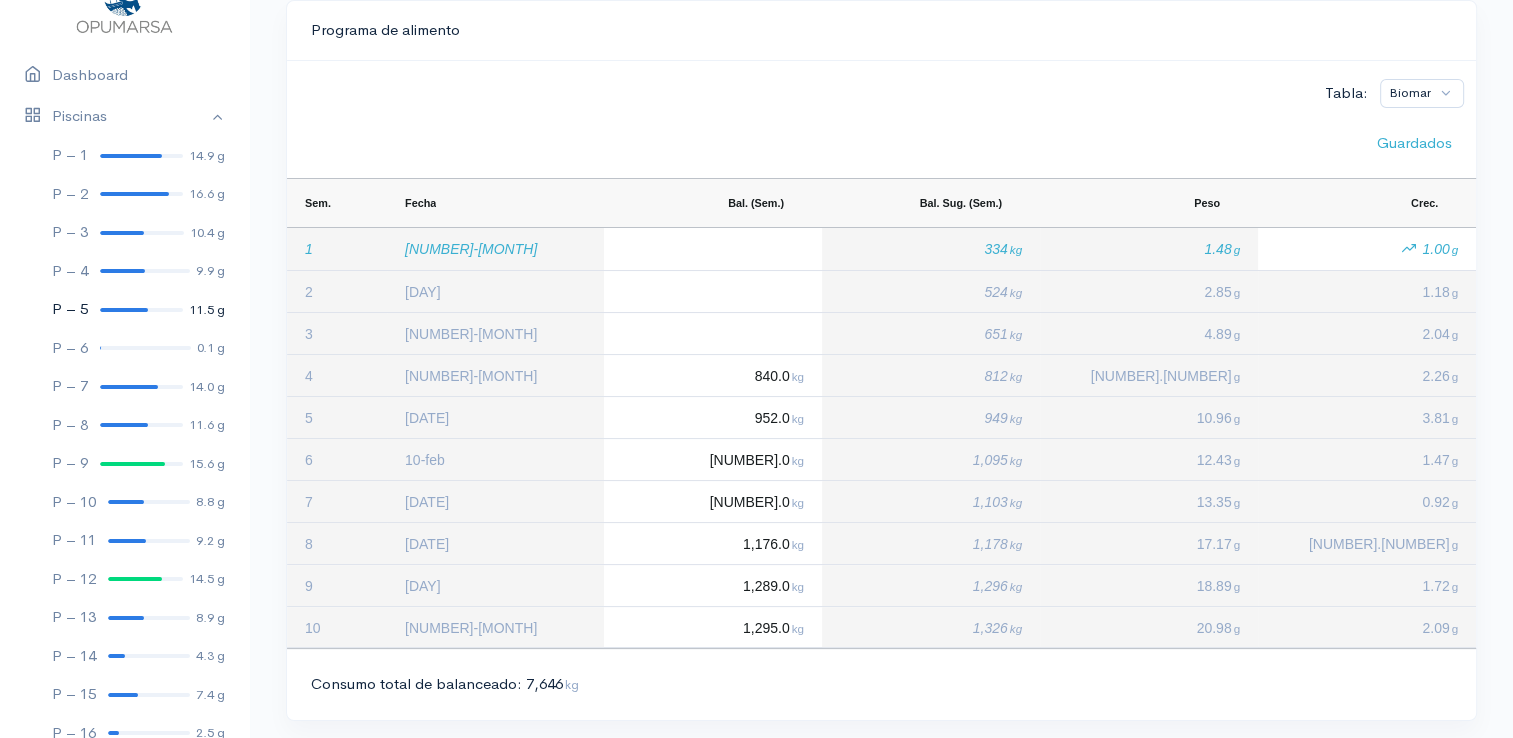 click on "P – 5 11.5 g" at bounding box center (124, 309) 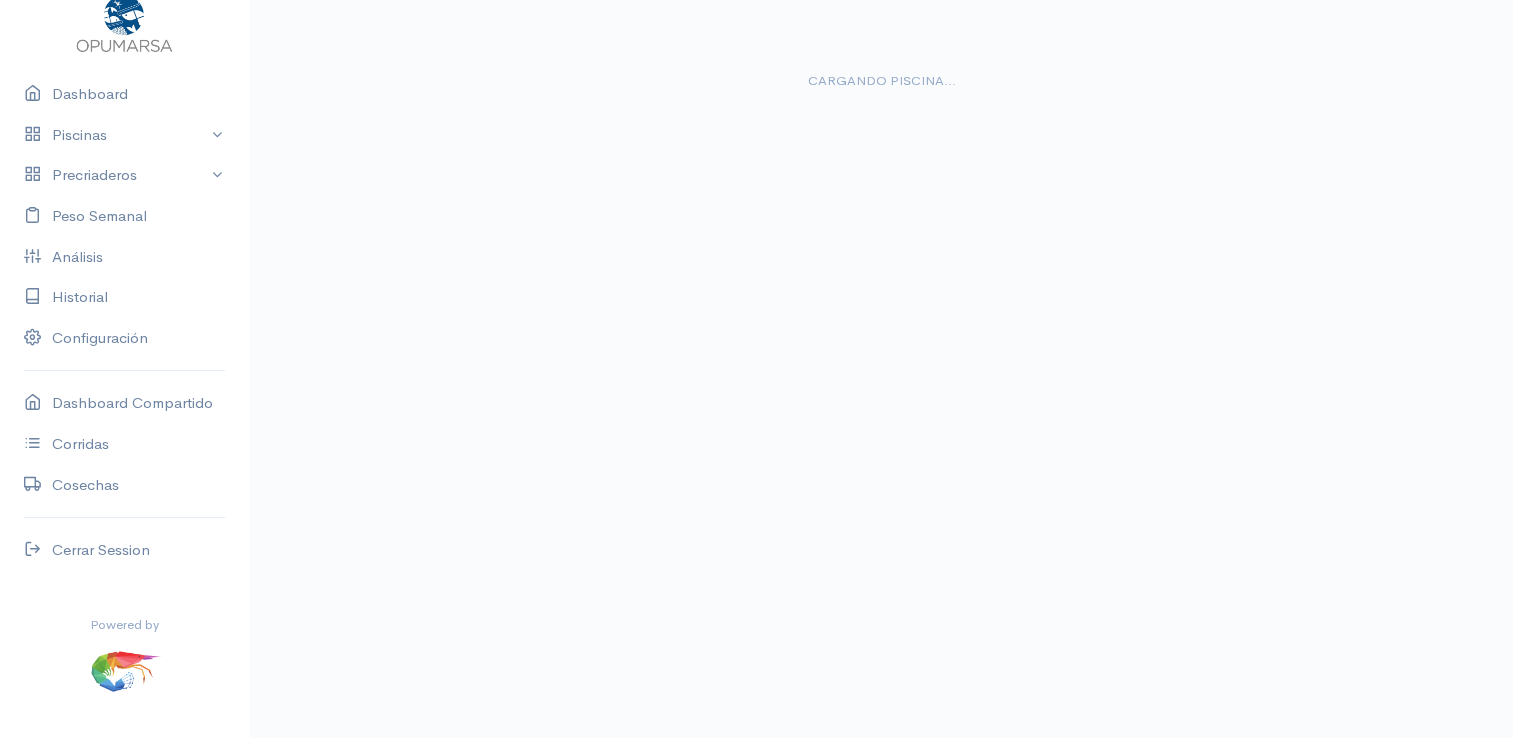 scroll, scrollTop: 0, scrollLeft: 0, axis: both 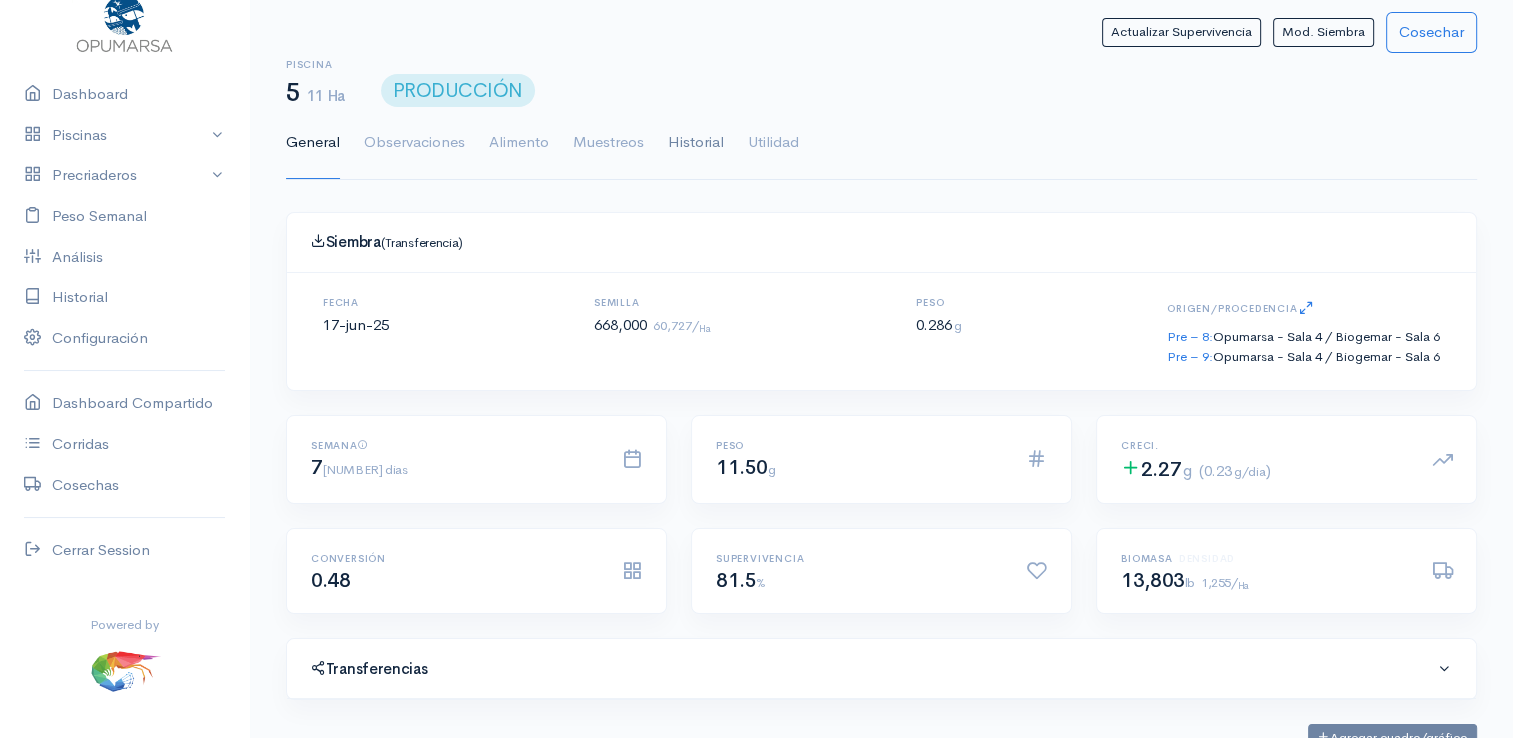 click on "Historial" at bounding box center (696, 143) 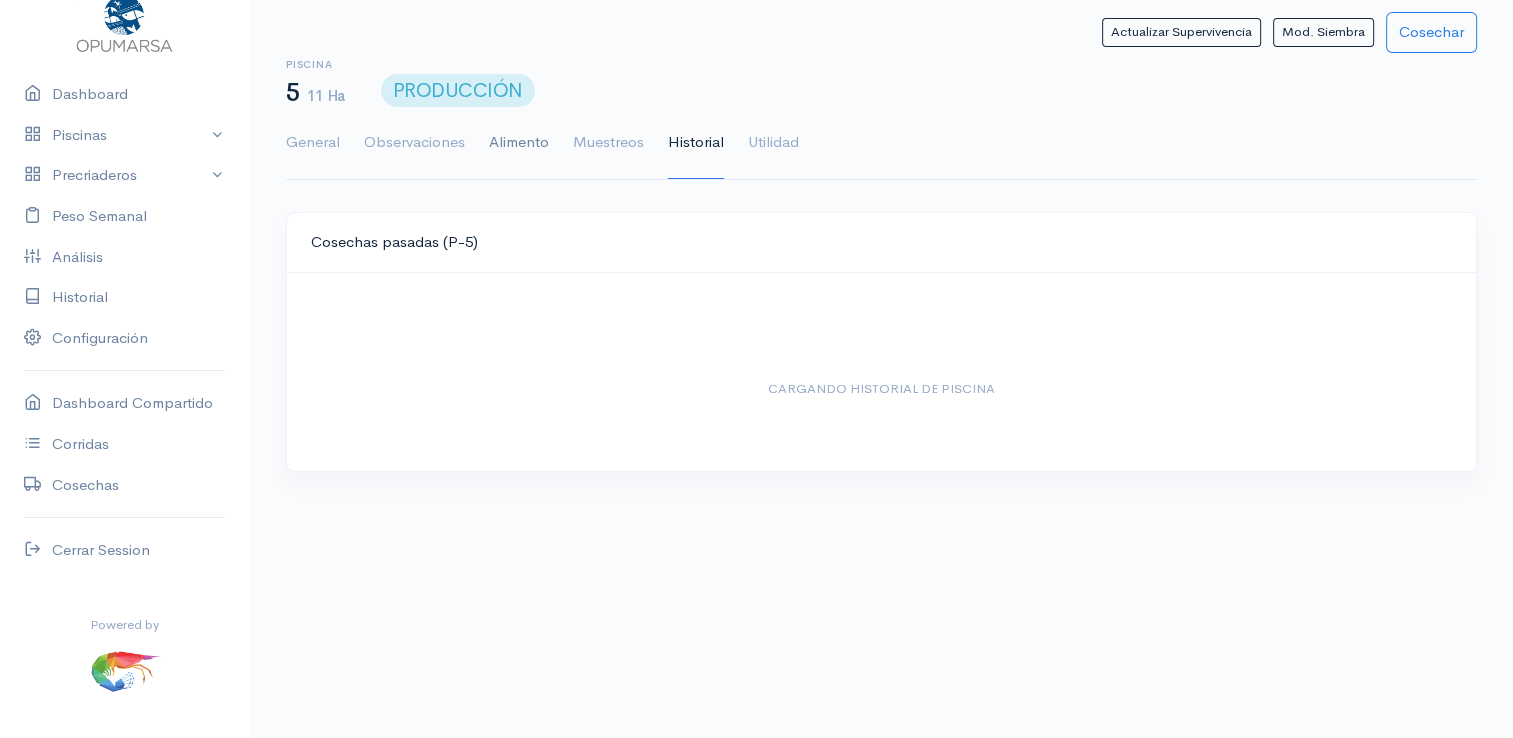 click on "Alimento" at bounding box center (519, 143) 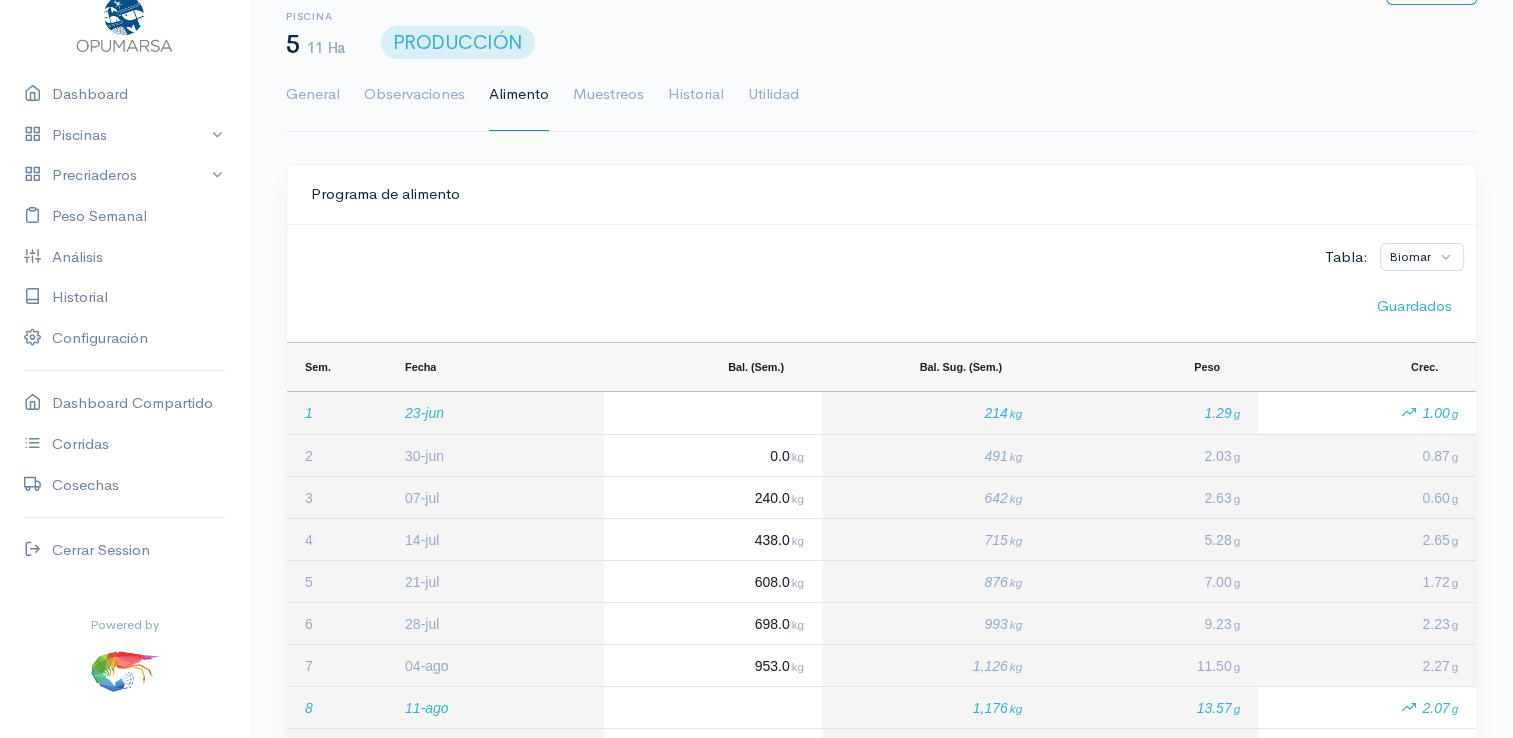 scroll, scrollTop: 0, scrollLeft: 0, axis: both 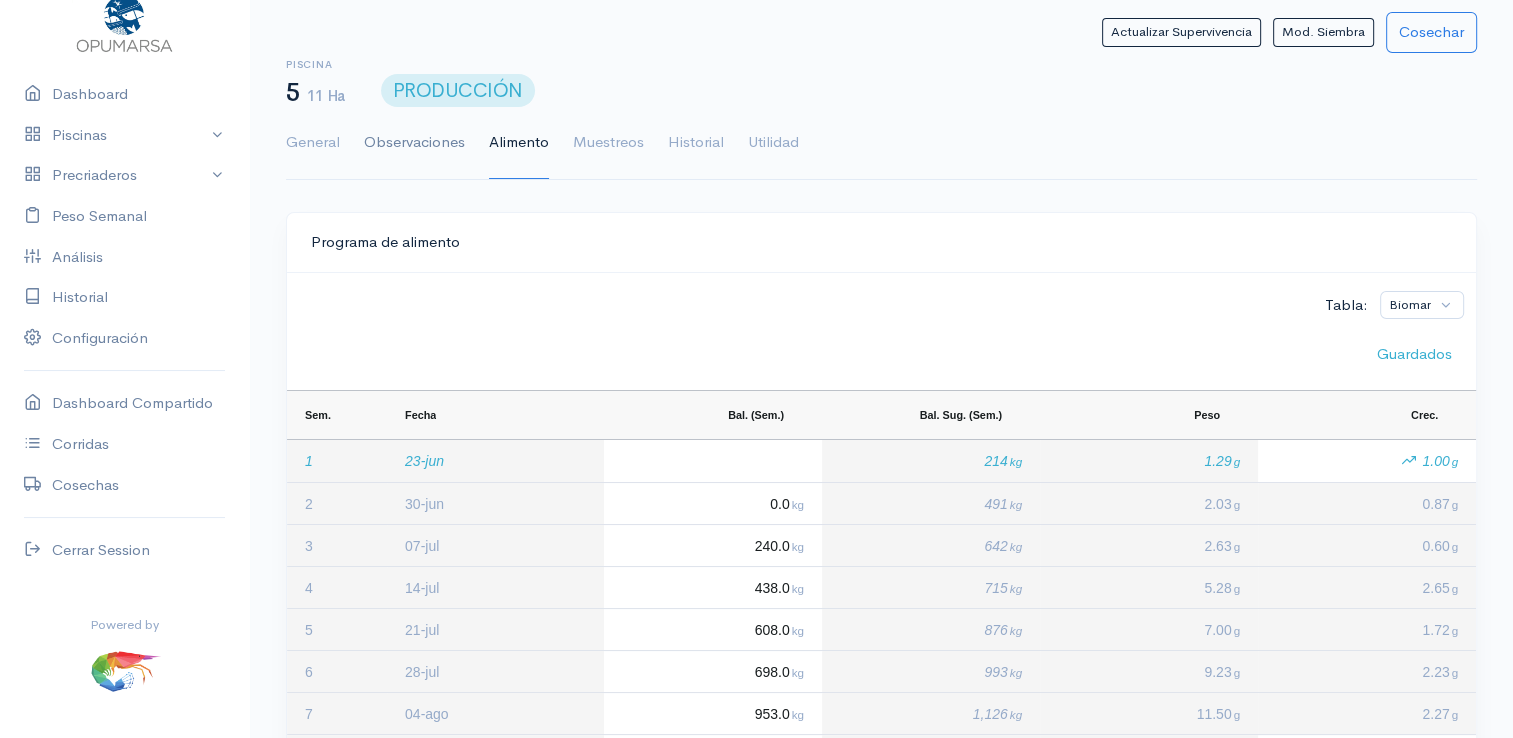 click on "Observaciones" at bounding box center (414, 143) 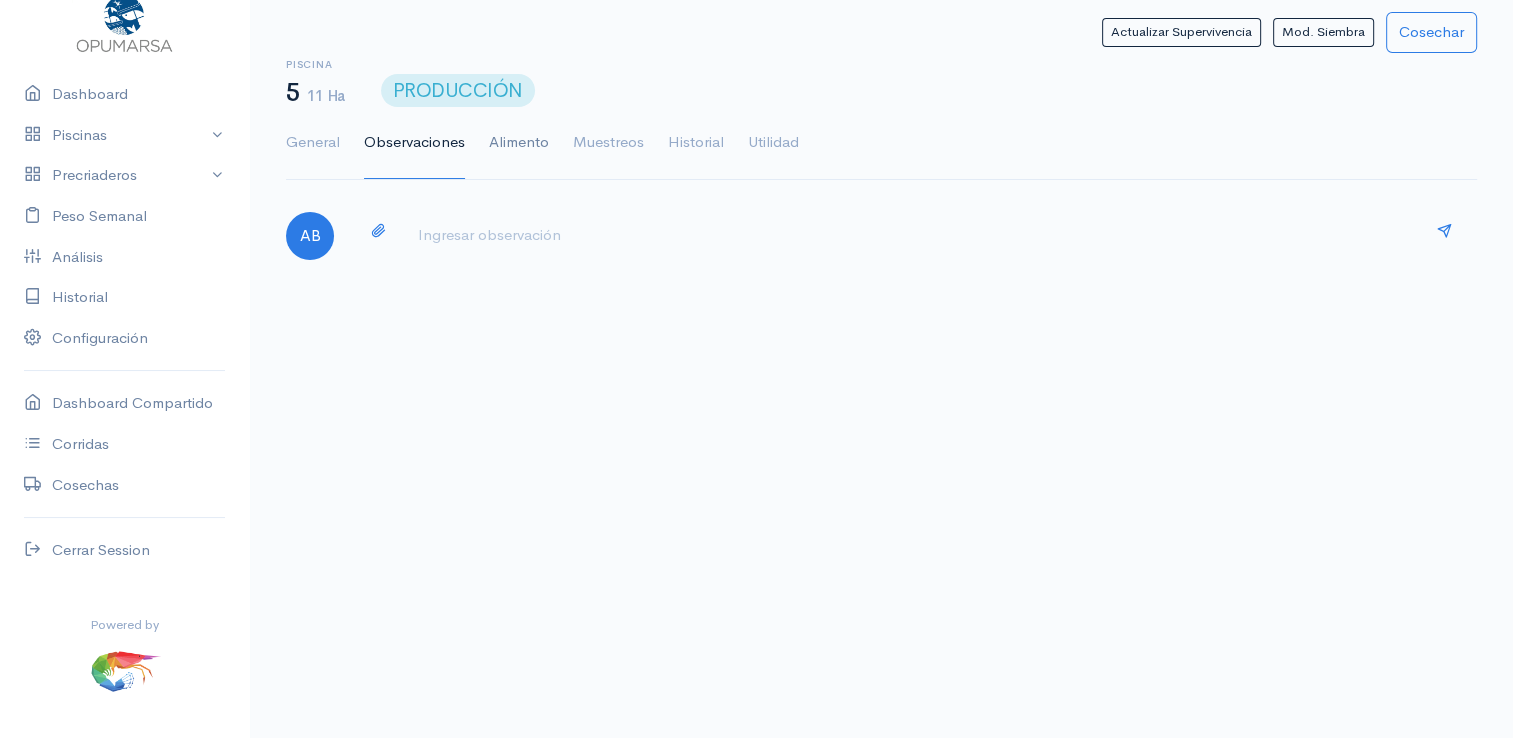 click on "Alimento" at bounding box center (519, 143) 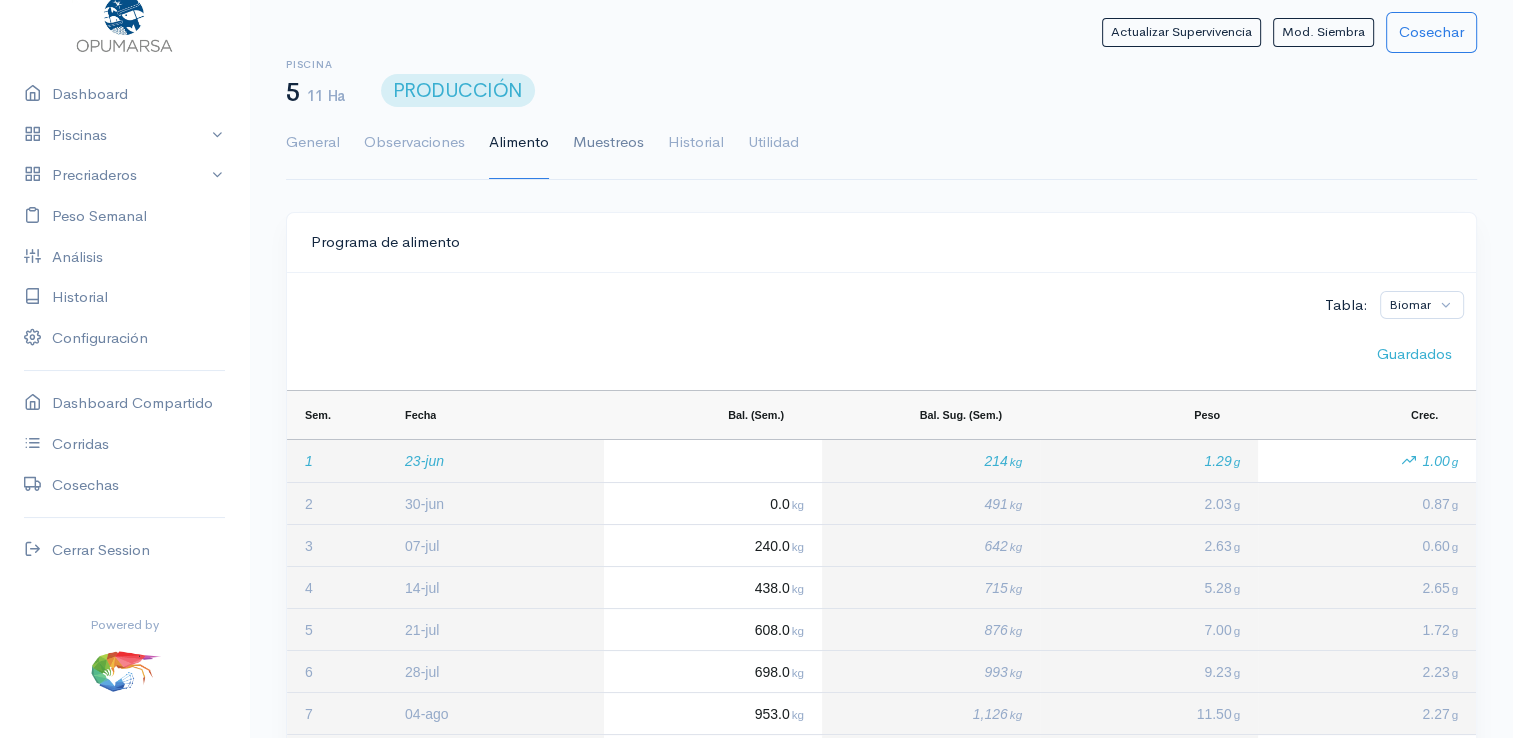 click on "Muestreos" at bounding box center [608, 143] 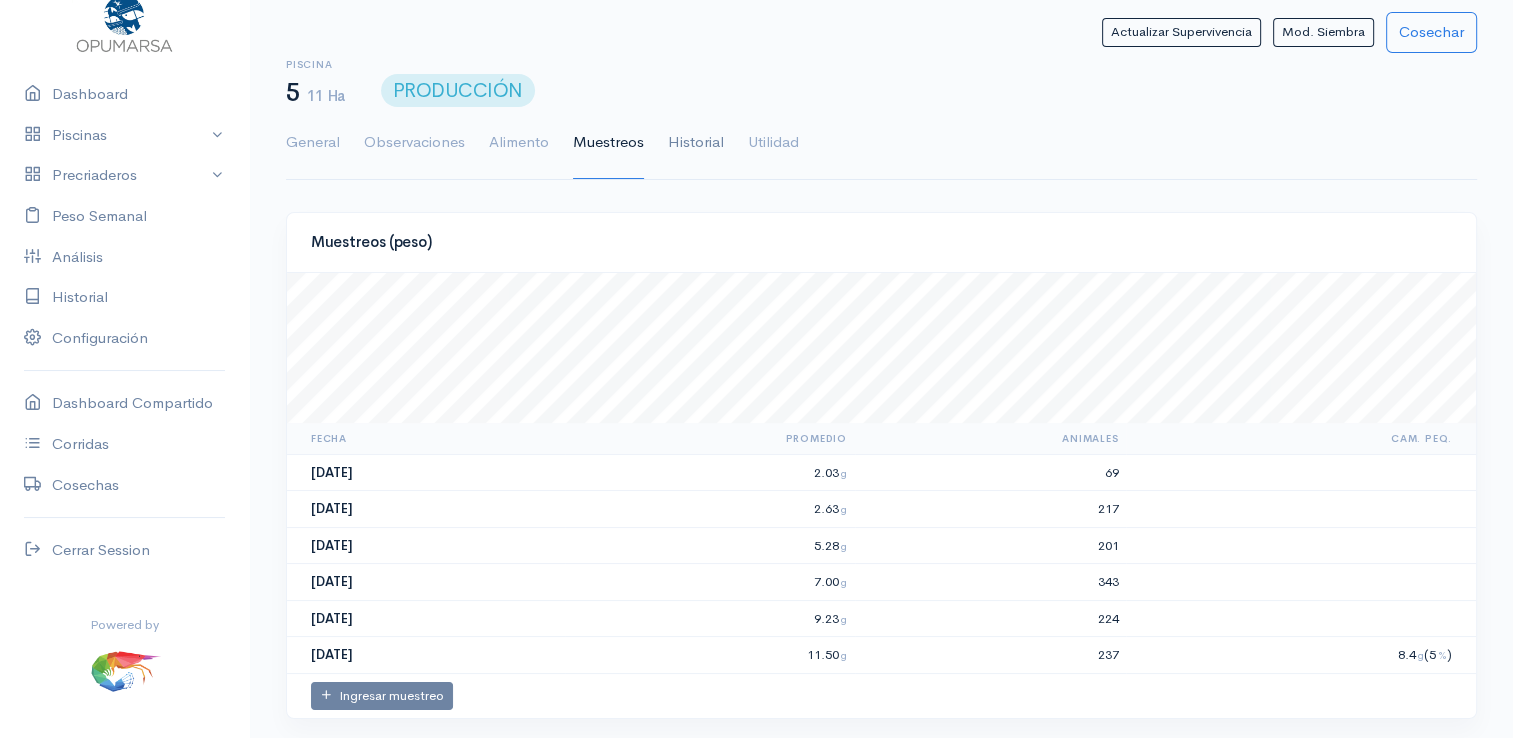 click on "Historial" at bounding box center [696, 143] 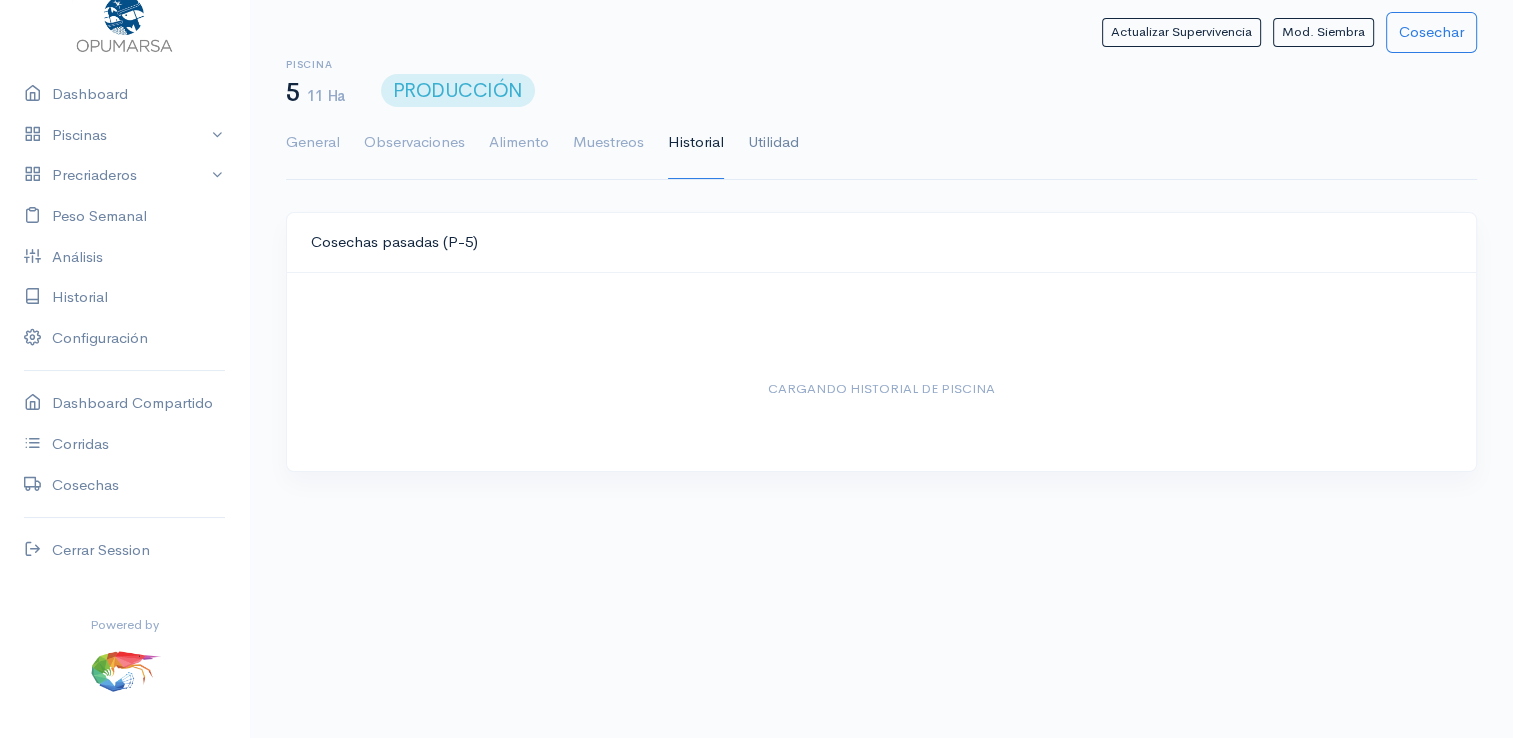click on "Utilidad" at bounding box center (773, 143) 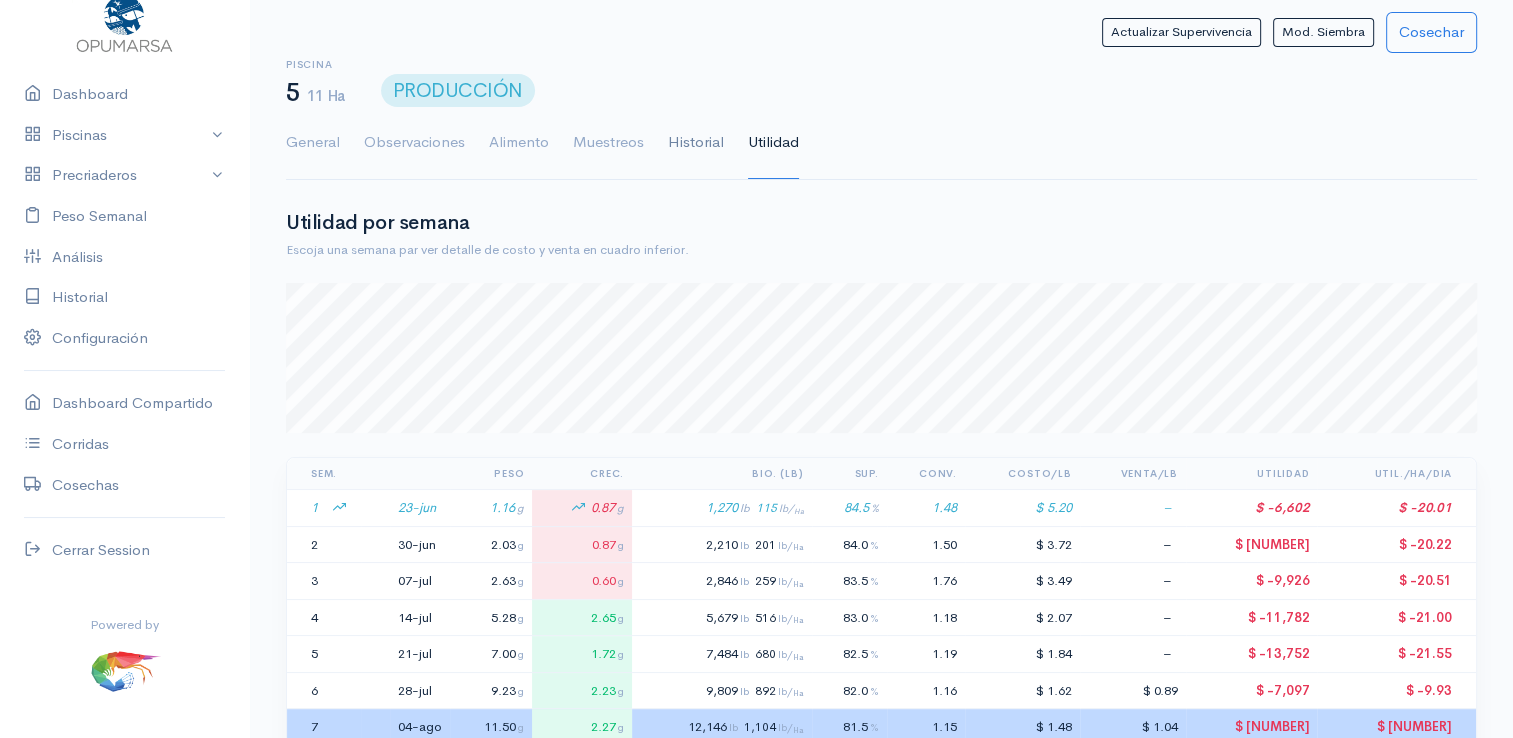 click on "Historial" at bounding box center (696, 143) 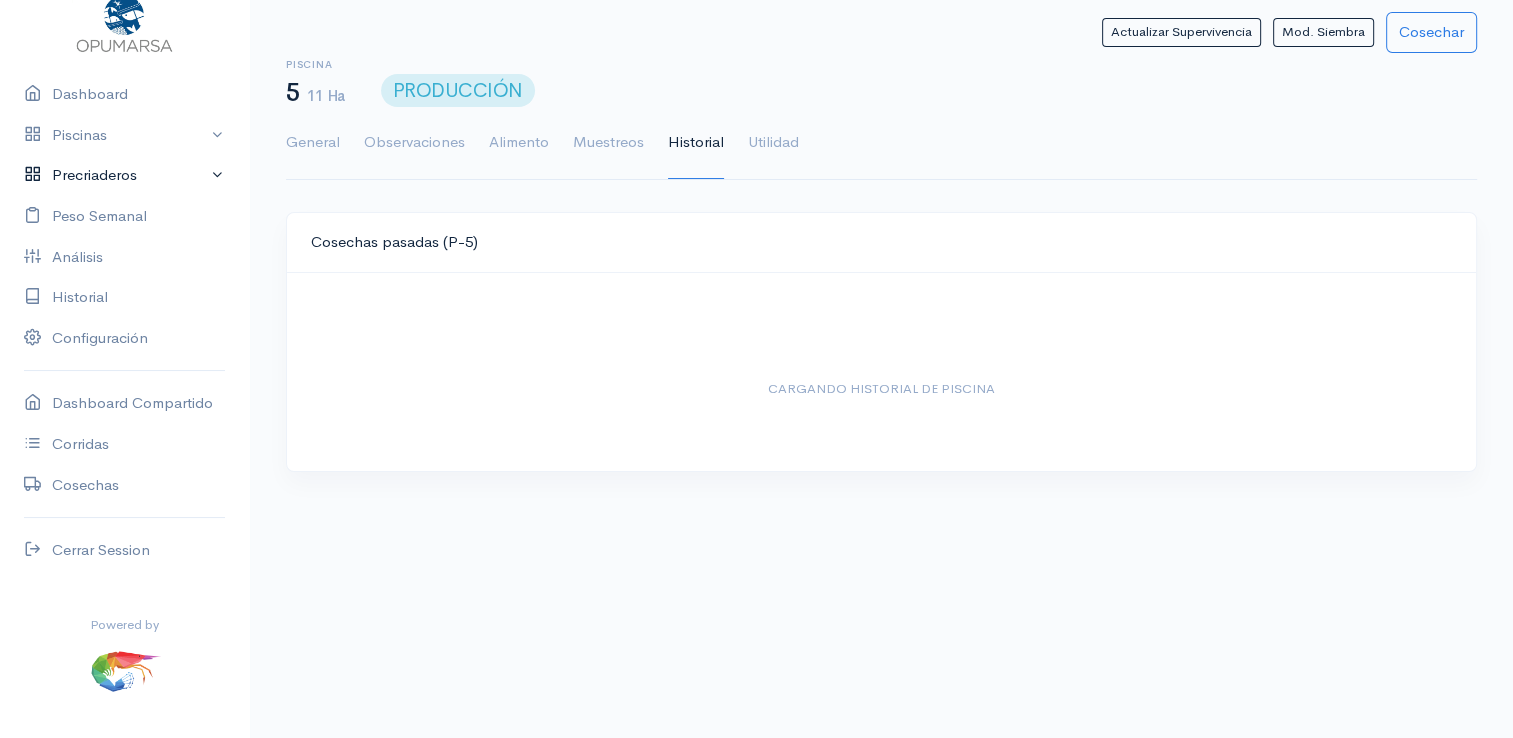 click on "Precriaderos" at bounding box center (124, 175) 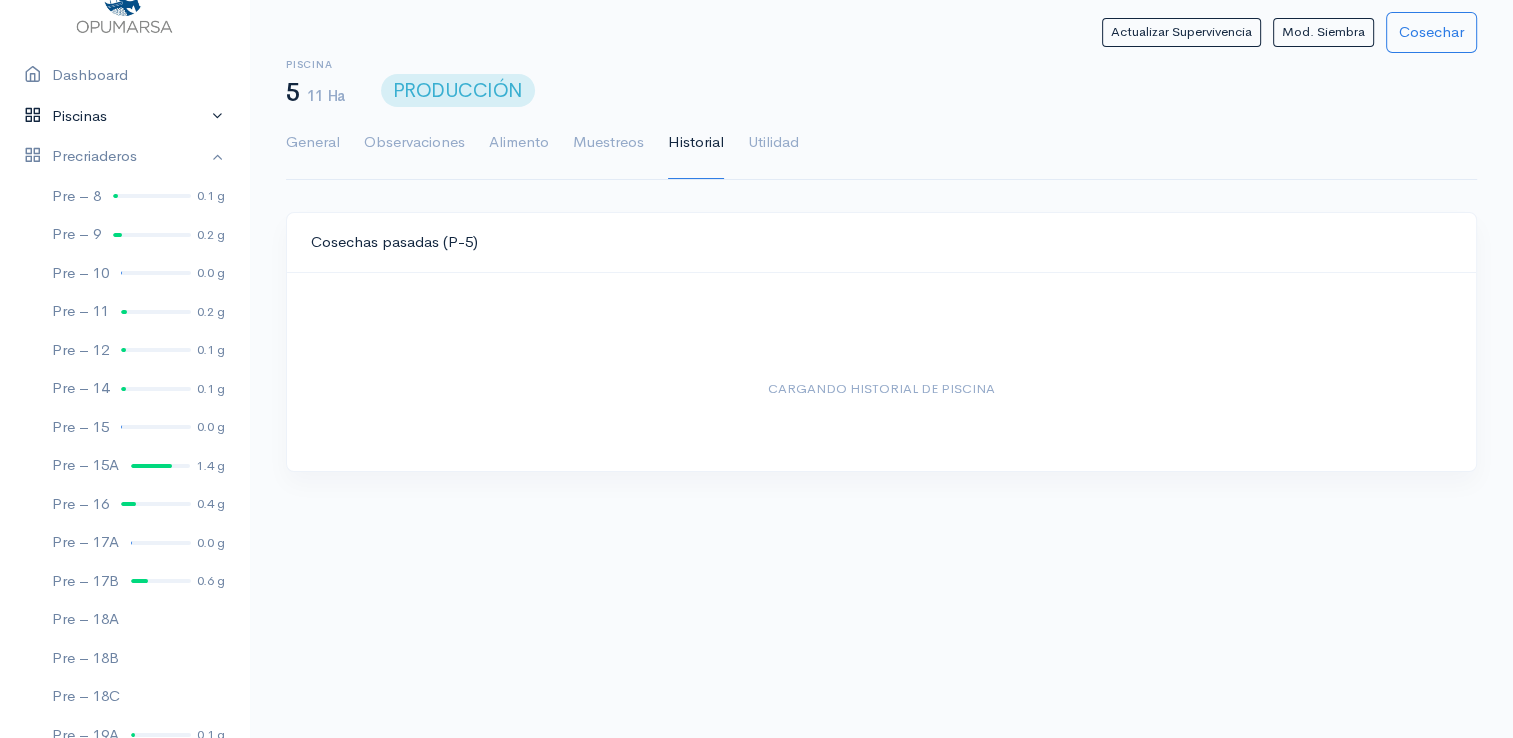 click on "Piscinas" at bounding box center (124, 116) 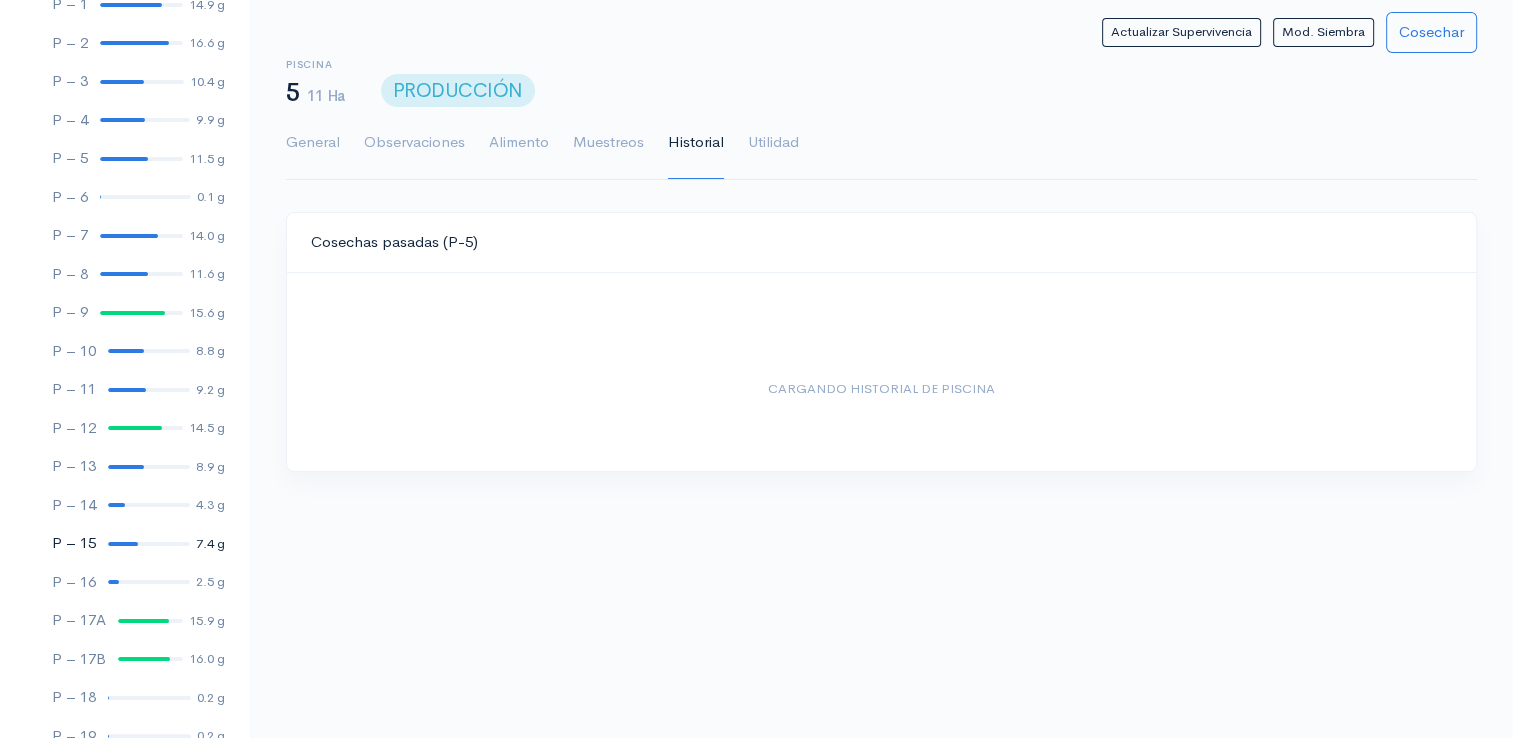 scroll, scrollTop: 261, scrollLeft: 0, axis: vertical 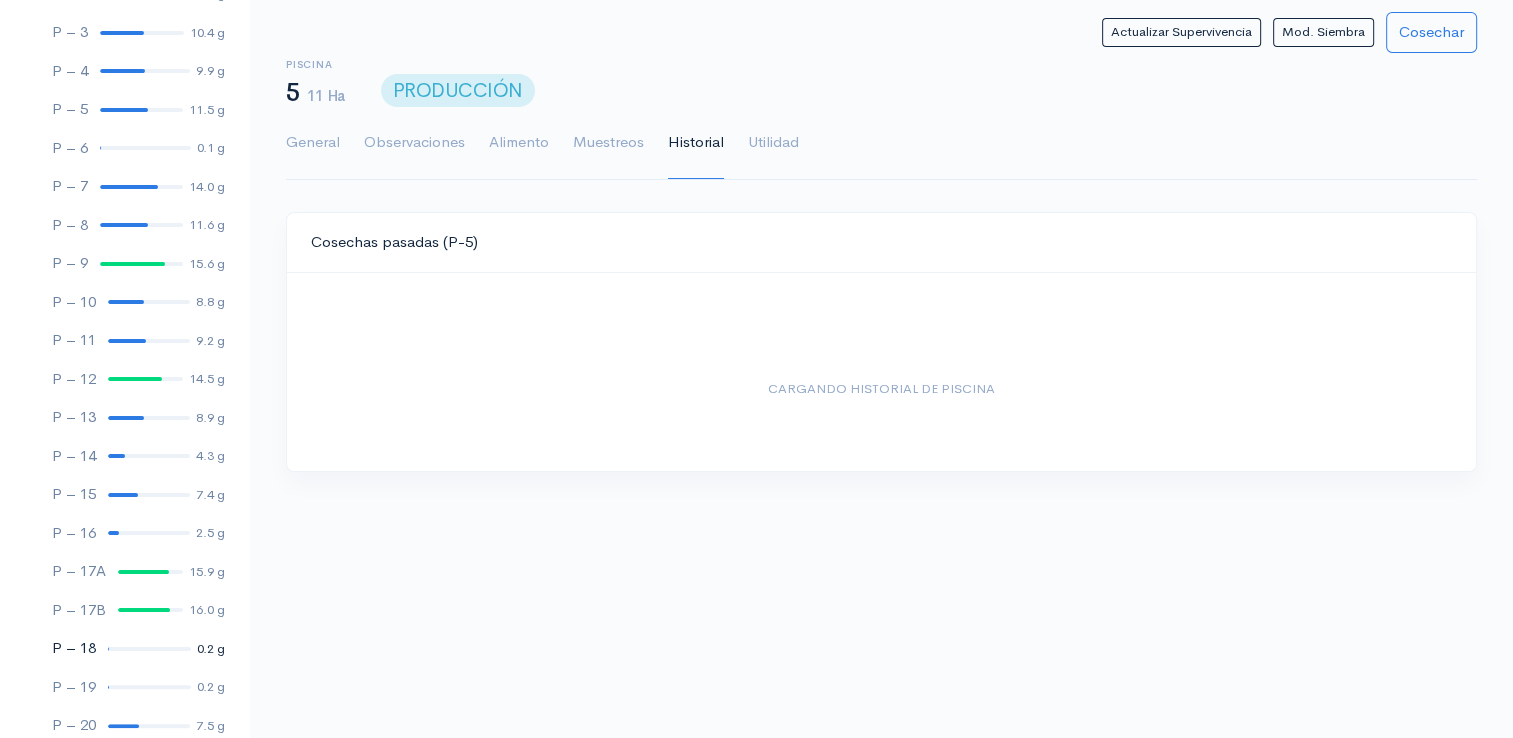 click on "P – [NUMBER] [NUMBER] g" at bounding box center [124, 648] 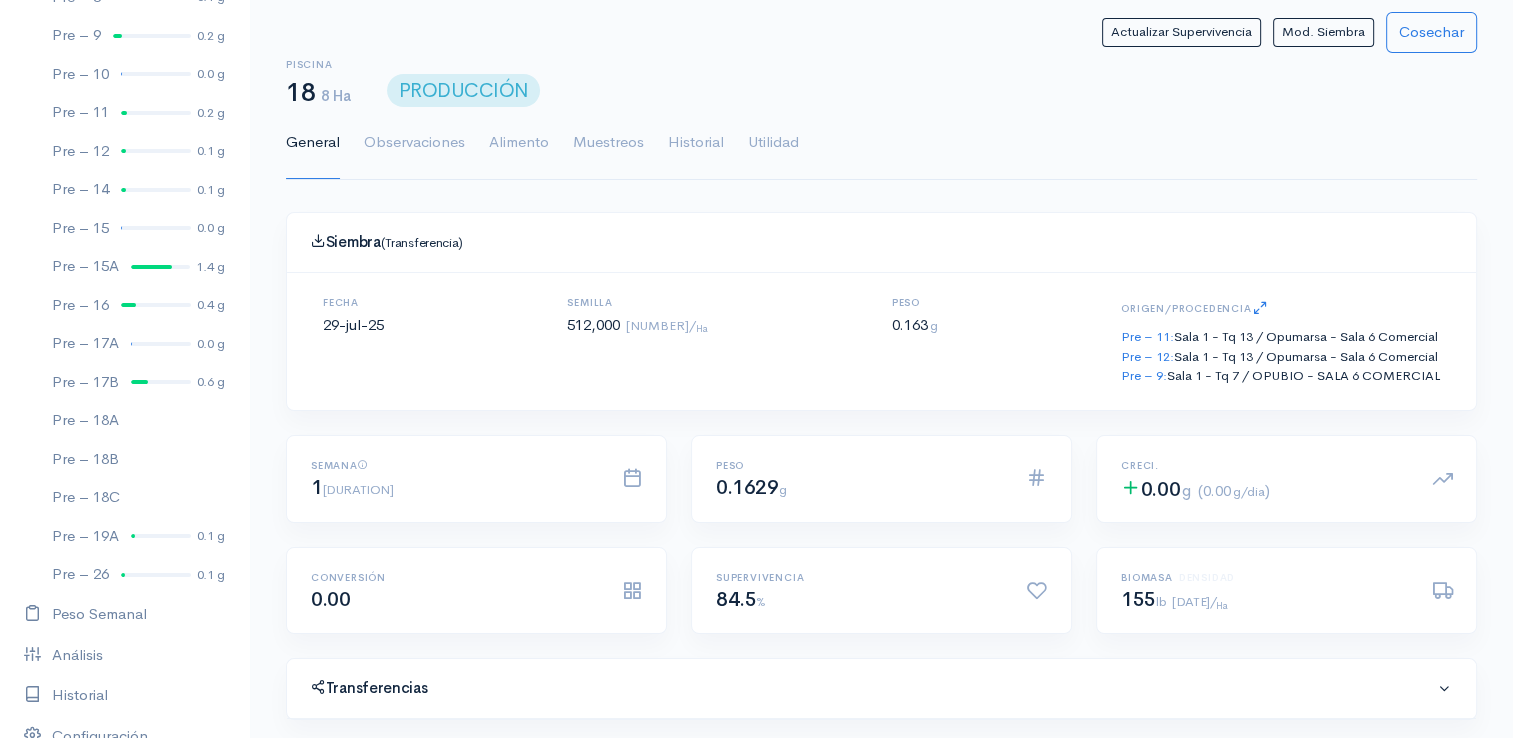 scroll, scrollTop: 0, scrollLeft: 0, axis: both 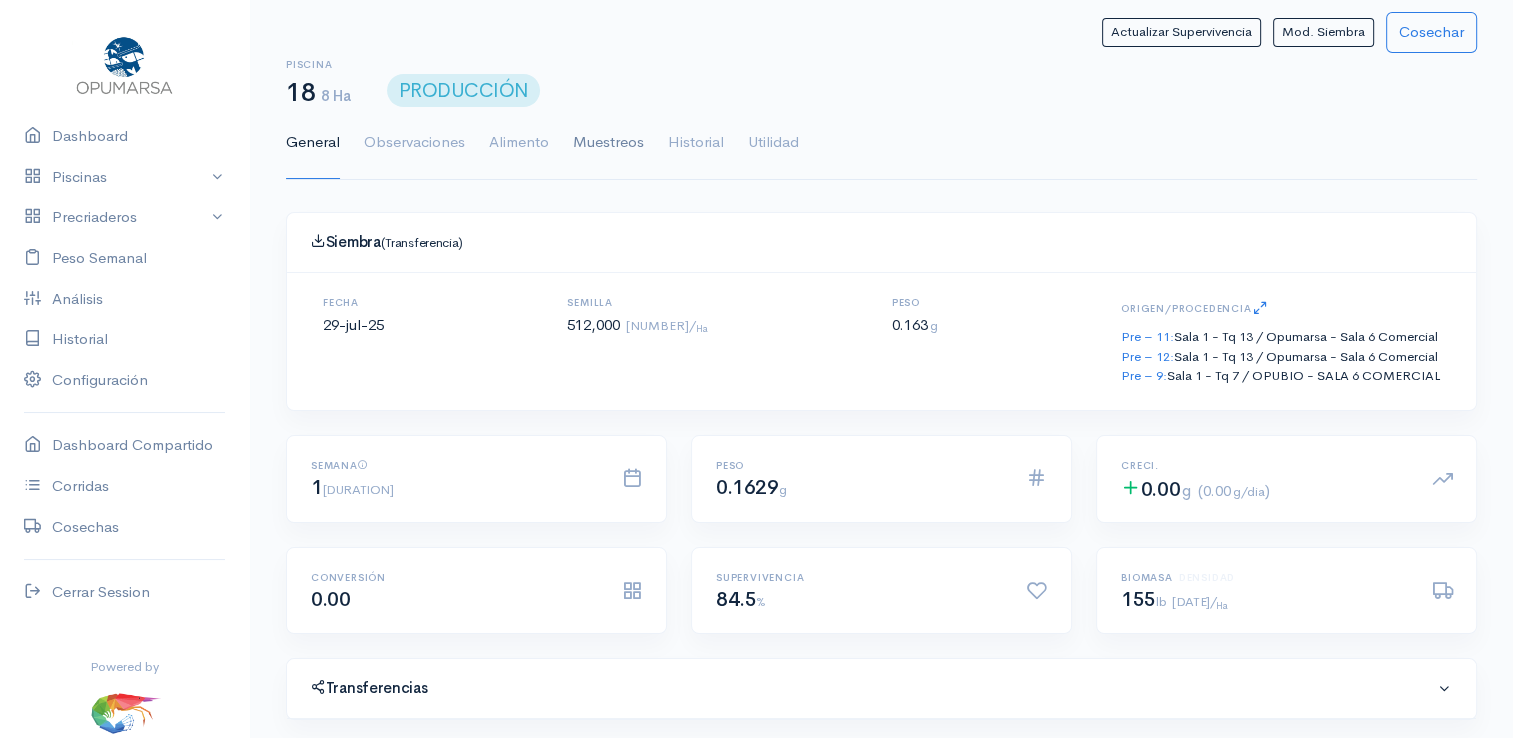 click on "Muestreos" at bounding box center [608, 143] 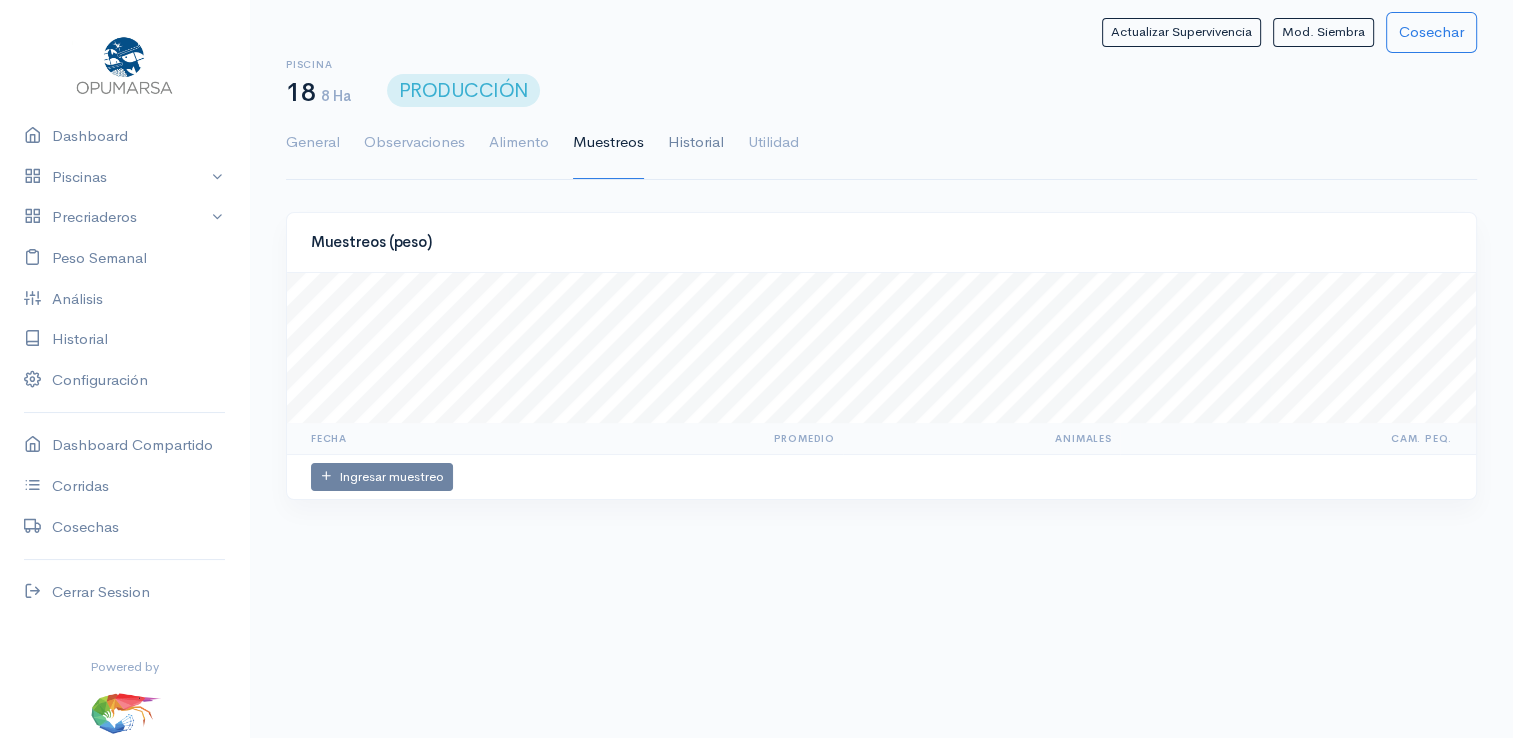 click on "Historial" at bounding box center [696, 143] 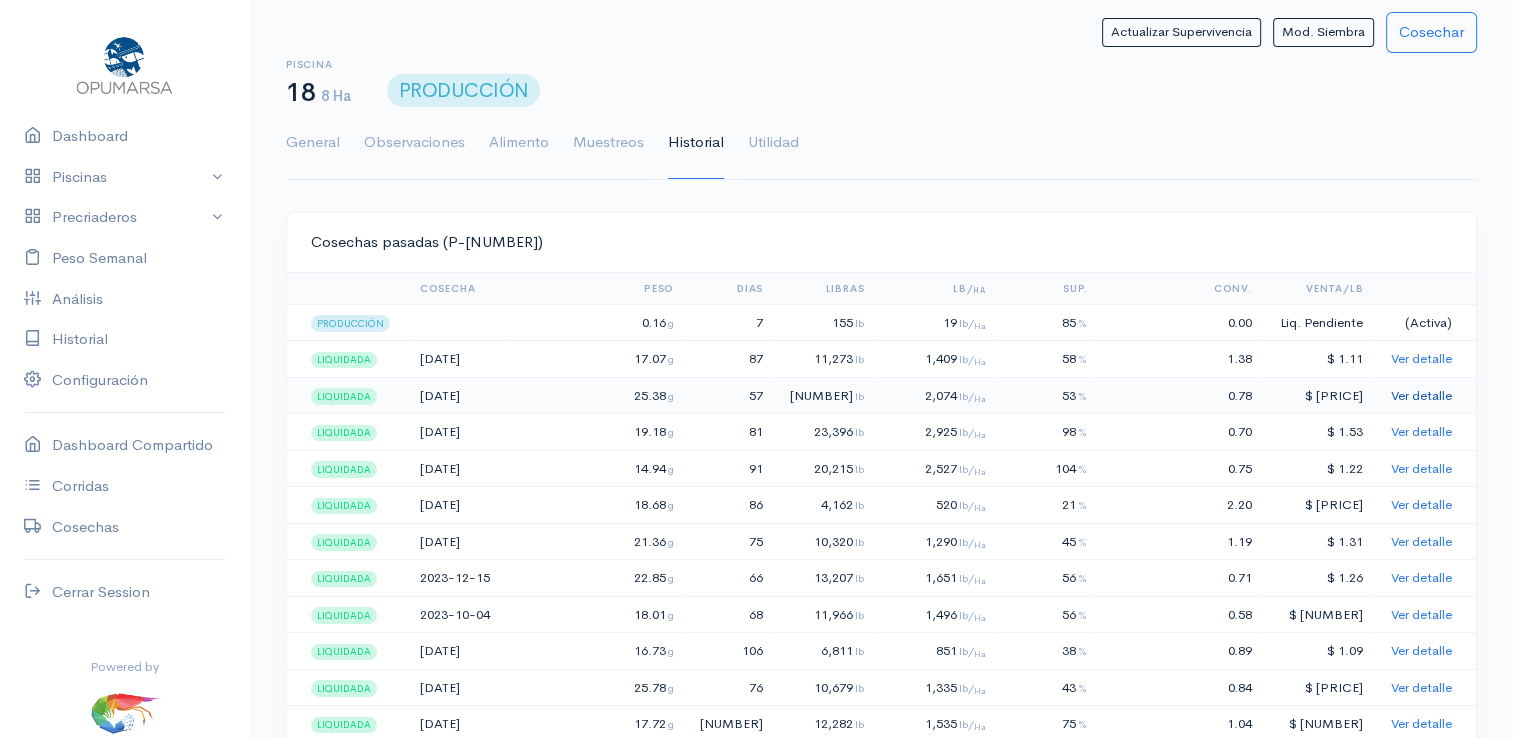 click on "Ver detalle" at bounding box center (1421, 395) 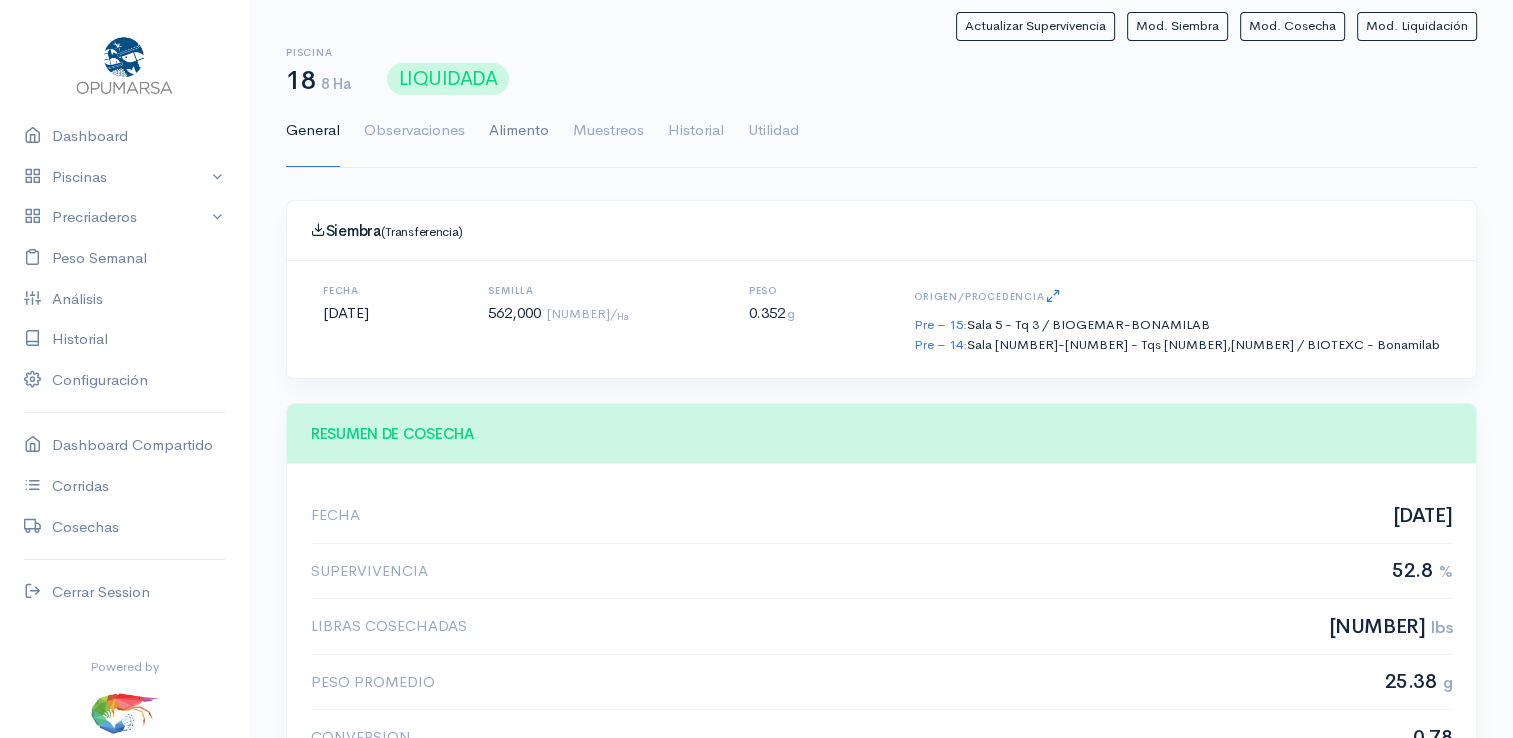 click on "Alimento" at bounding box center (519, 131) 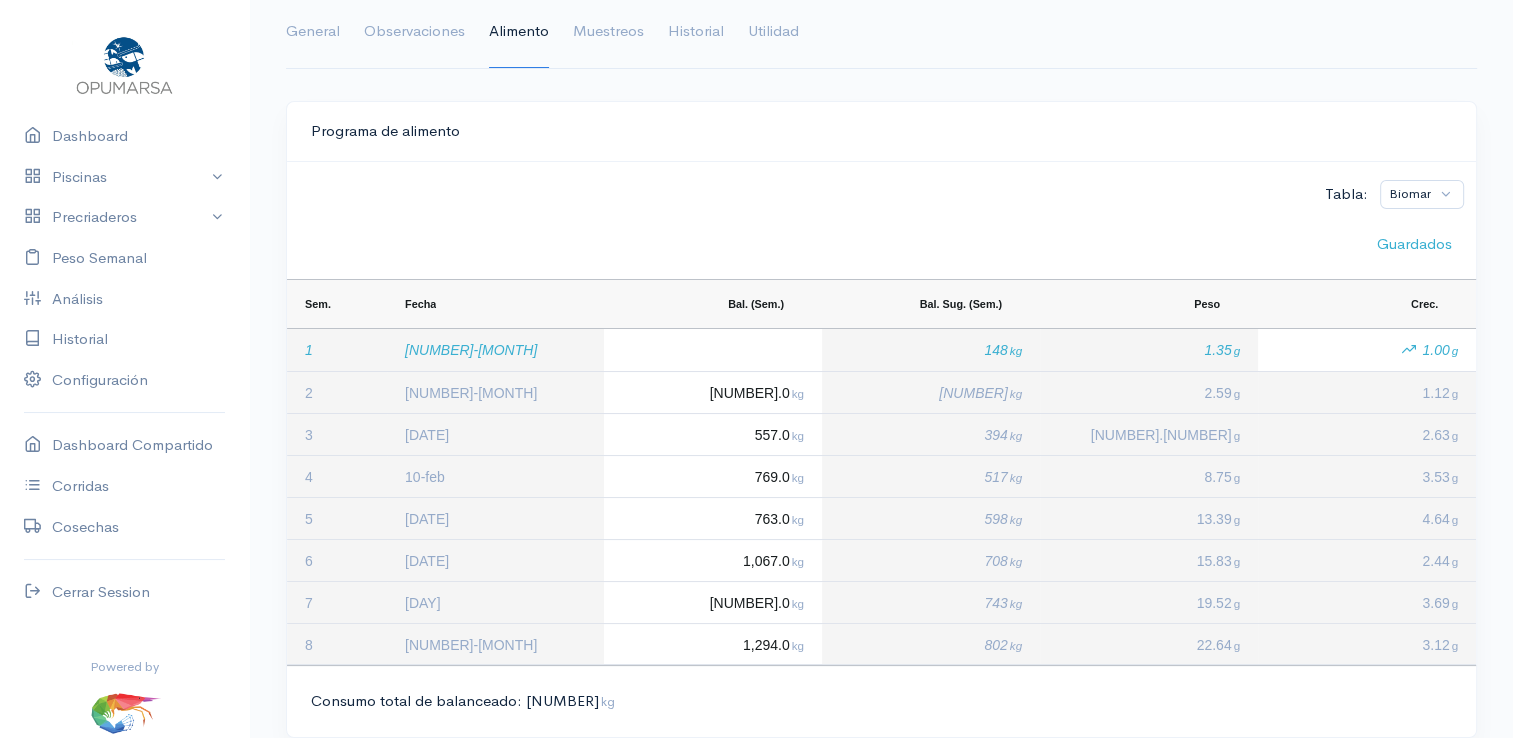 scroll, scrollTop: 100, scrollLeft: 0, axis: vertical 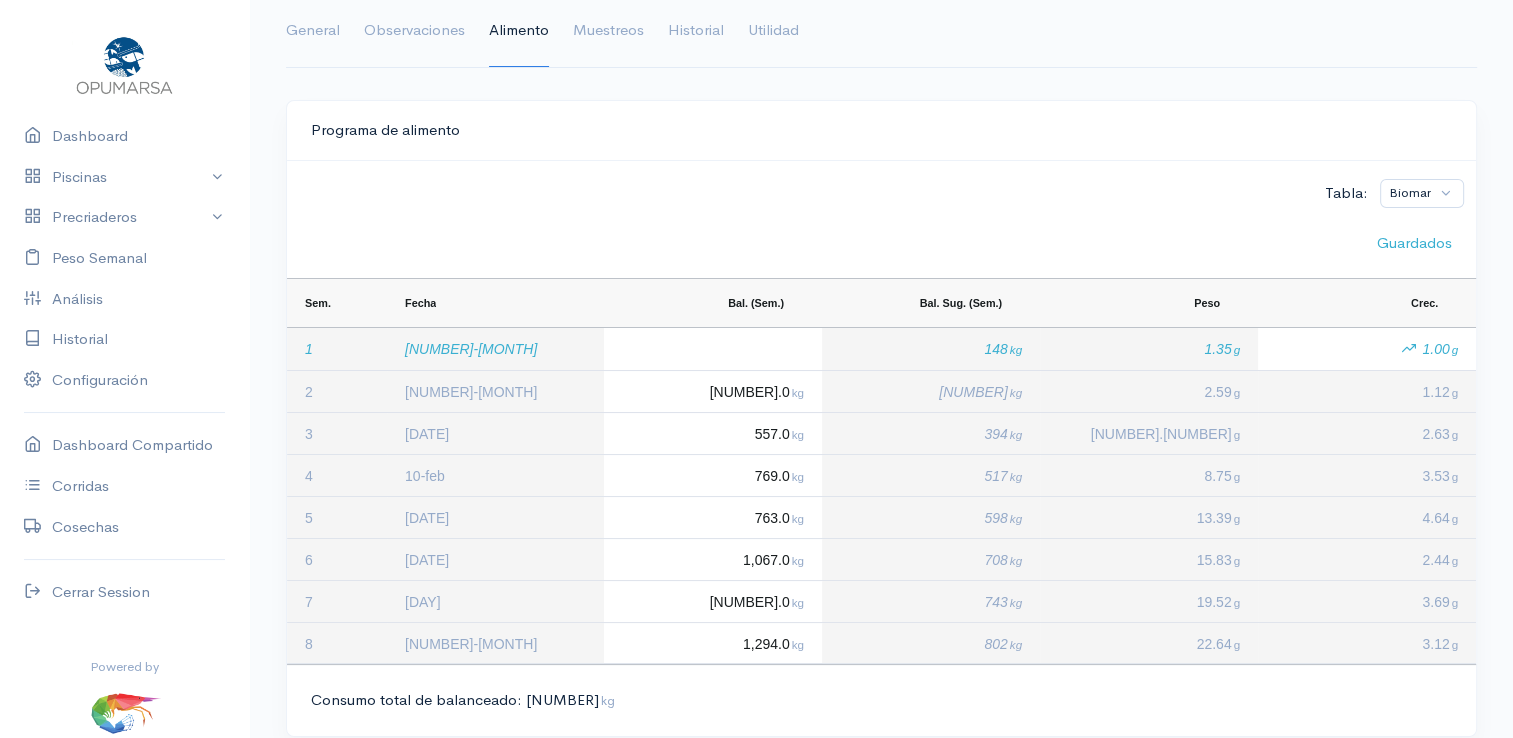 click on "Tabla:   Biomar" at bounding box center (881, 190) 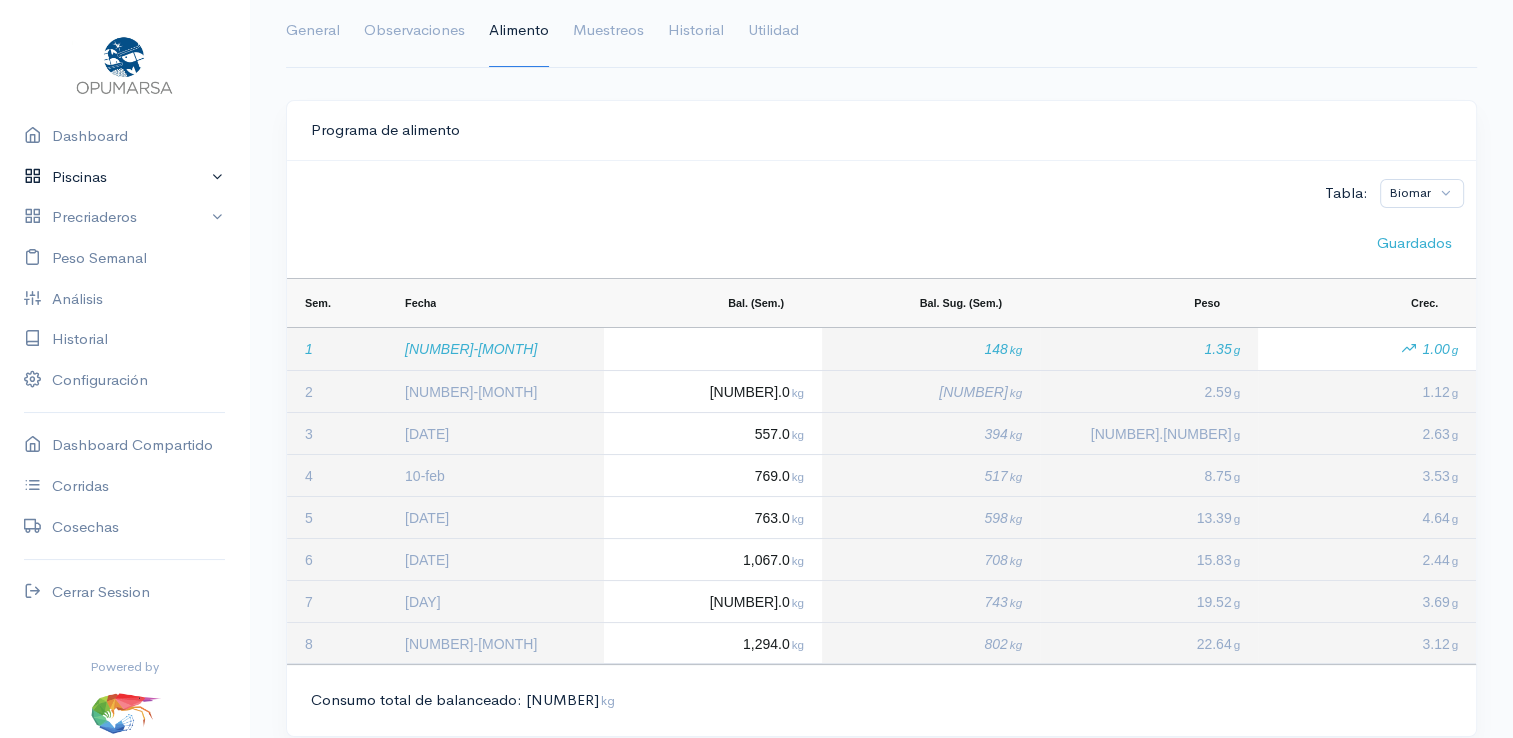 click on "Piscinas" at bounding box center [124, 177] 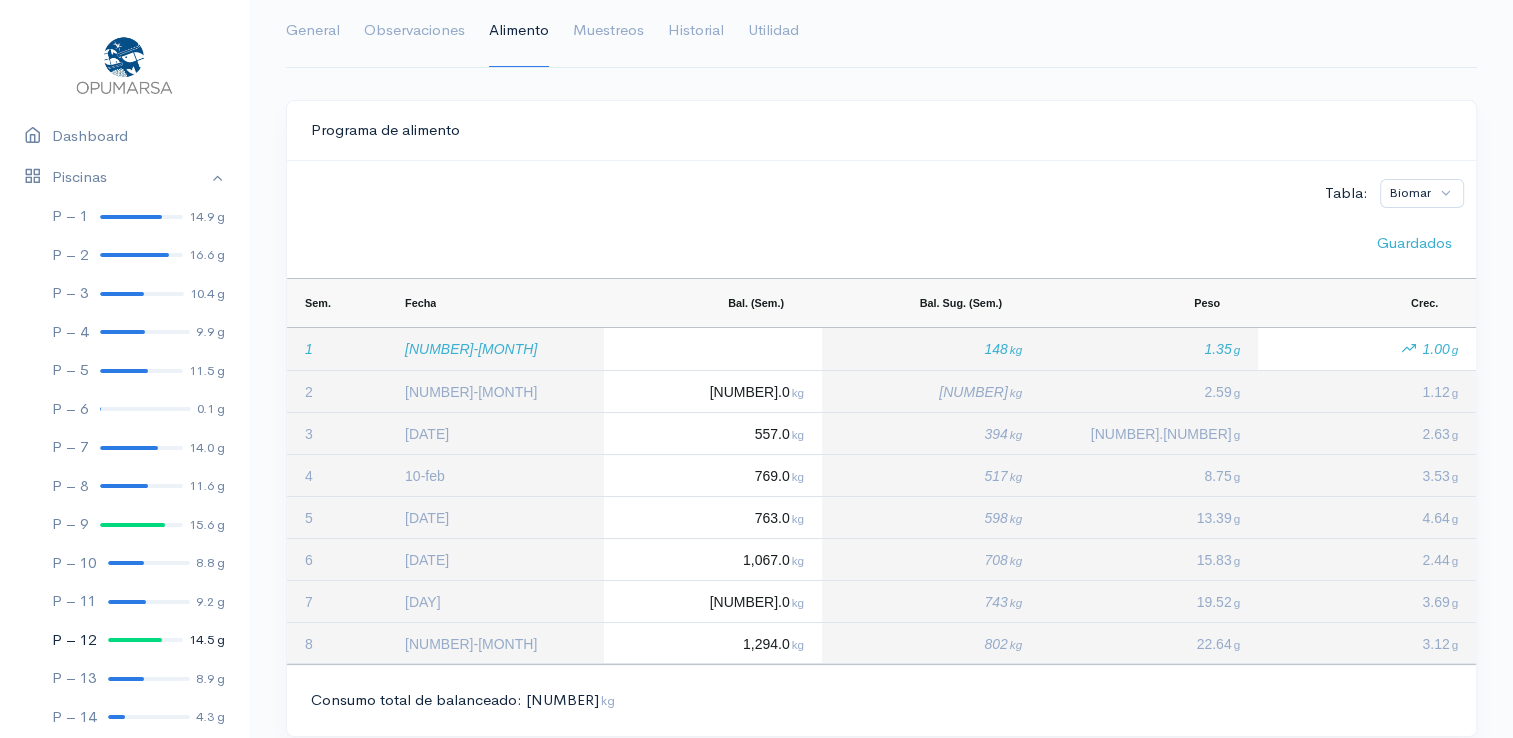 click at bounding box center [135, 640] 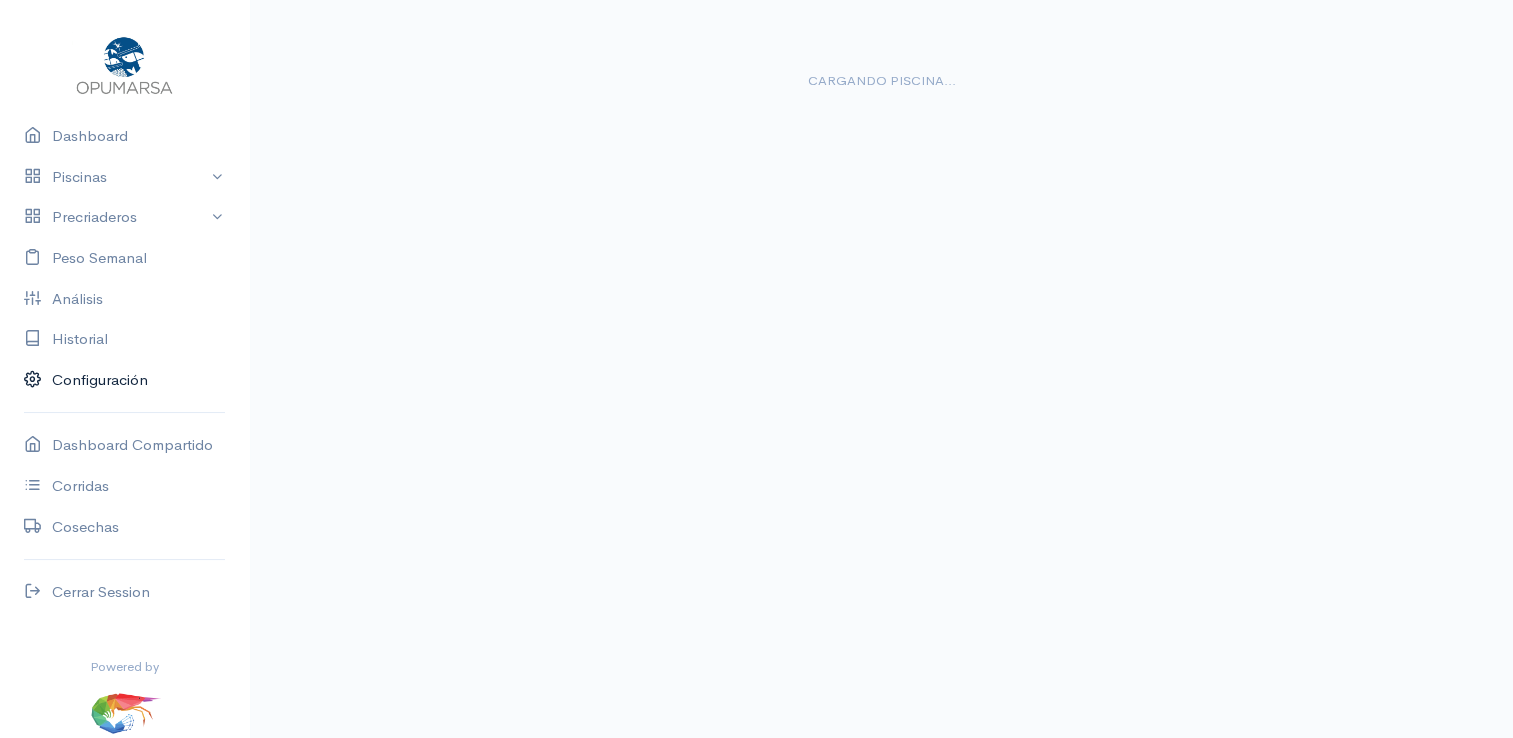 scroll, scrollTop: 0, scrollLeft: 0, axis: both 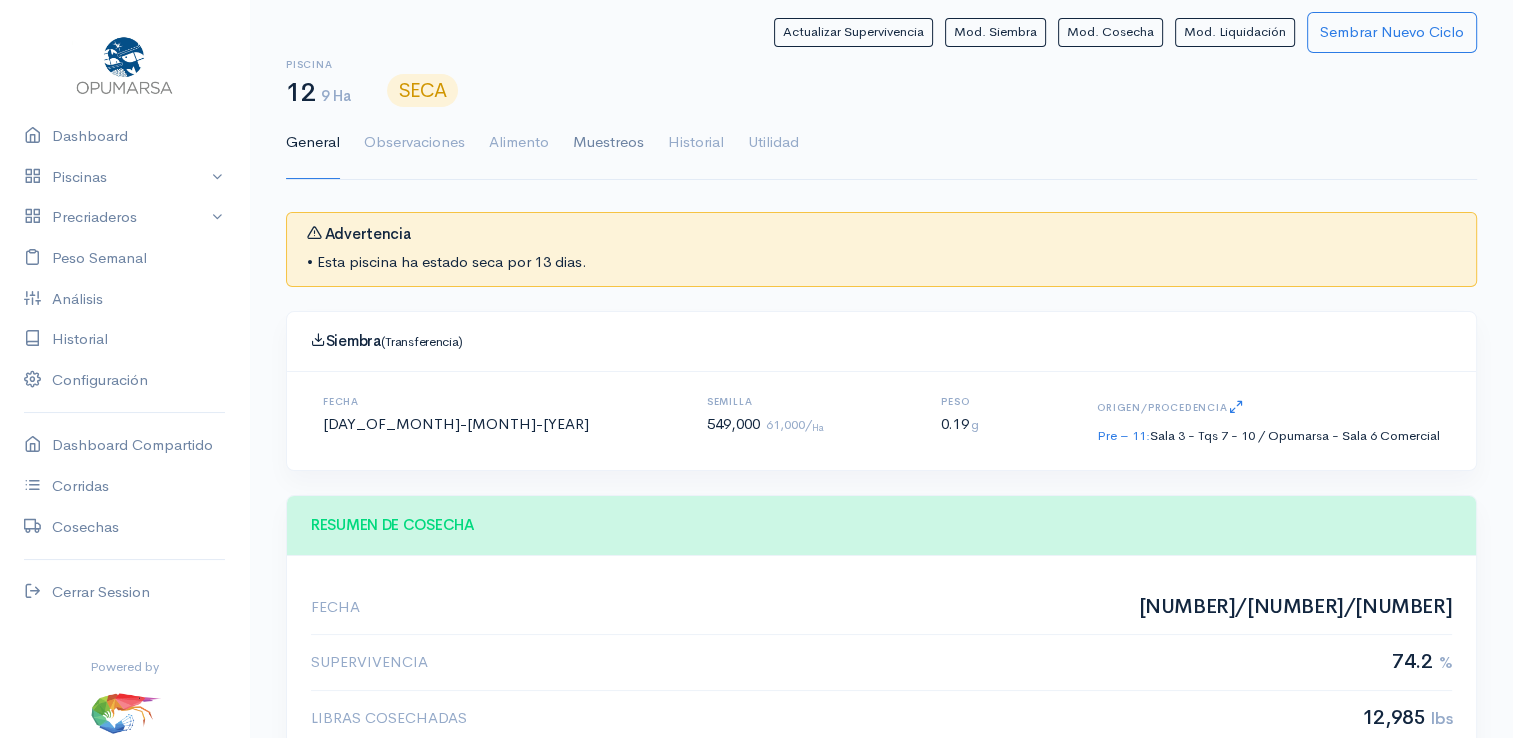 click on "Muestreos" at bounding box center (608, 143) 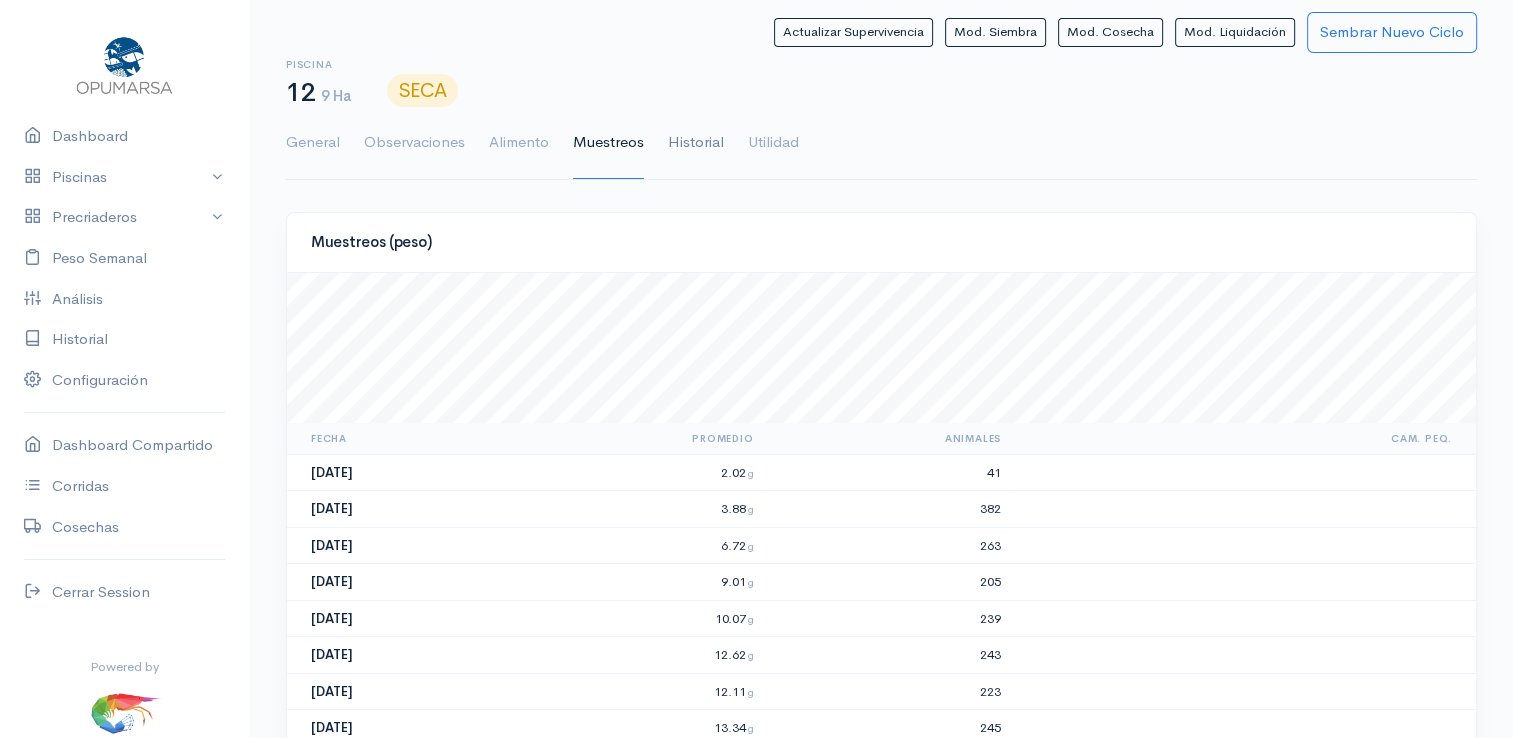 click on "Historial" at bounding box center [696, 143] 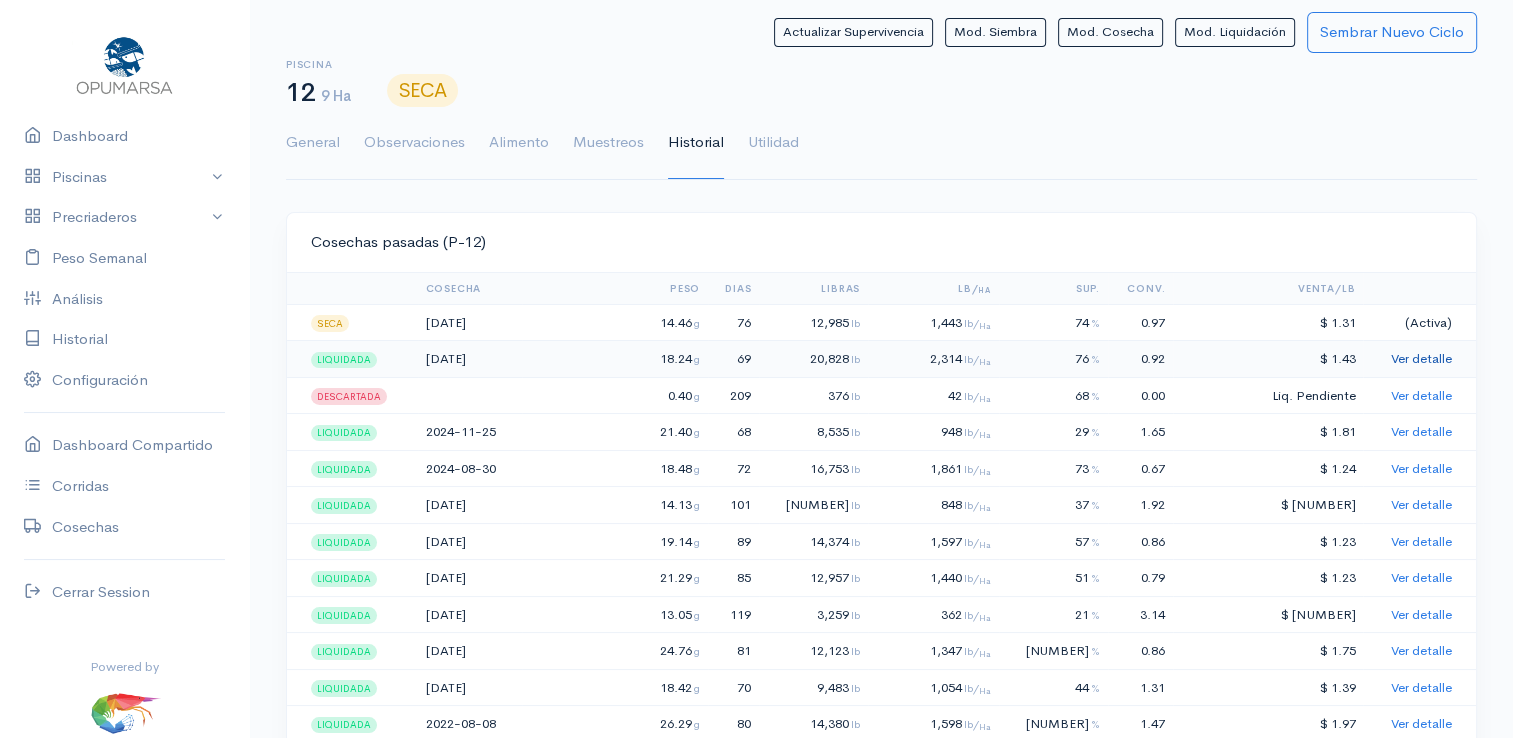 click on "Ver detalle" at bounding box center [1421, 358] 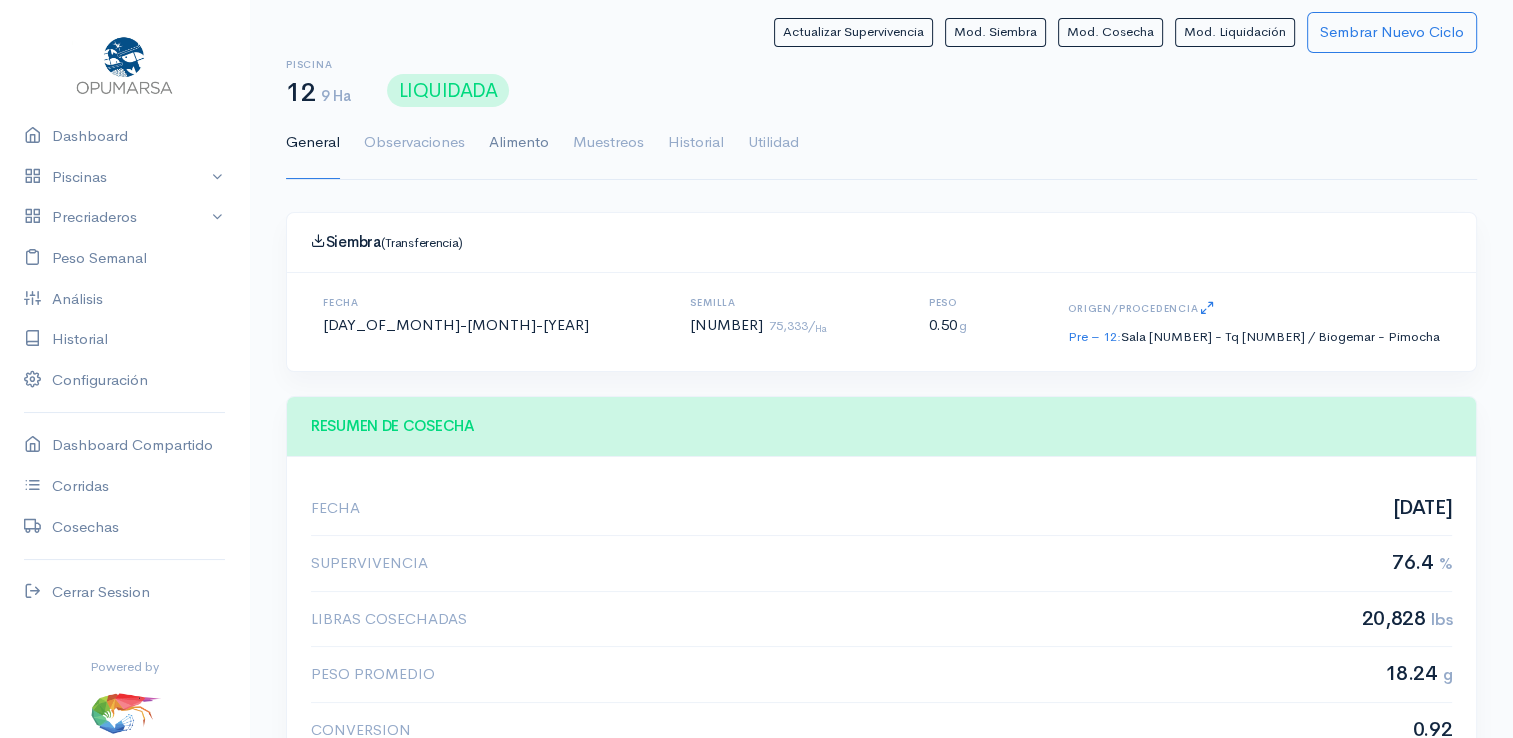 click on "Alimento" at bounding box center (519, 143) 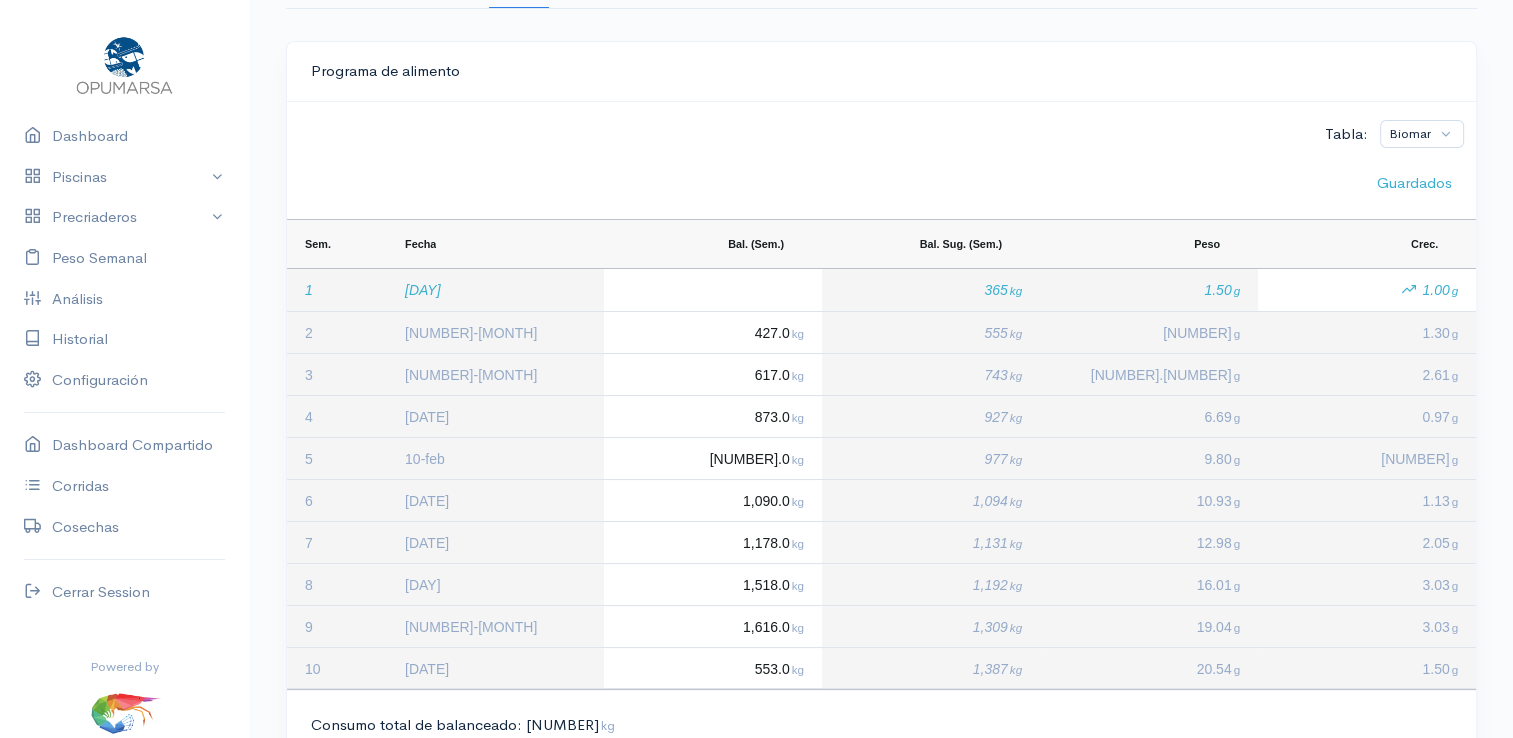 scroll, scrollTop: 200, scrollLeft: 0, axis: vertical 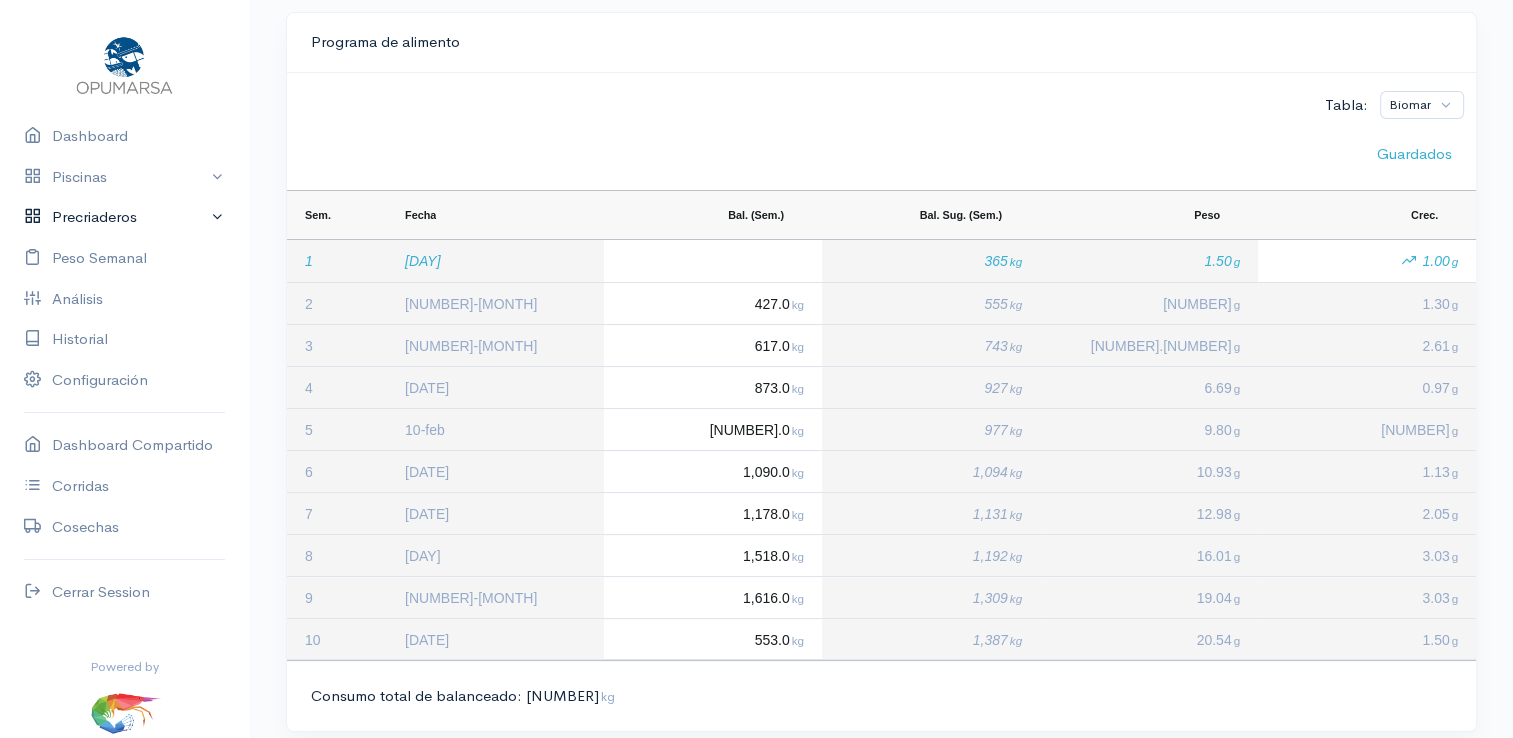 click on "Precriaderos" at bounding box center [124, 217] 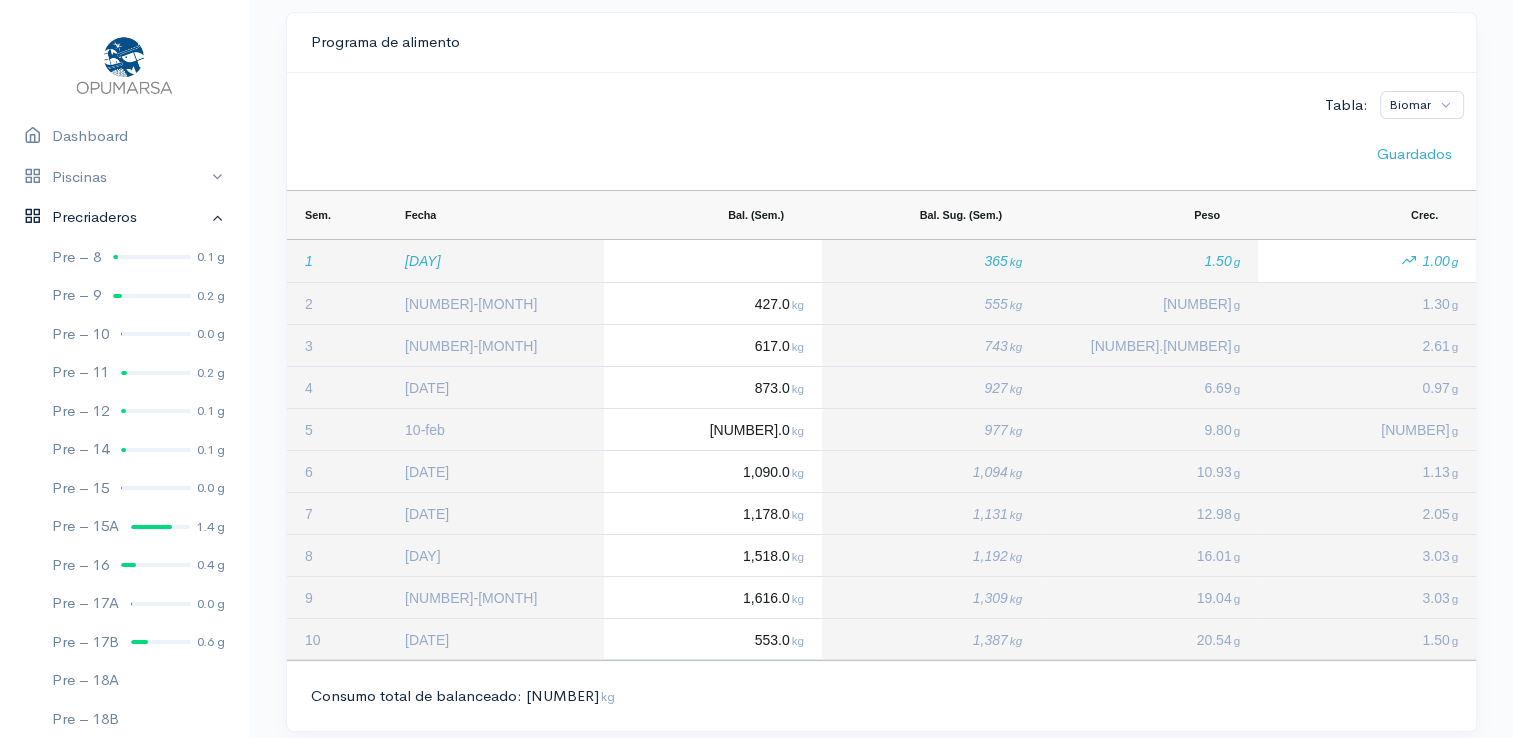 click on "Precriaderos" at bounding box center [124, 217] 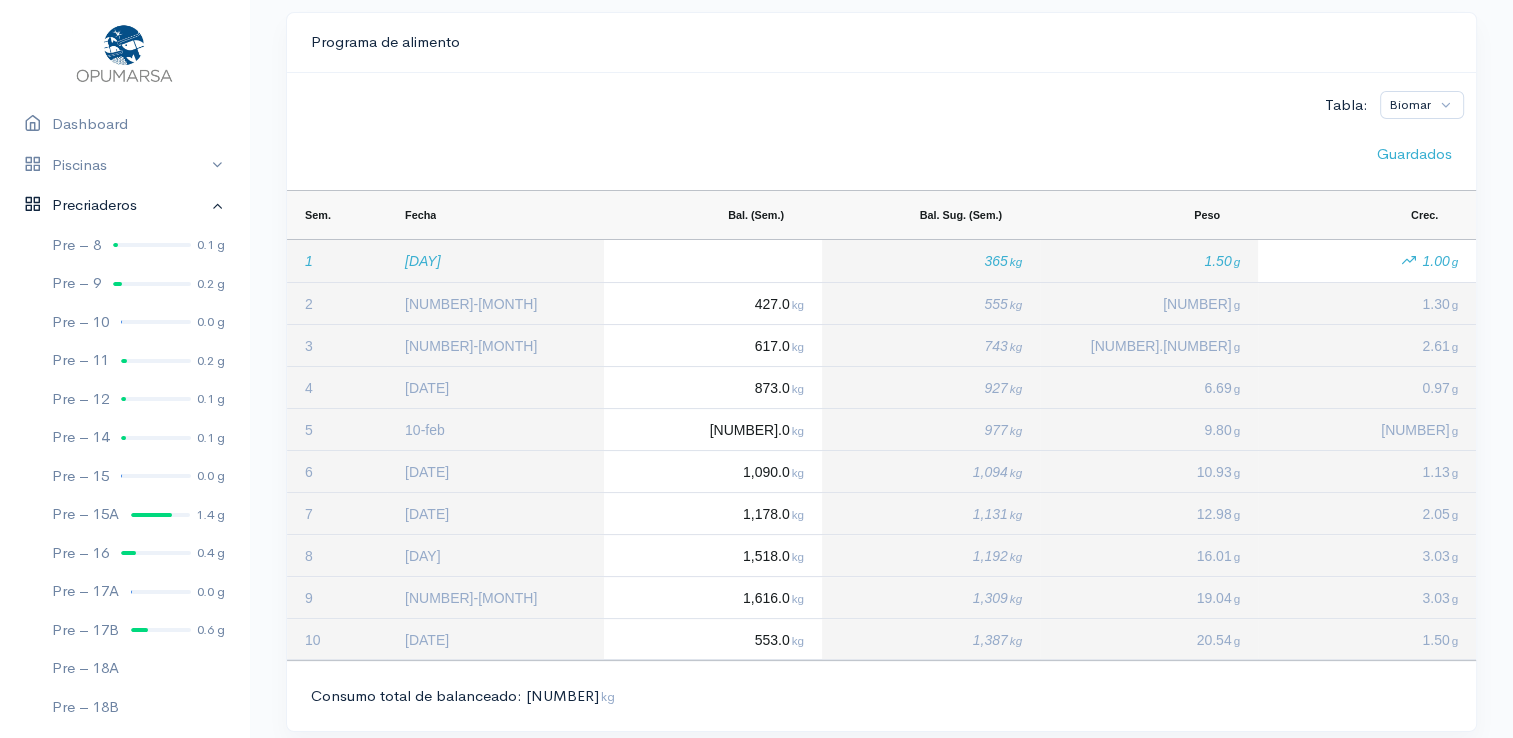 scroll, scrollTop: 0, scrollLeft: 0, axis: both 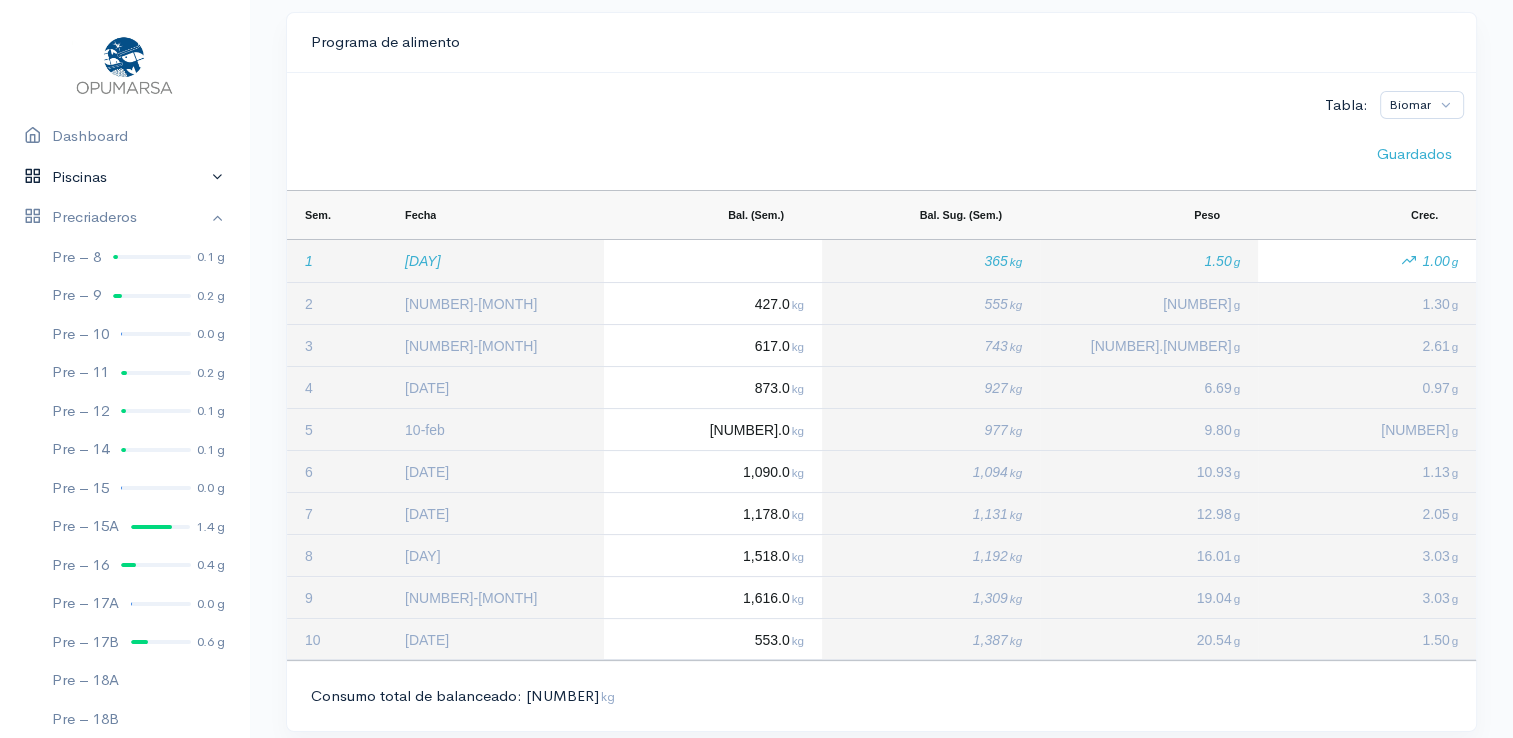 click on "Piscinas" at bounding box center [124, 177] 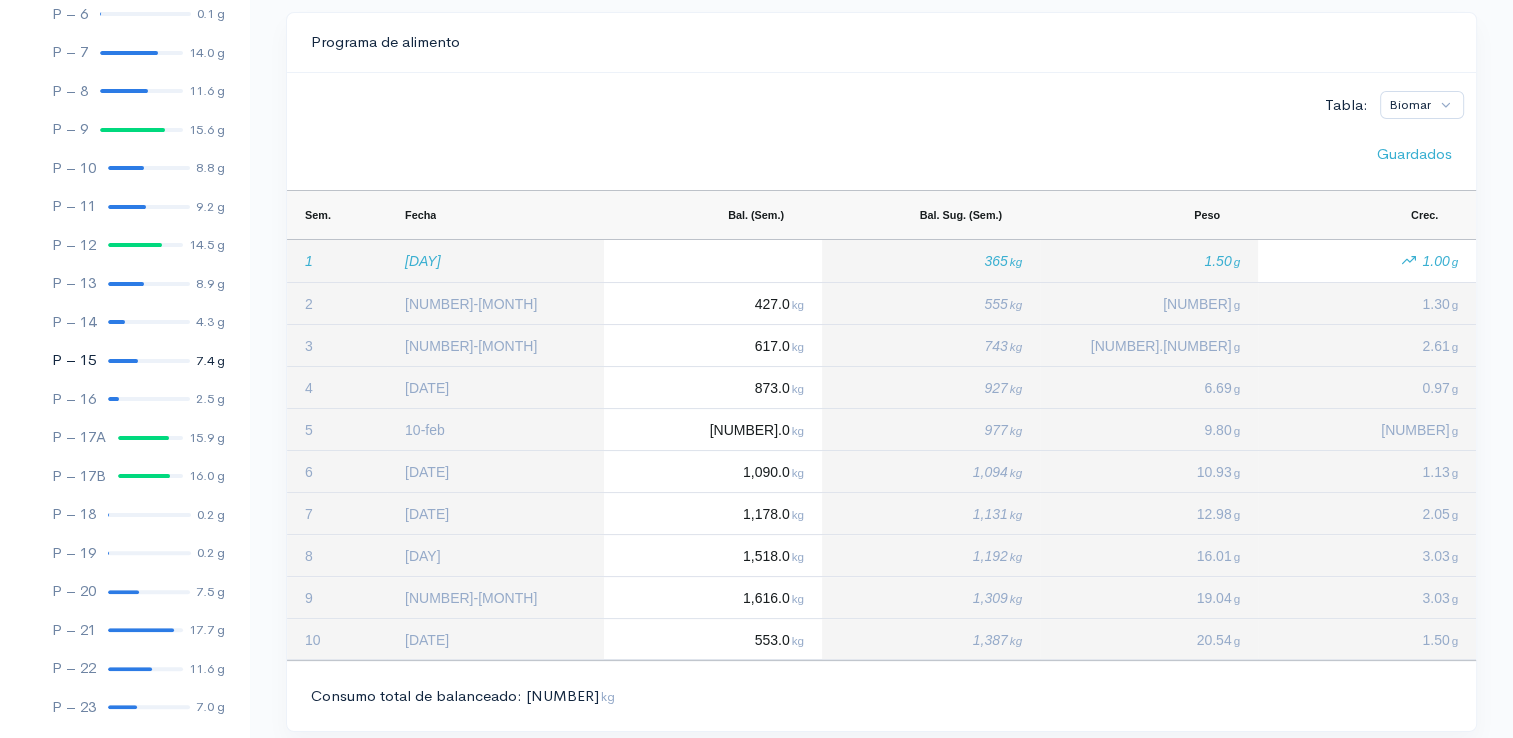 scroll, scrollTop: 400, scrollLeft: 0, axis: vertical 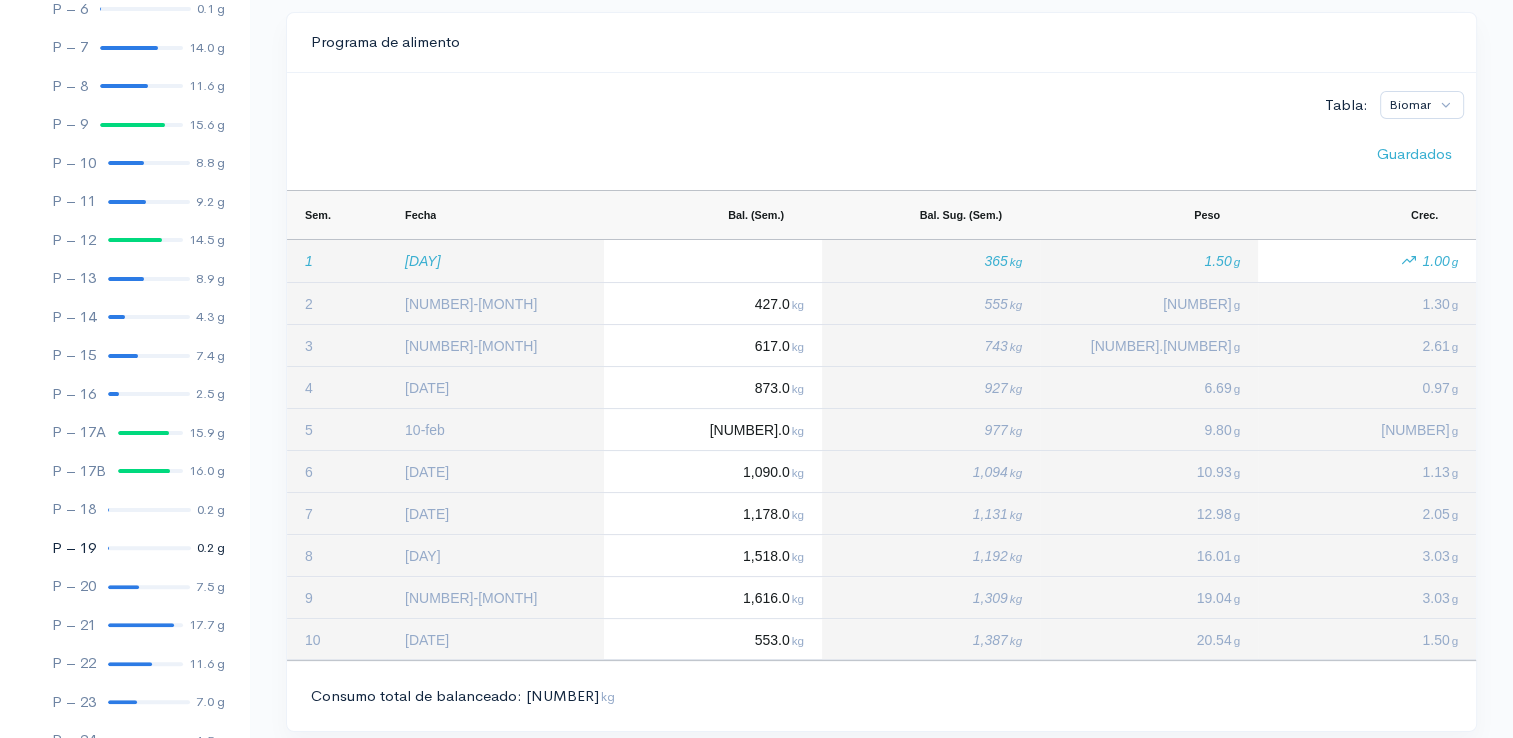 click on "[PRODUCT_CODE] [NUMBER] [UNIT]" at bounding box center [124, 548] 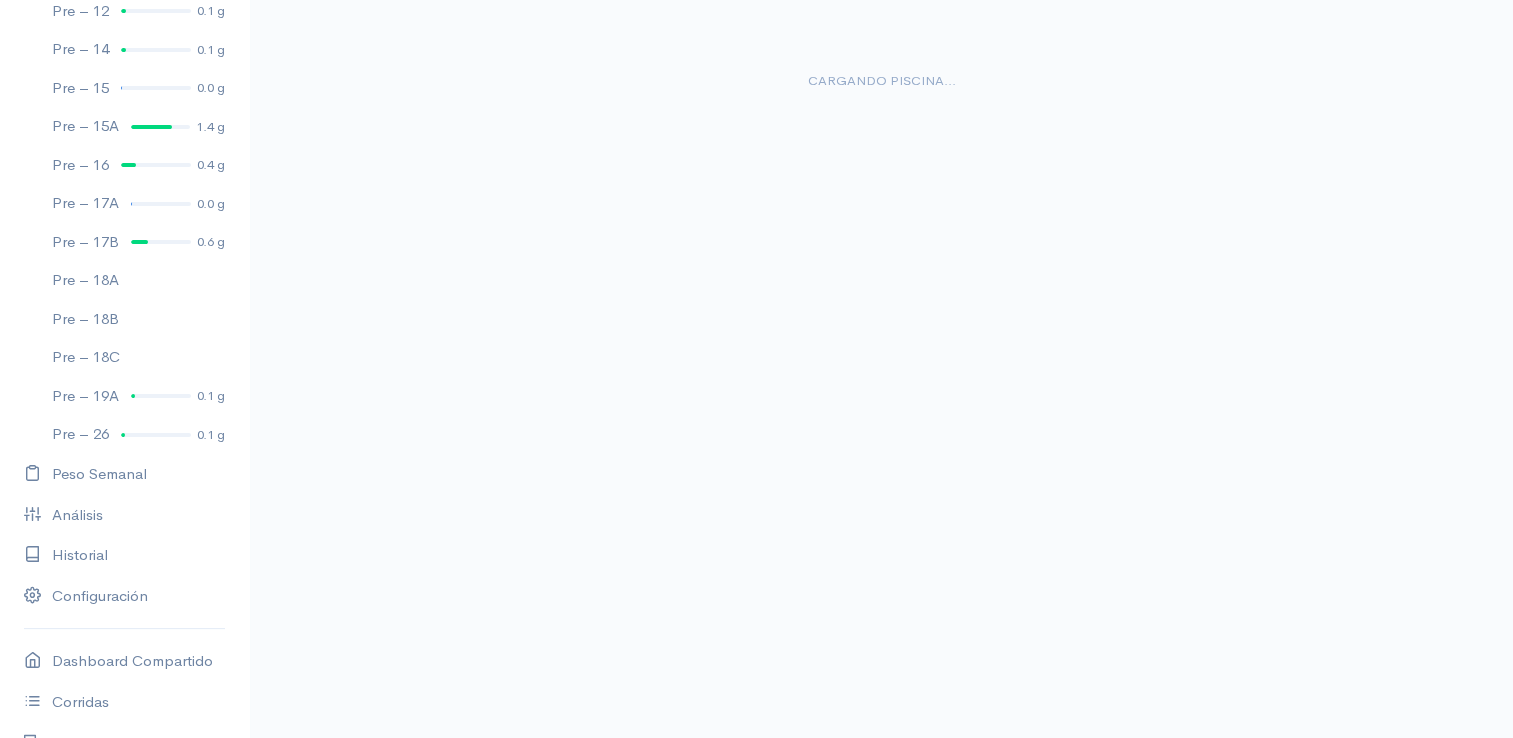 scroll, scrollTop: 0, scrollLeft: 0, axis: both 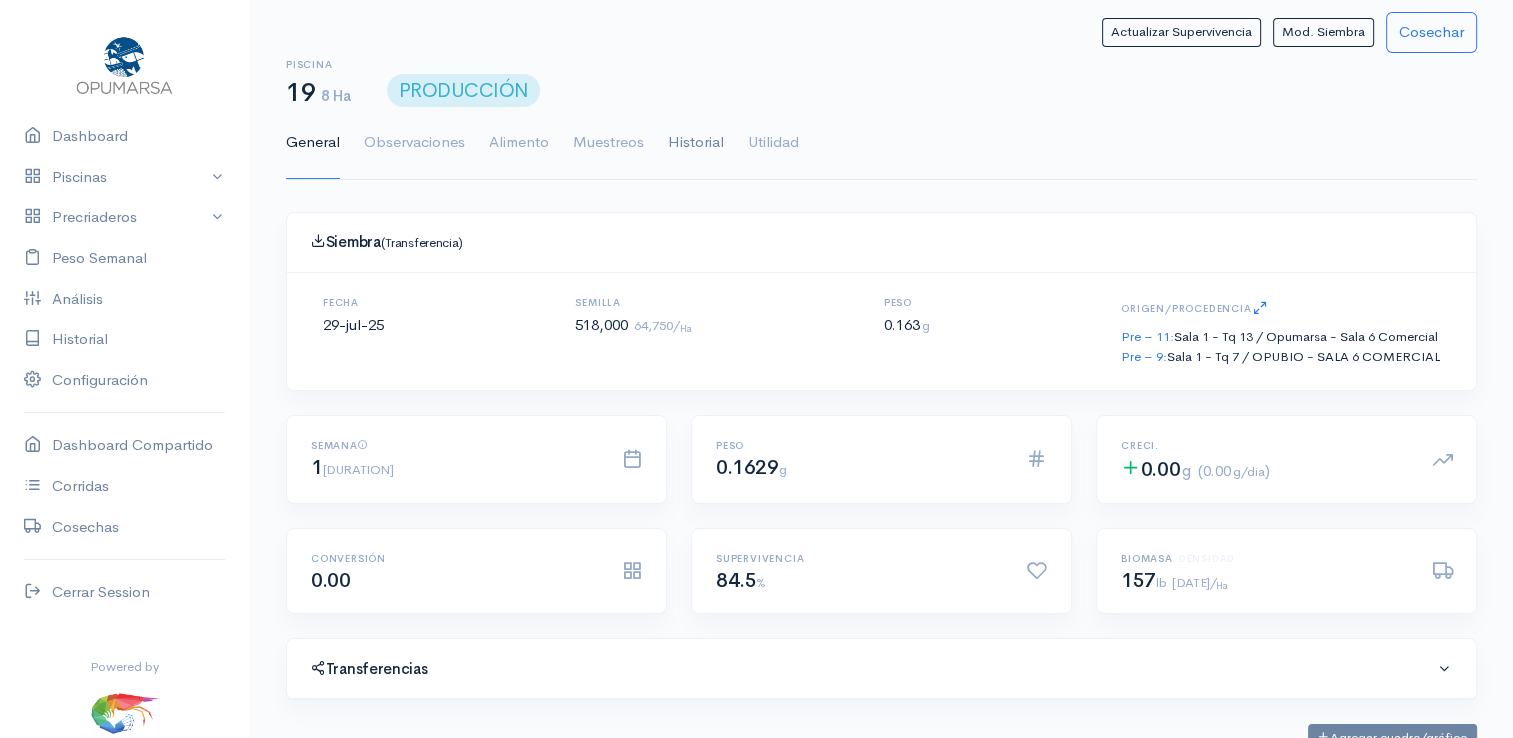 click on "Historial" at bounding box center [696, 143] 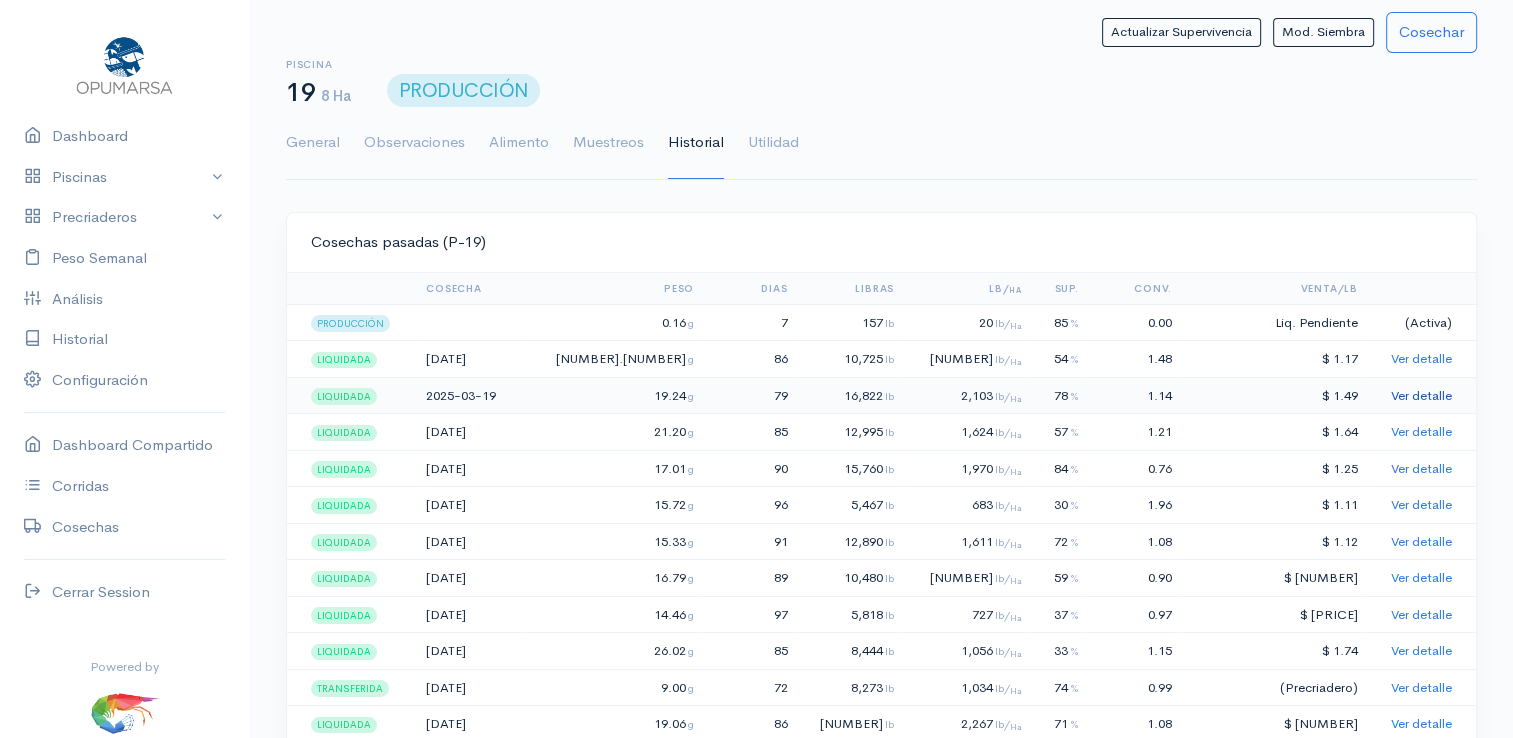 click on "Ver detalle" at bounding box center [1421, 395] 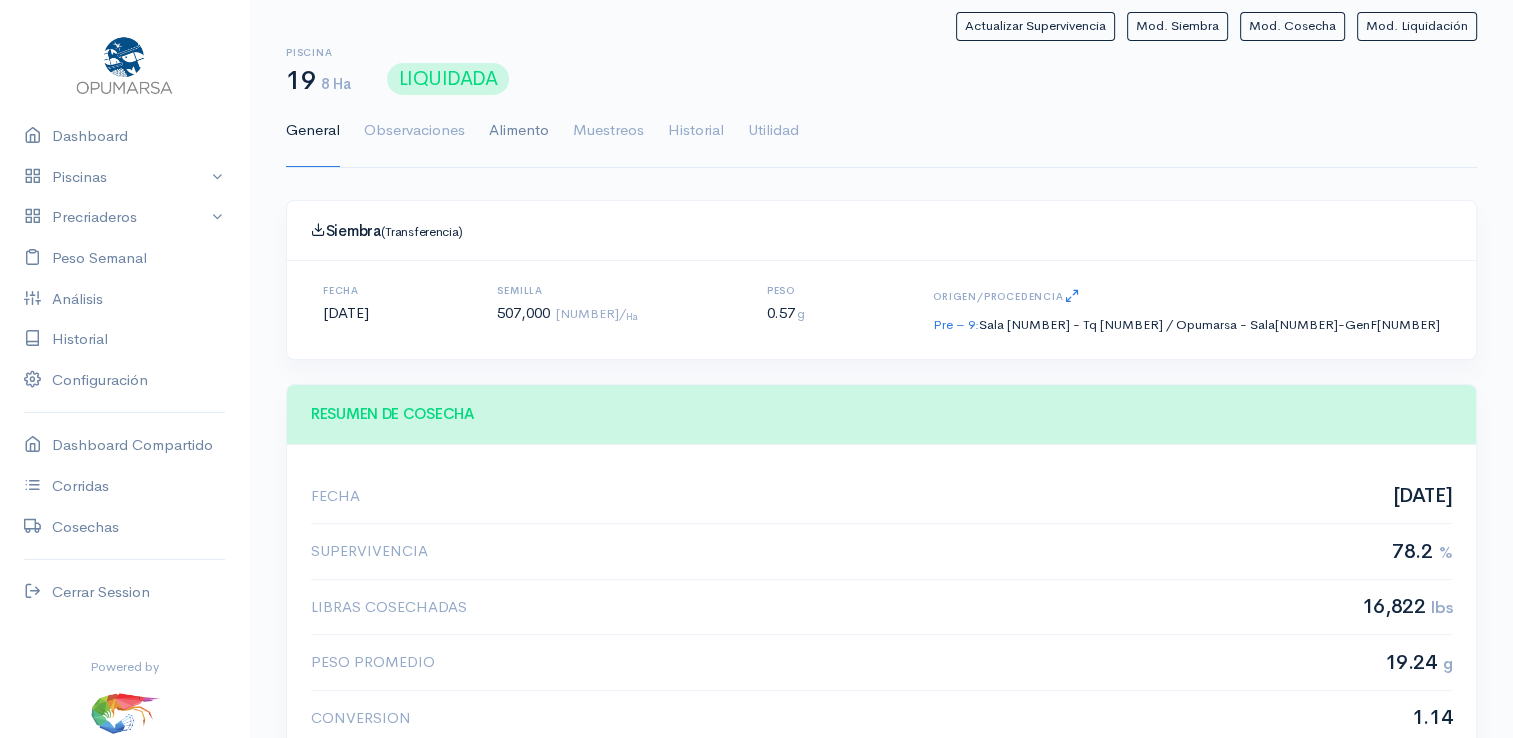 click on "Alimento" at bounding box center [519, 131] 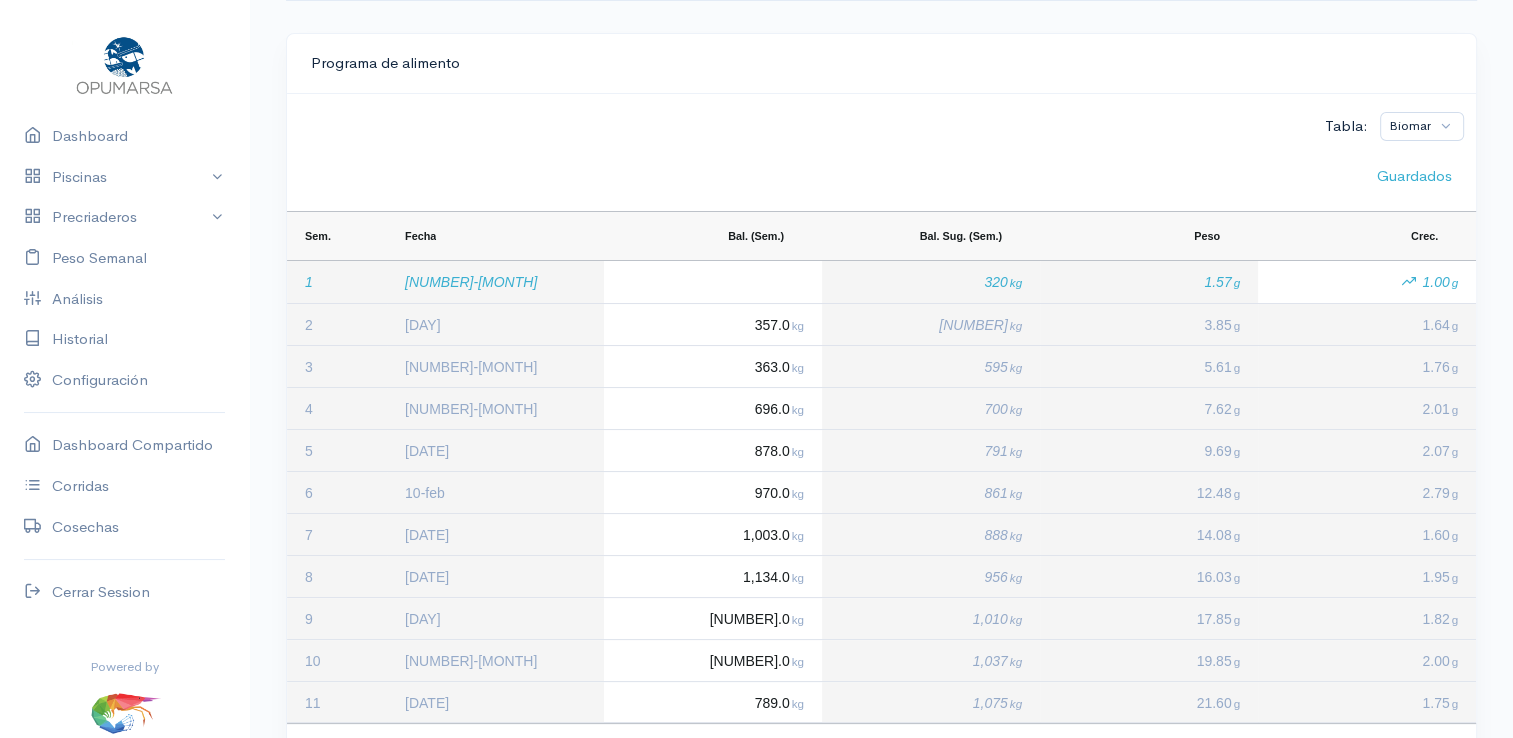 scroll, scrollTop: 200, scrollLeft: 0, axis: vertical 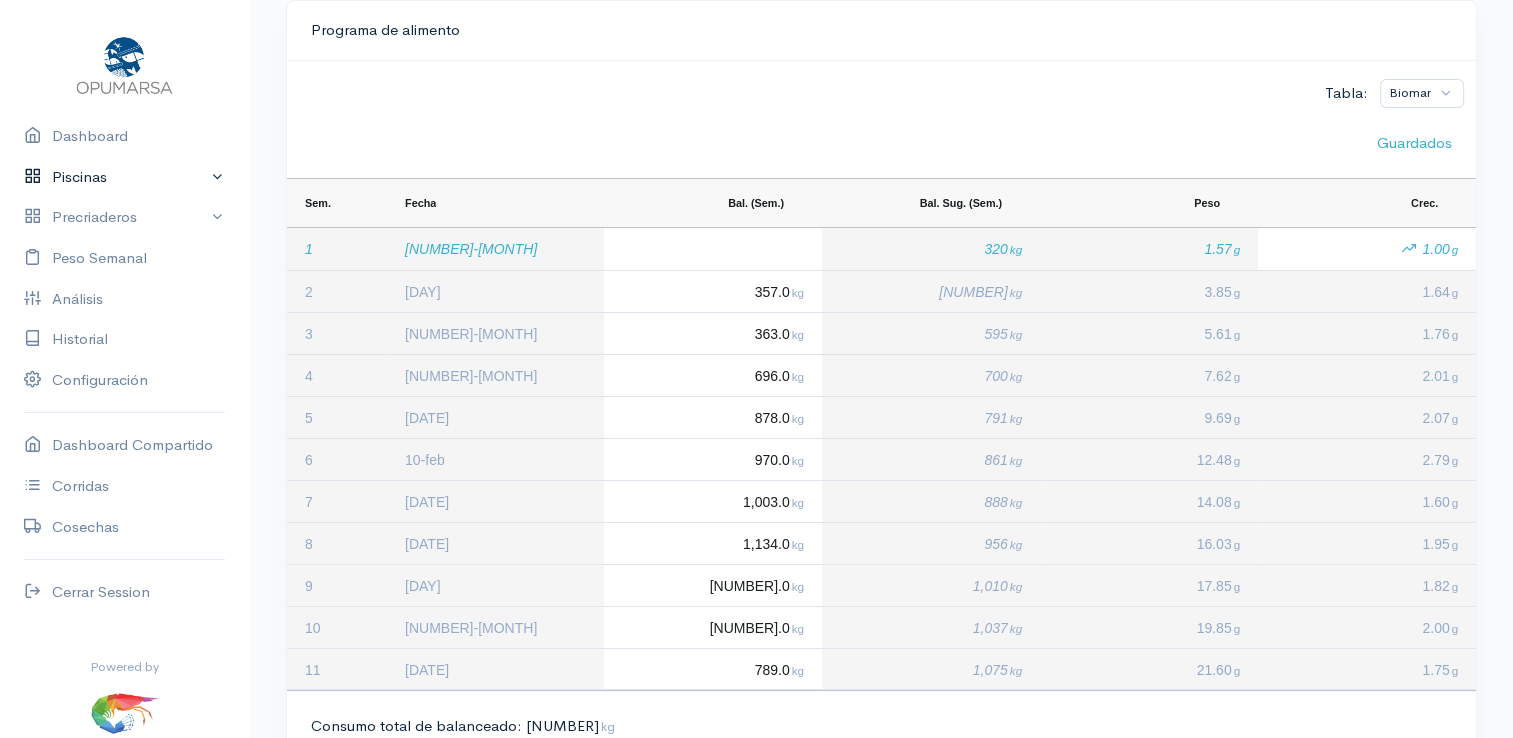 click on "Piscinas" at bounding box center (124, 177) 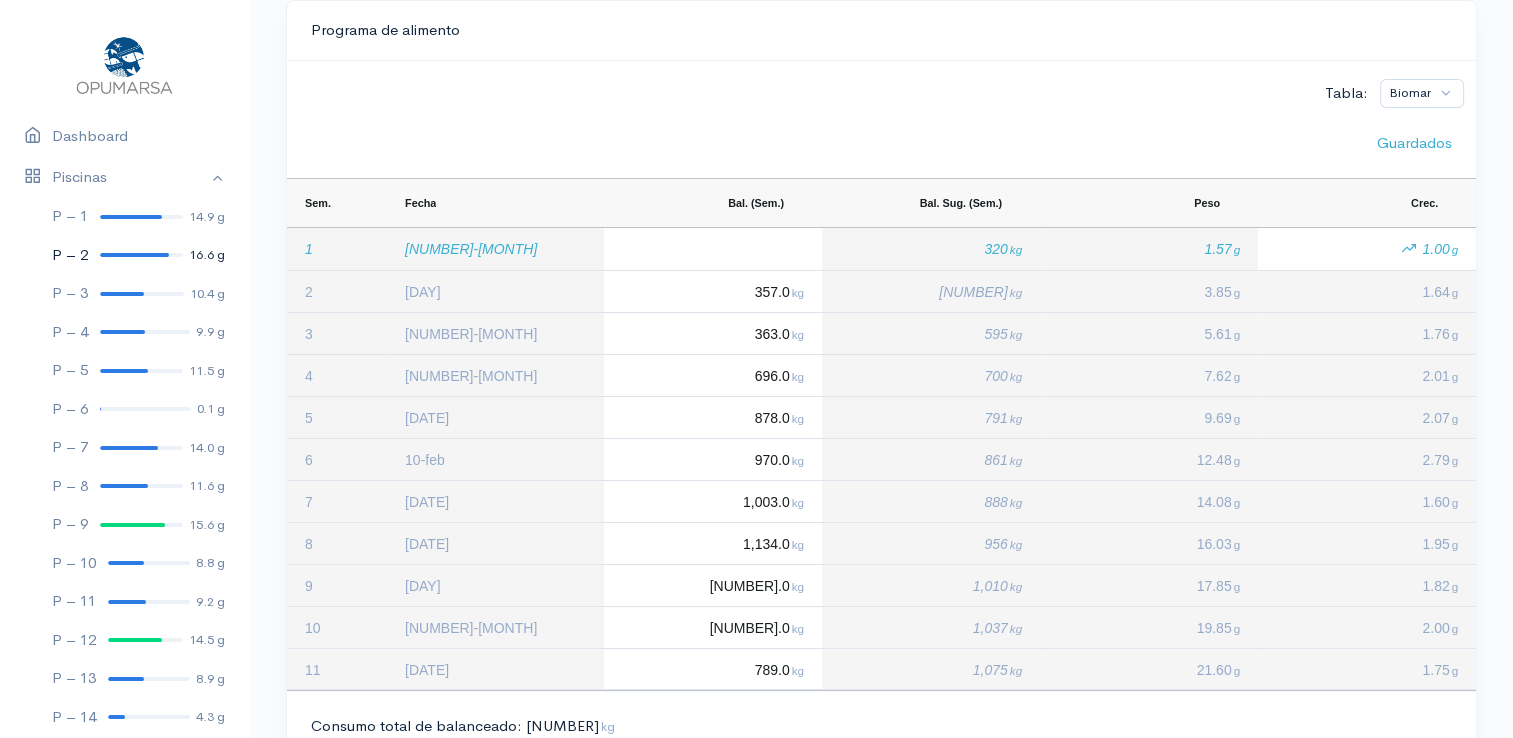 click at bounding box center [134, 255] 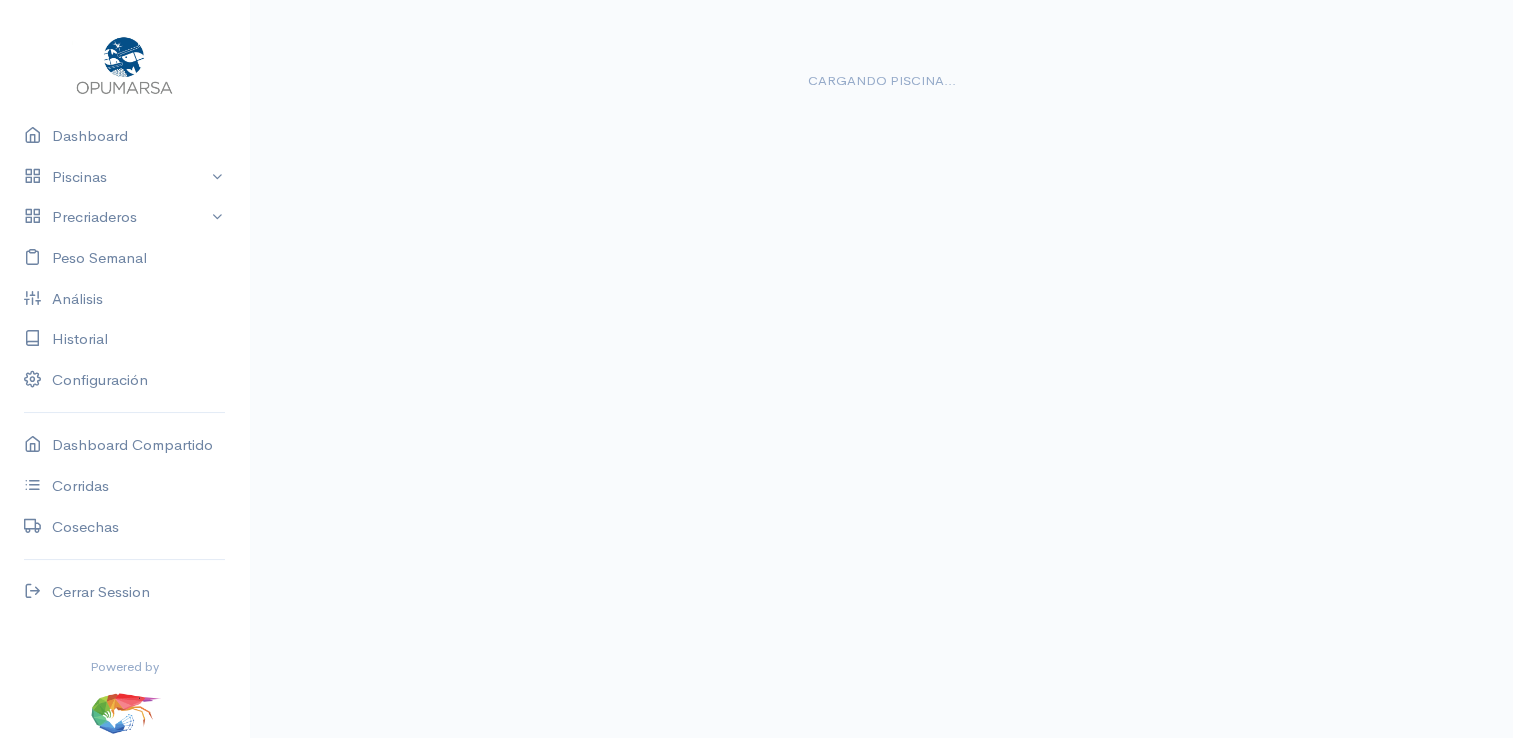 scroll, scrollTop: 0, scrollLeft: 0, axis: both 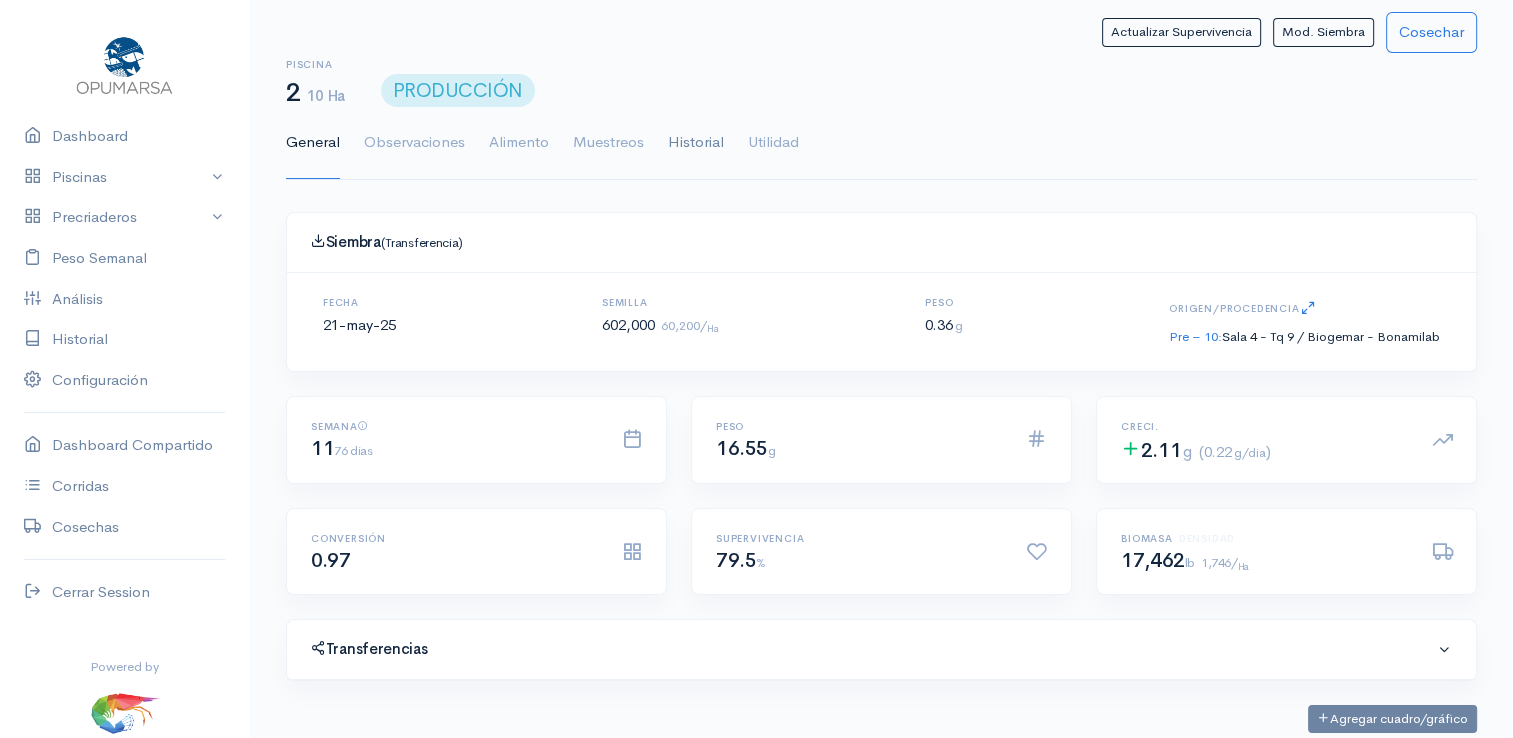 click on "Historial" at bounding box center (696, 143) 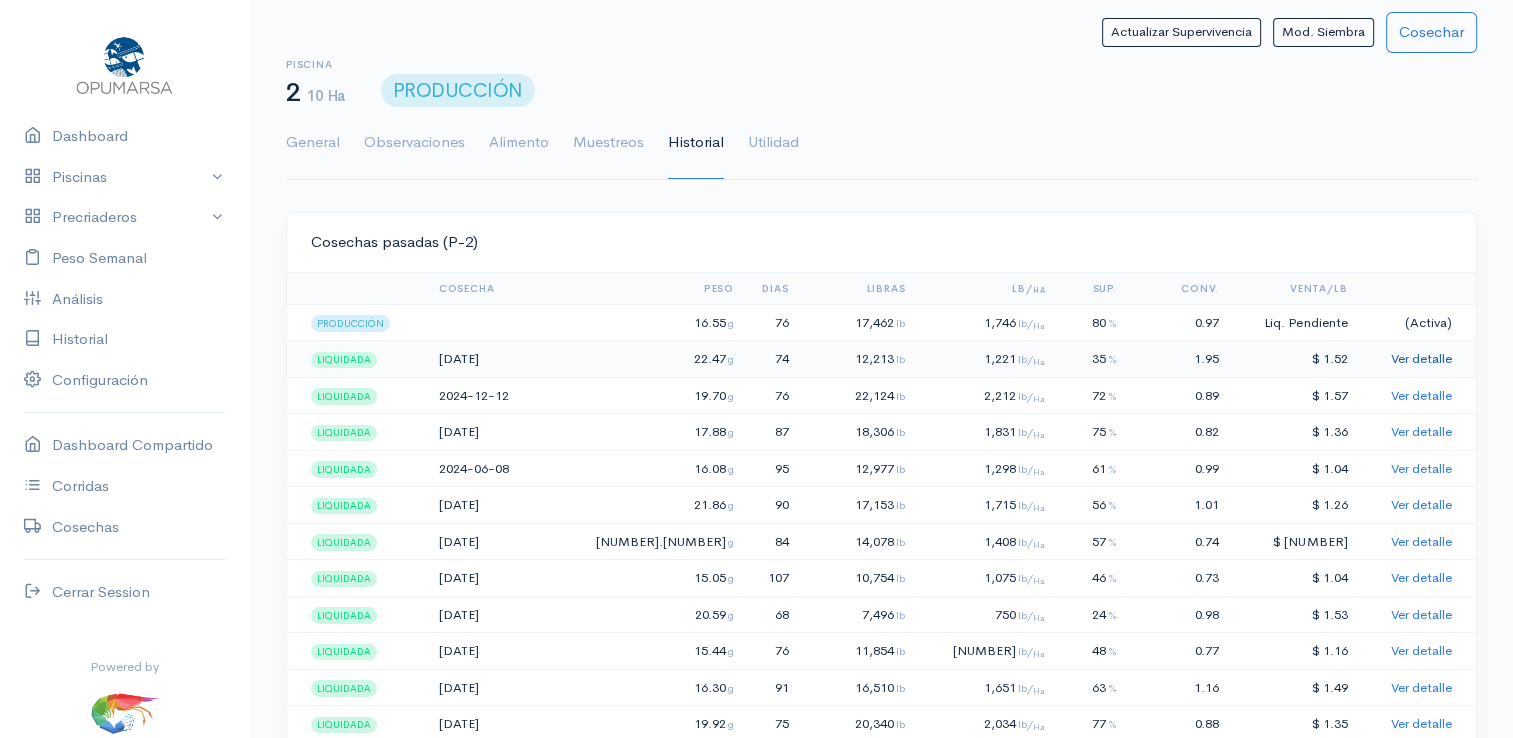 click on "Ver detalle" at bounding box center (1421, 358) 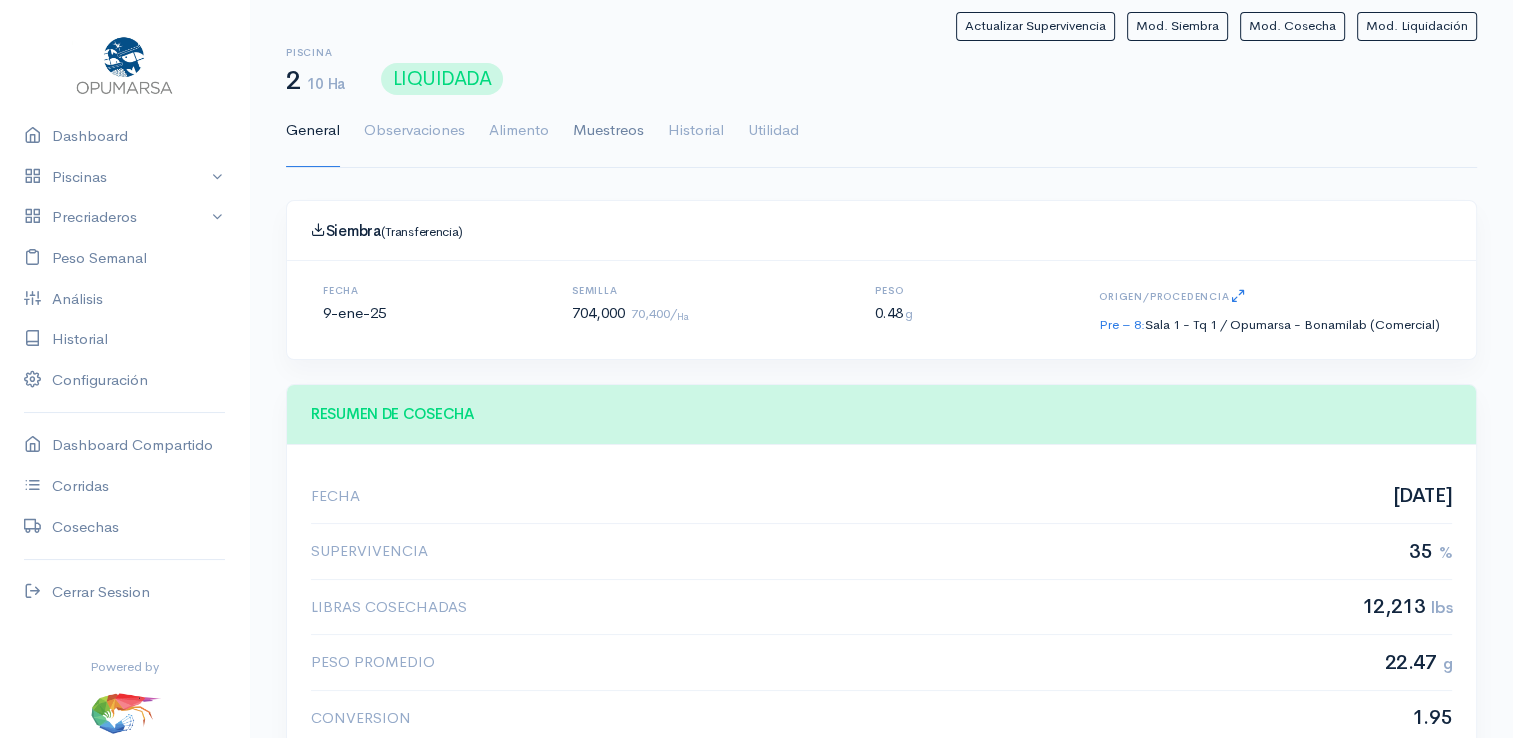 click on "Muestreos" at bounding box center [608, 131] 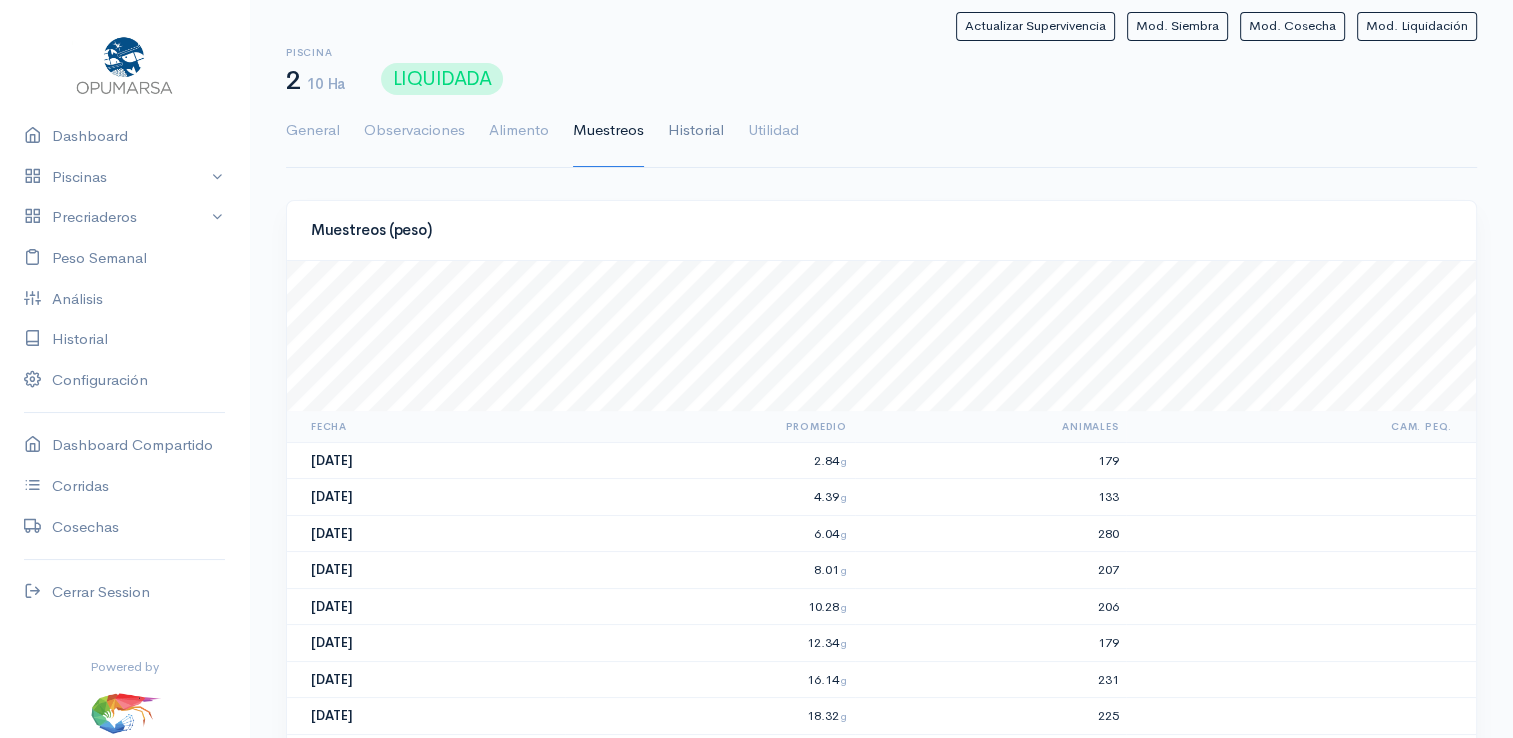 click on "Historial" at bounding box center (696, 131) 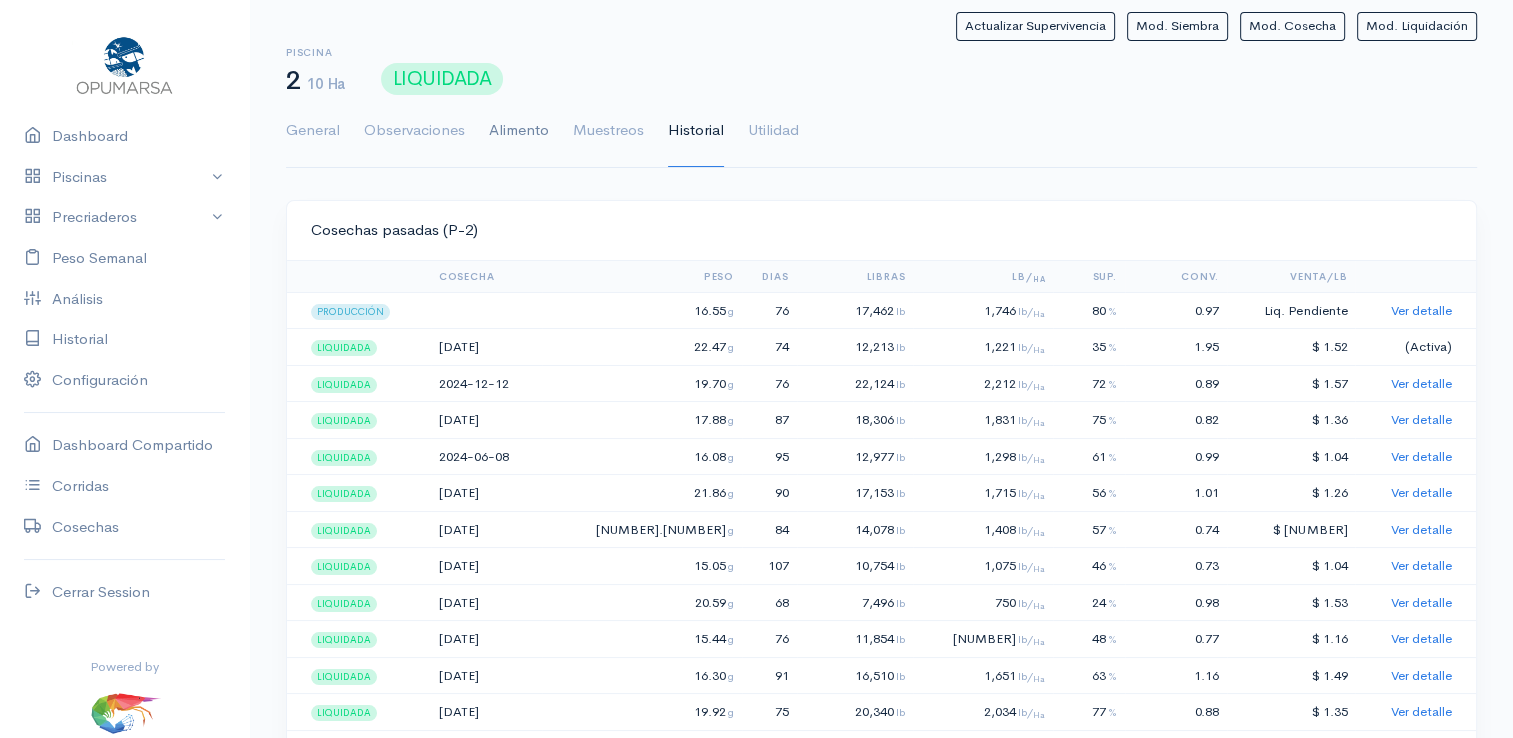 click on "Alimento" at bounding box center (519, 131) 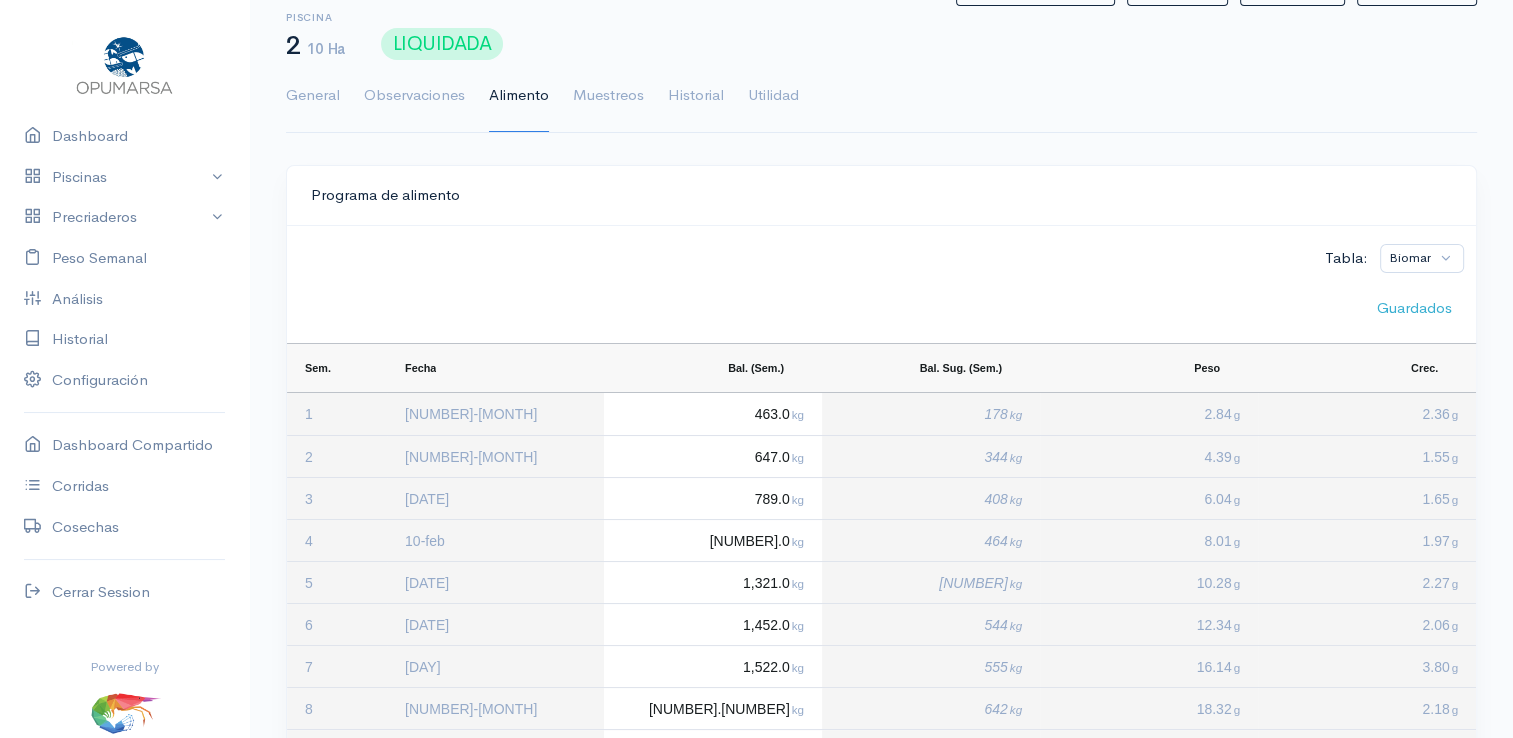 scroll, scrollTop: 0, scrollLeft: 0, axis: both 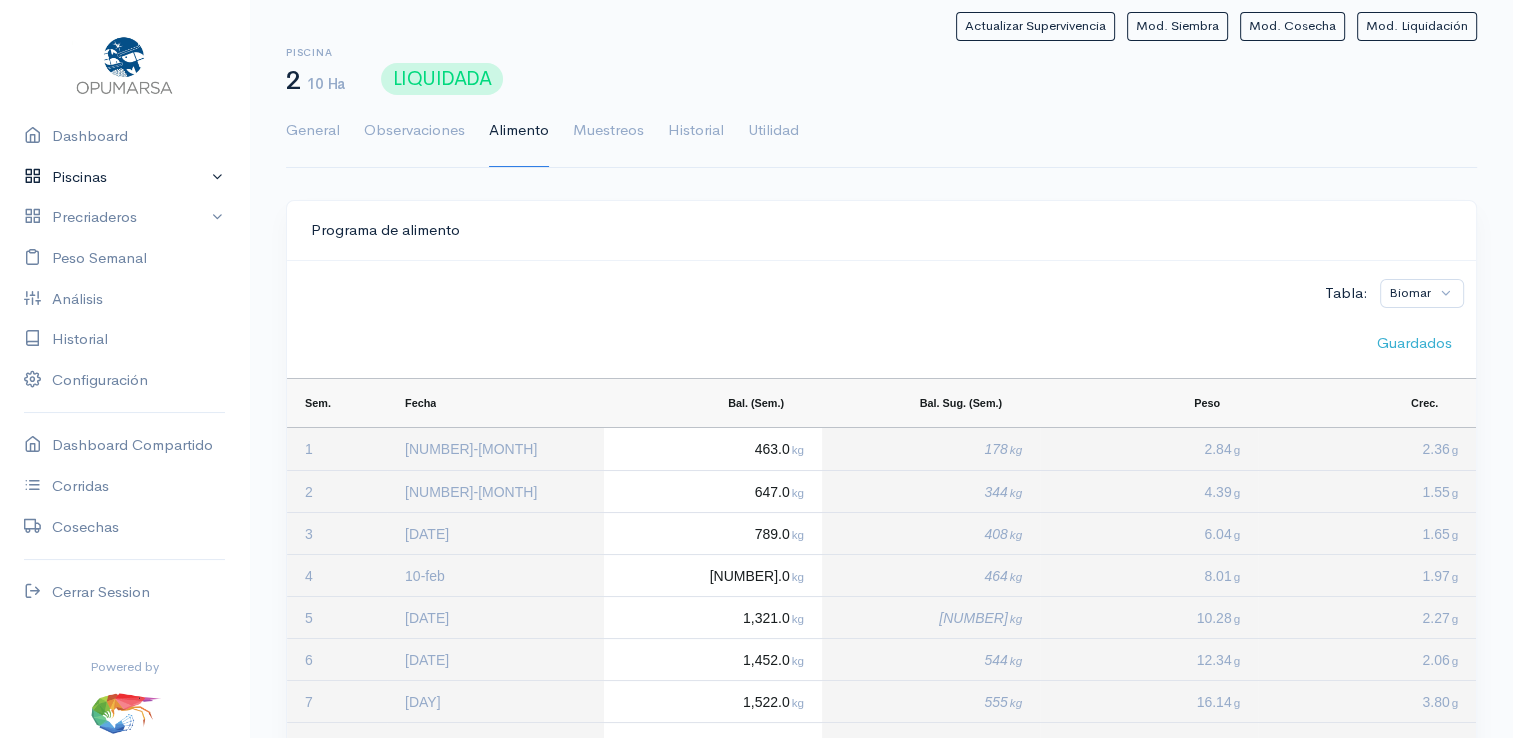 click on "Piscinas" at bounding box center (124, 177) 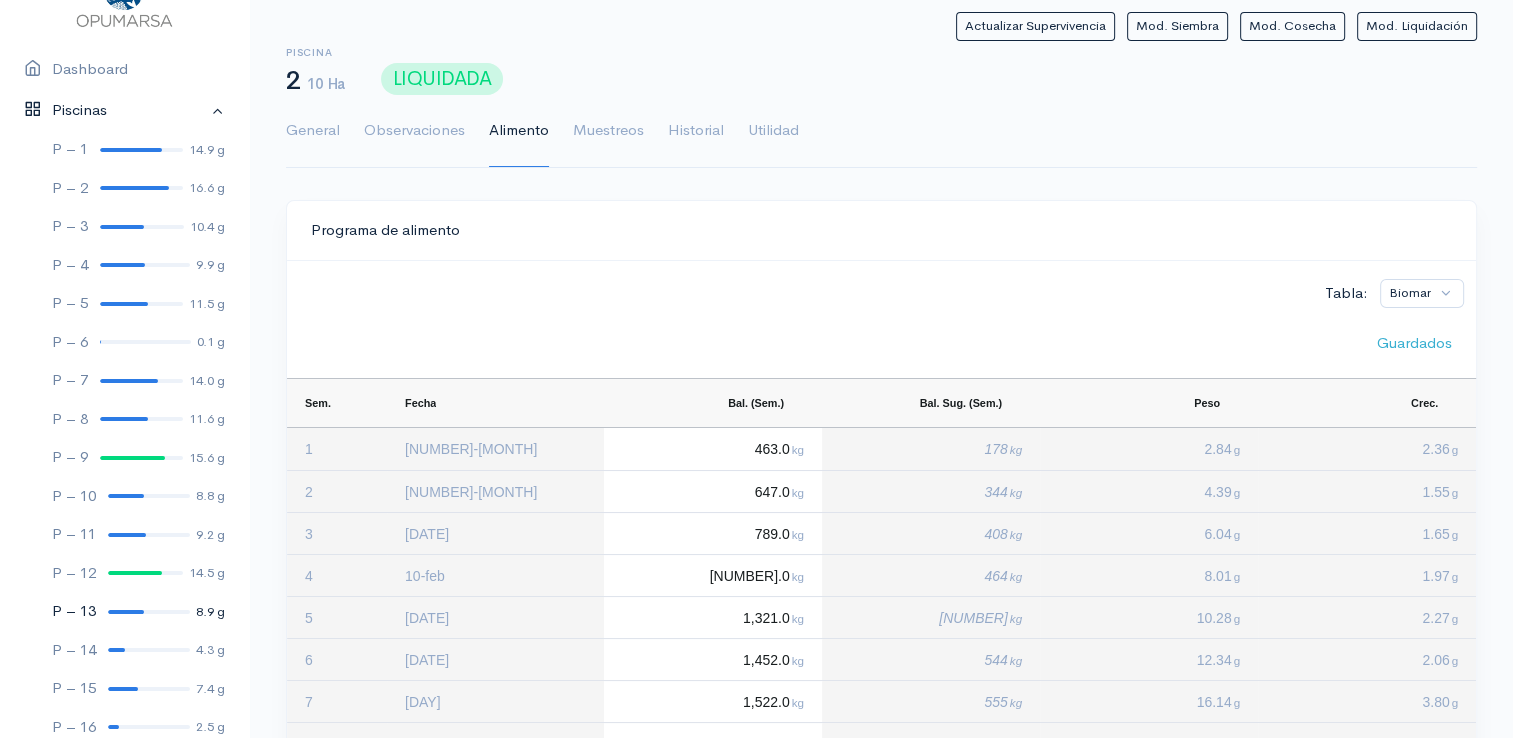 scroll, scrollTop: 100, scrollLeft: 0, axis: vertical 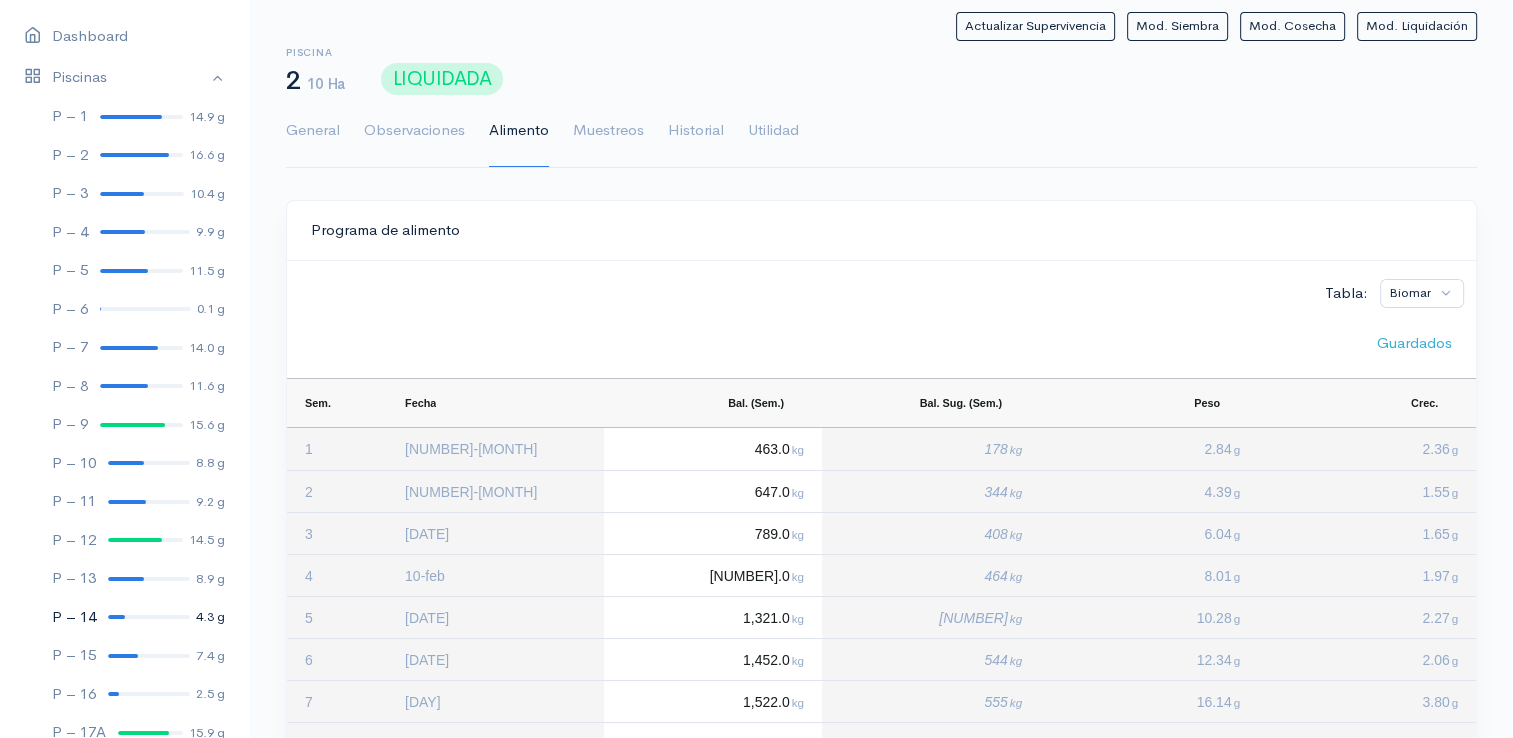 click at bounding box center [116, 617] 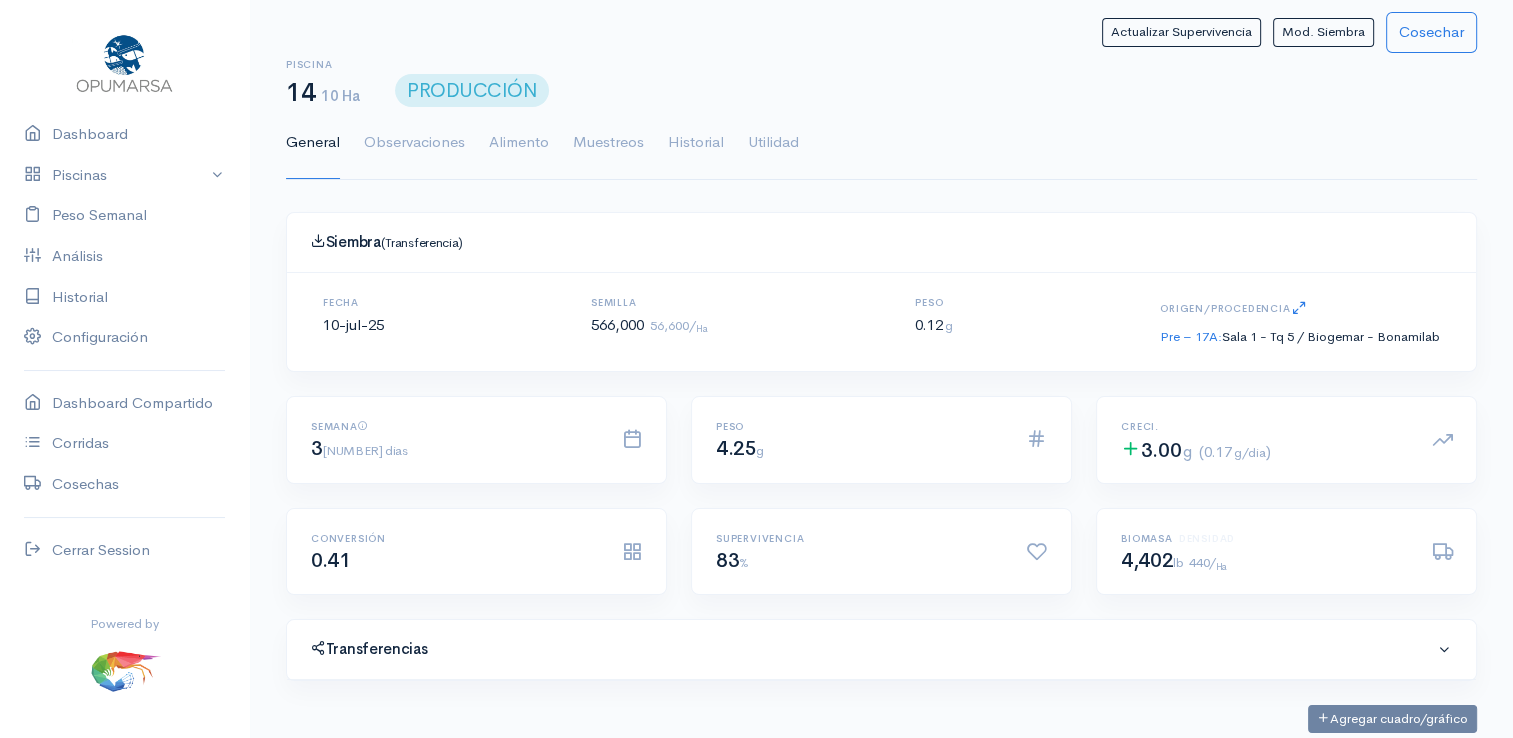 scroll, scrollTop: 61, scrollLeft: 0, axis: vertical 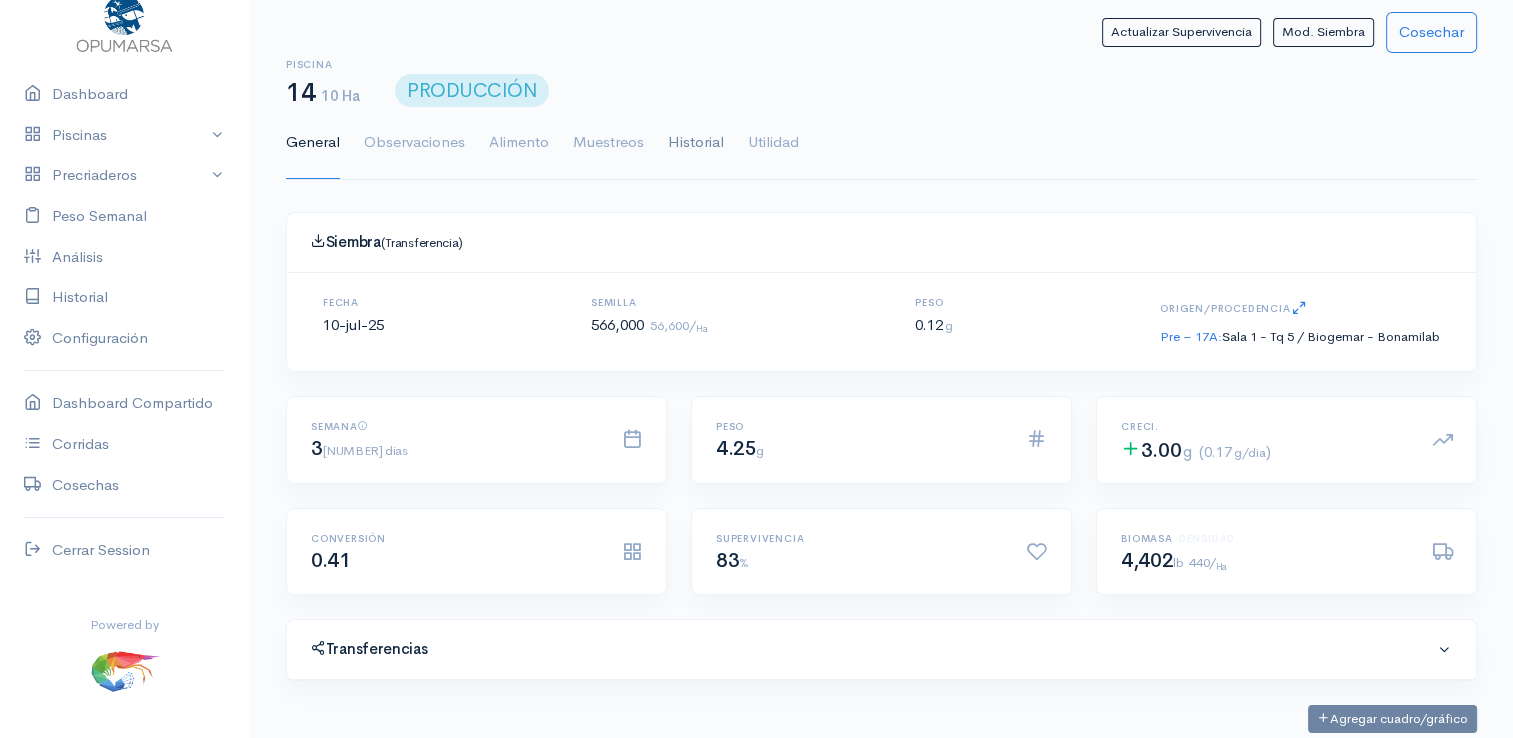 click on "Historial" at bounding box center (696, 143) 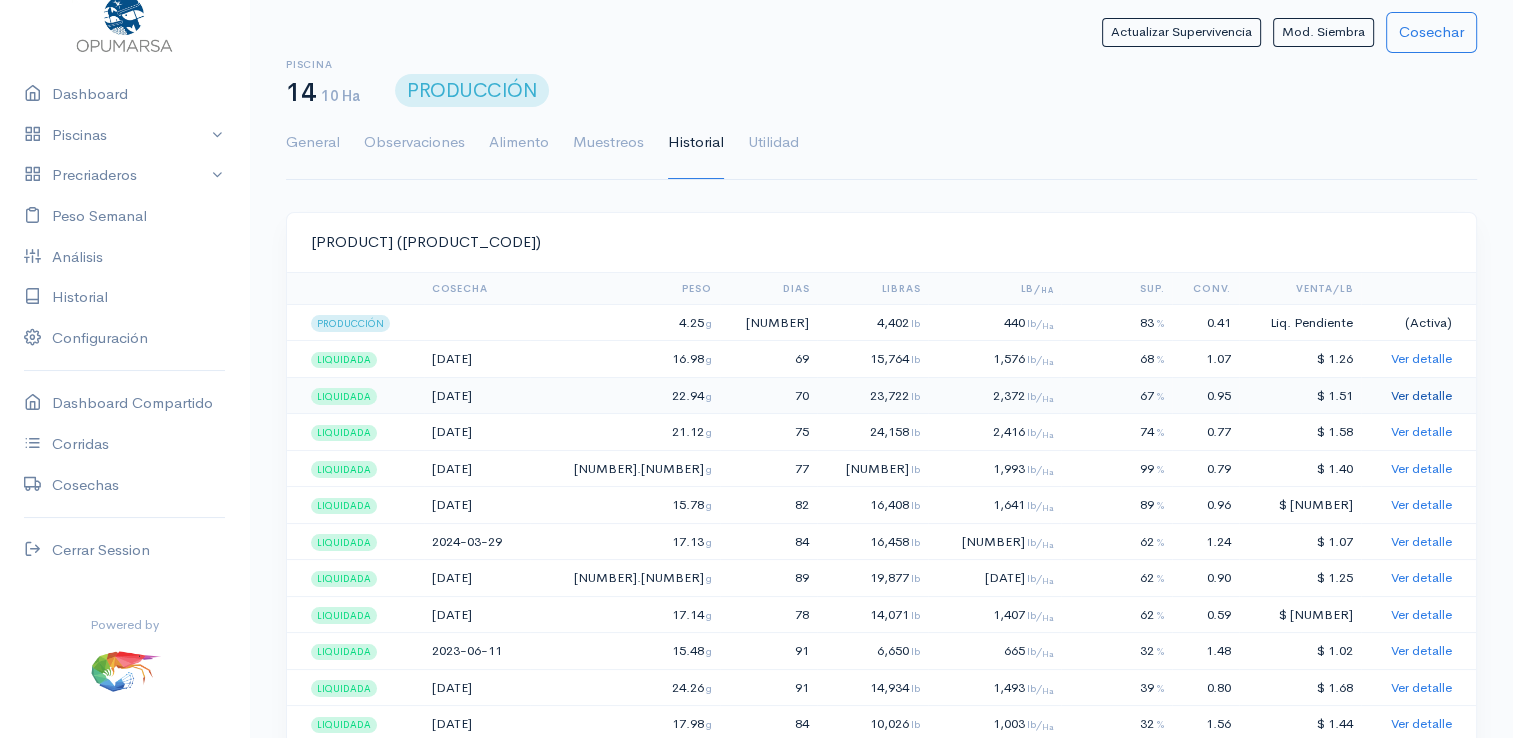click on "Ver detalle" at bounding box center (1421, 395) 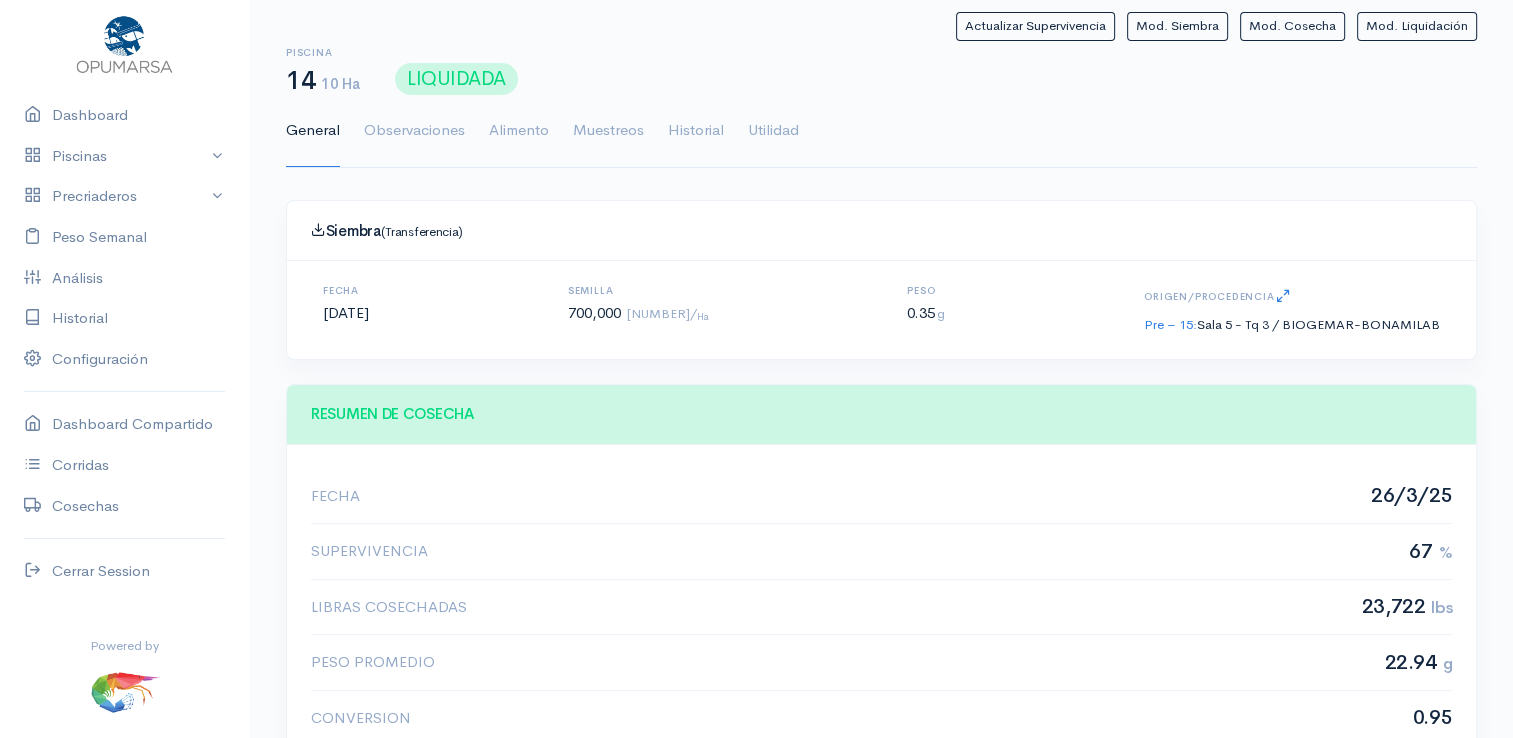 scroll, scrollTop: 61, scrollLeft: 0, axis: vertical 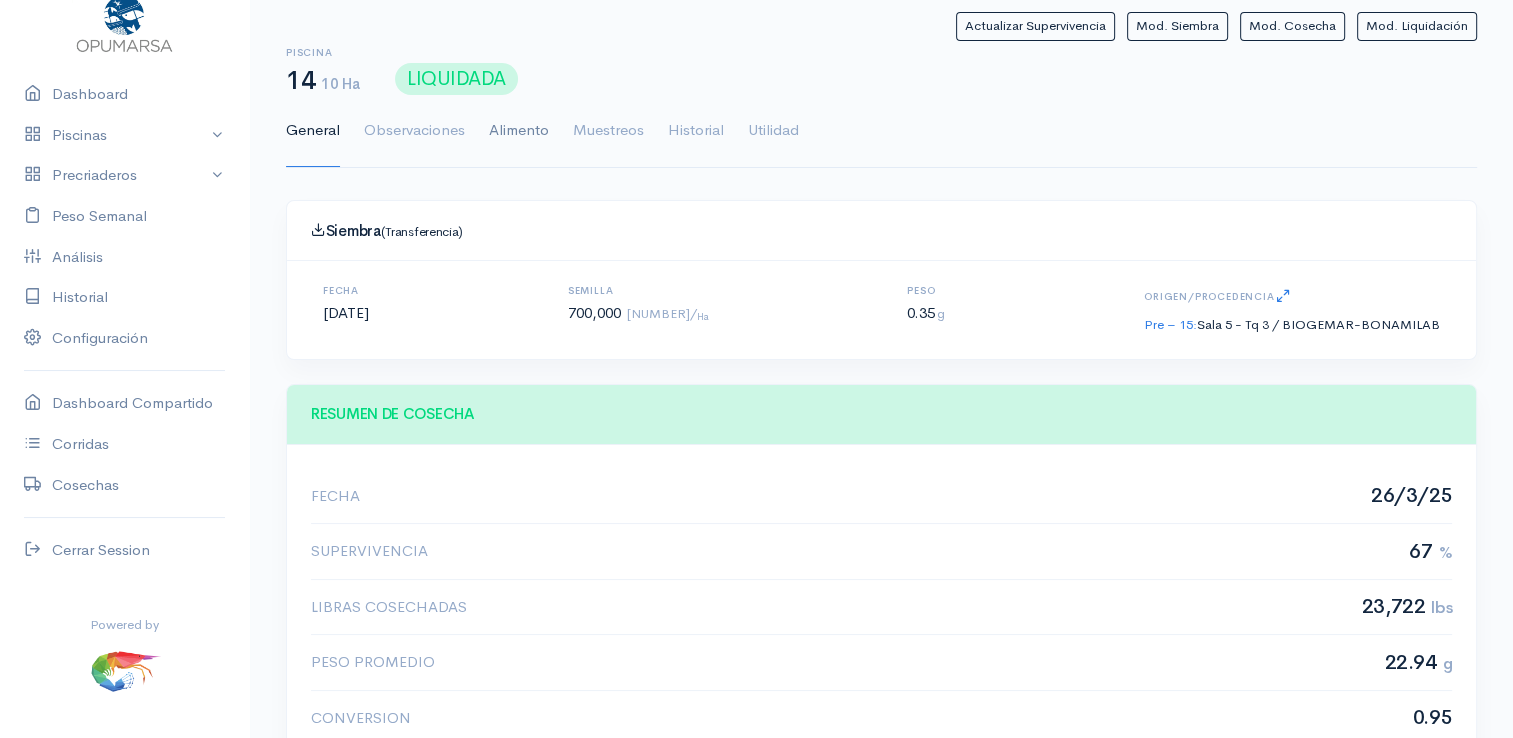 click on "Alimento" at bounding box center (519, 131) 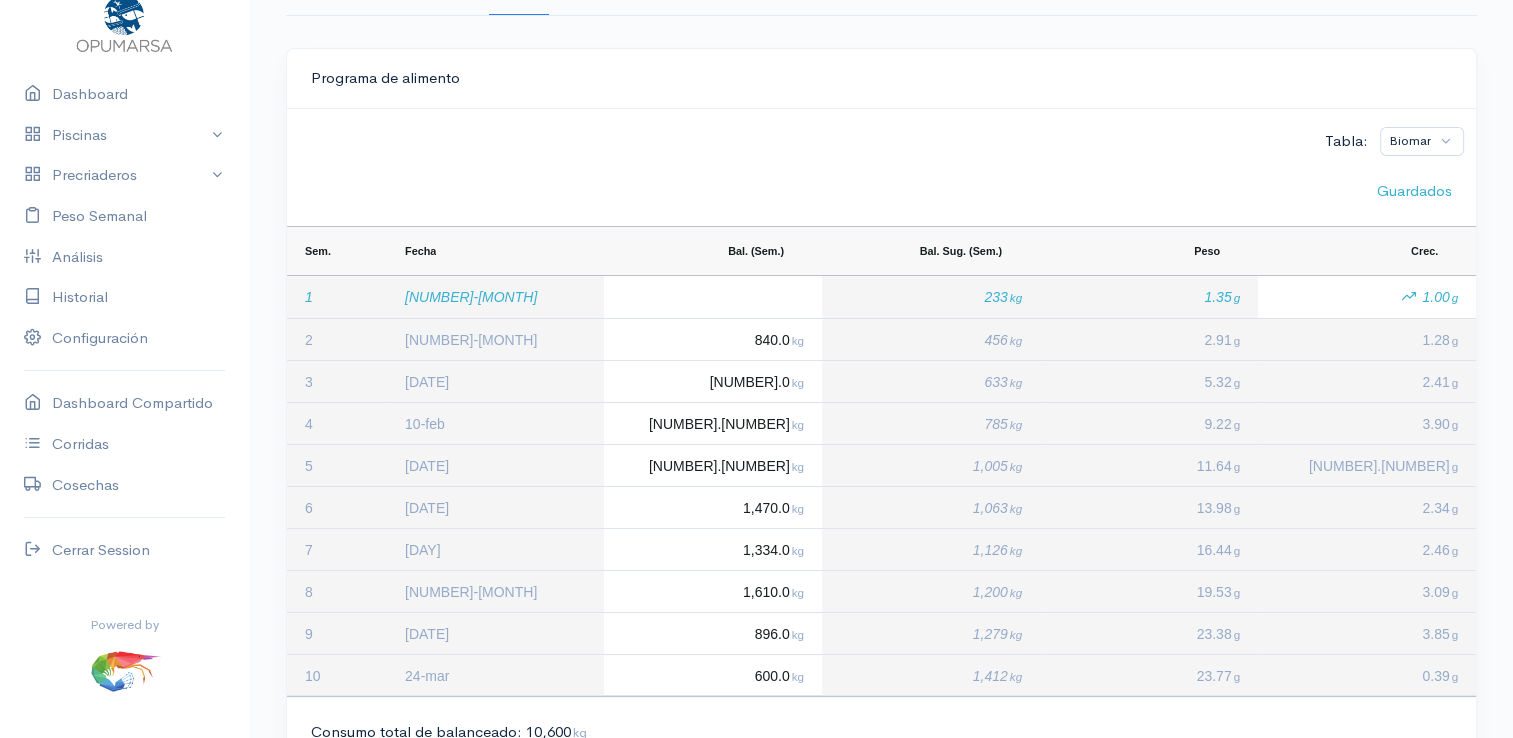 scroll, scrollTop: 200, scrollLeft: 0, axis: vertical 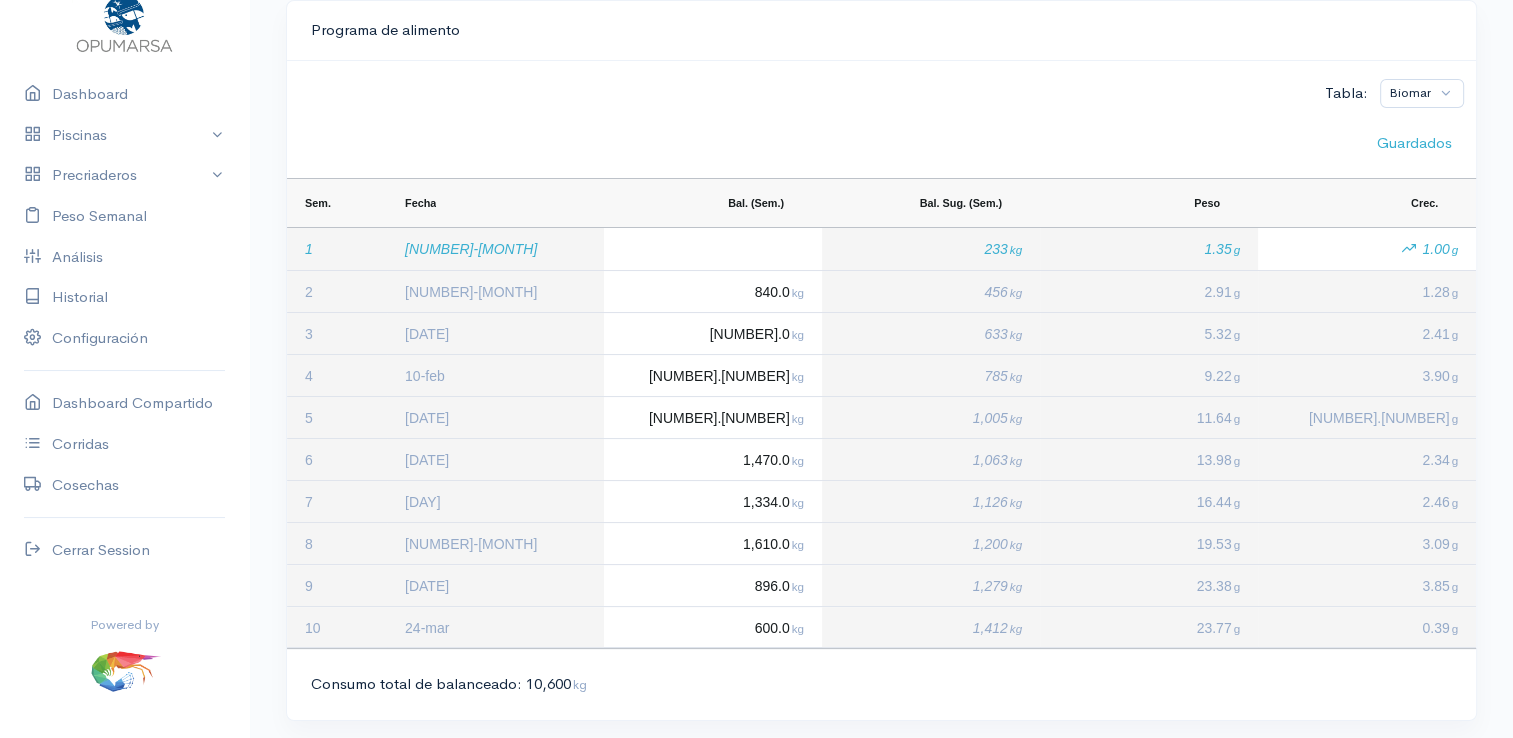 click on "Tabla:   Biomar" at bounding box center (881, 90) 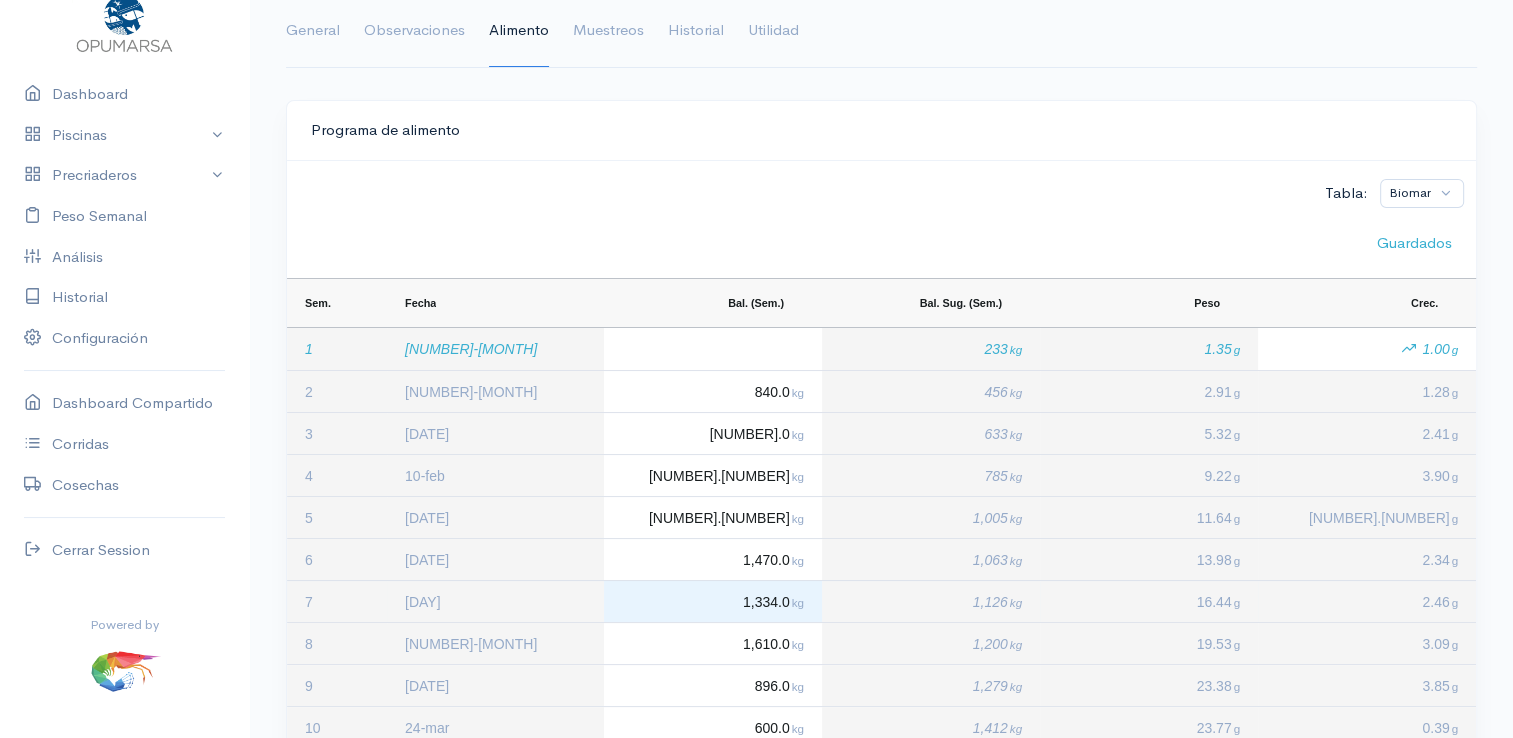 scroll, scrollTop: 200, scrollLeft: 0, axis: vertical 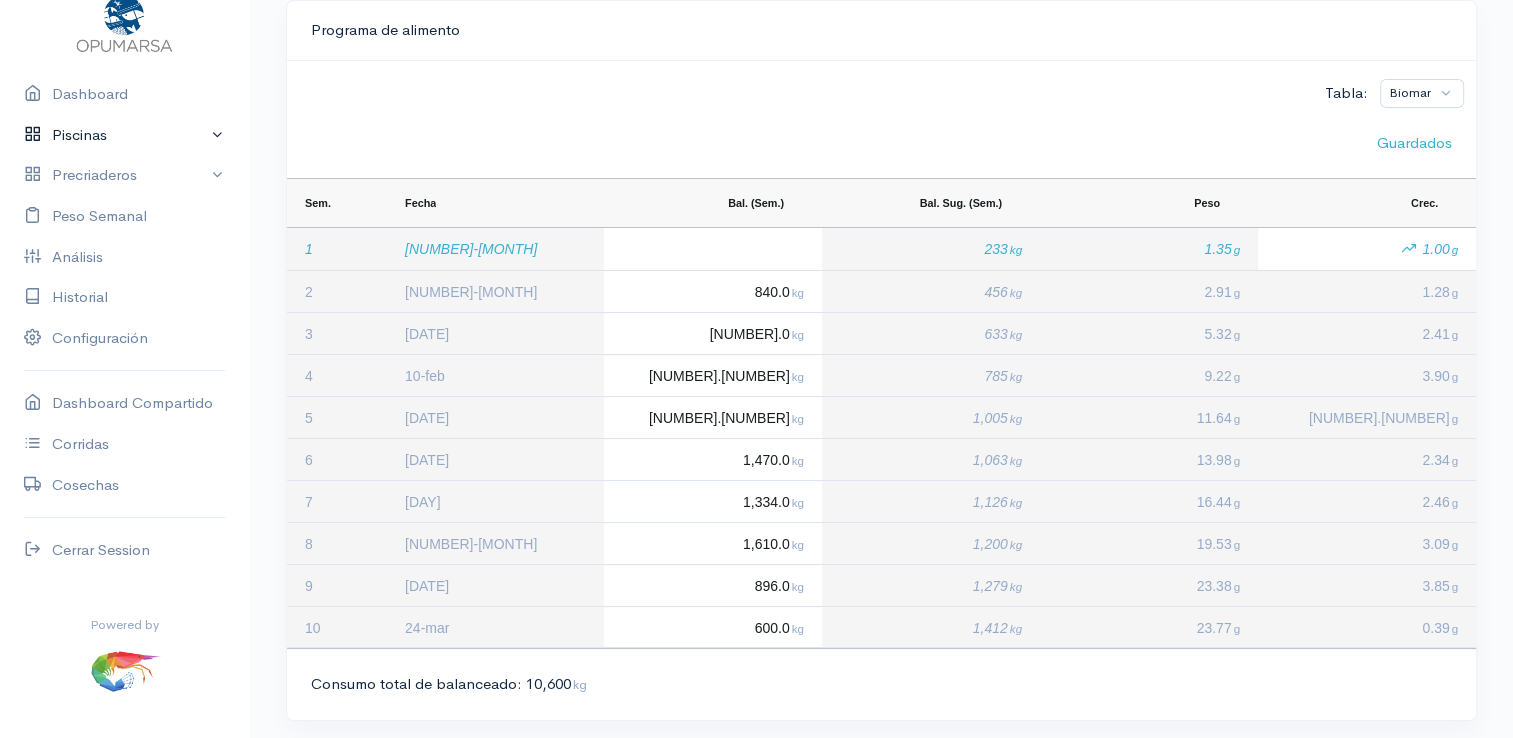 click on "Piscinas" at bounding box center [124, 135] 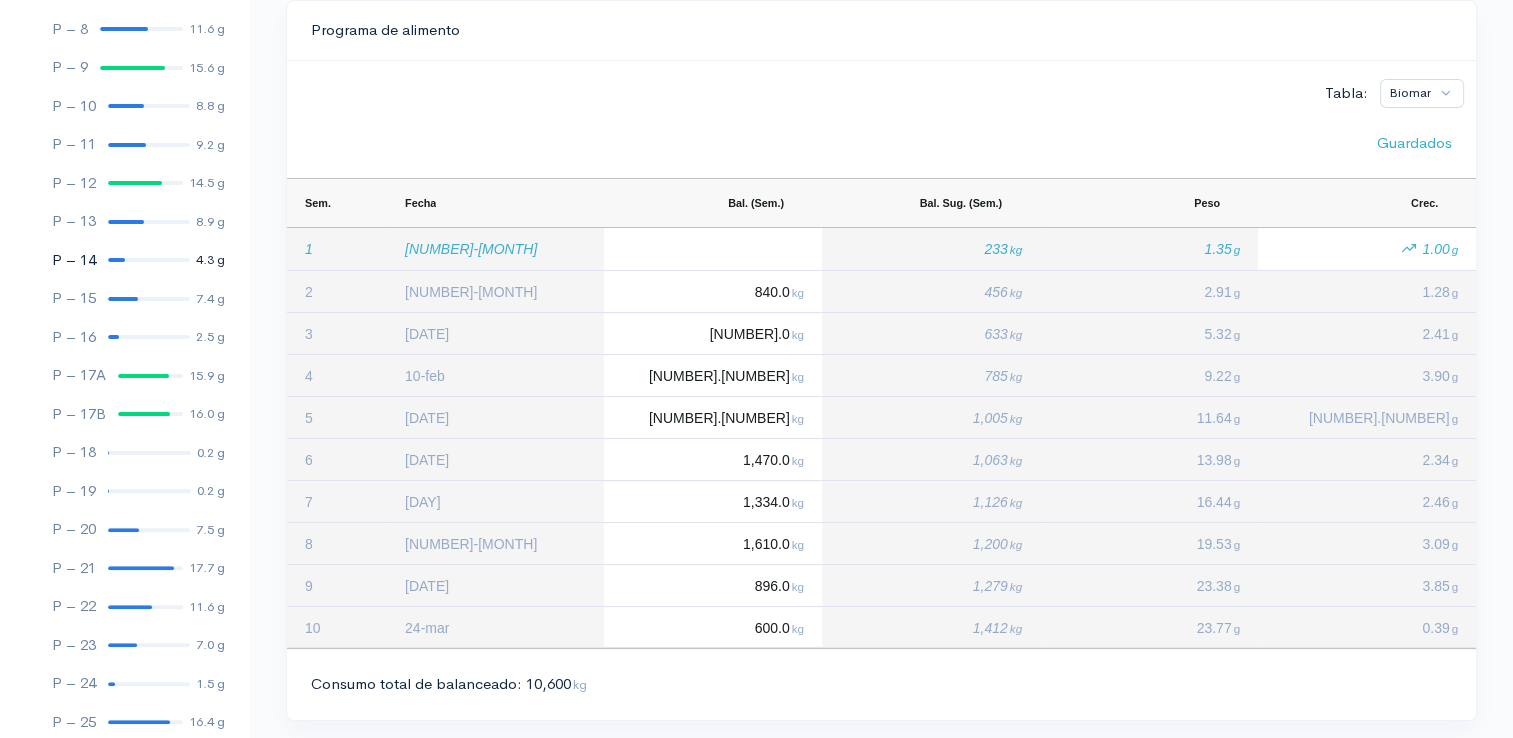 scroll, scrollTop: 461, scrollLeft: 0, axis: vertical 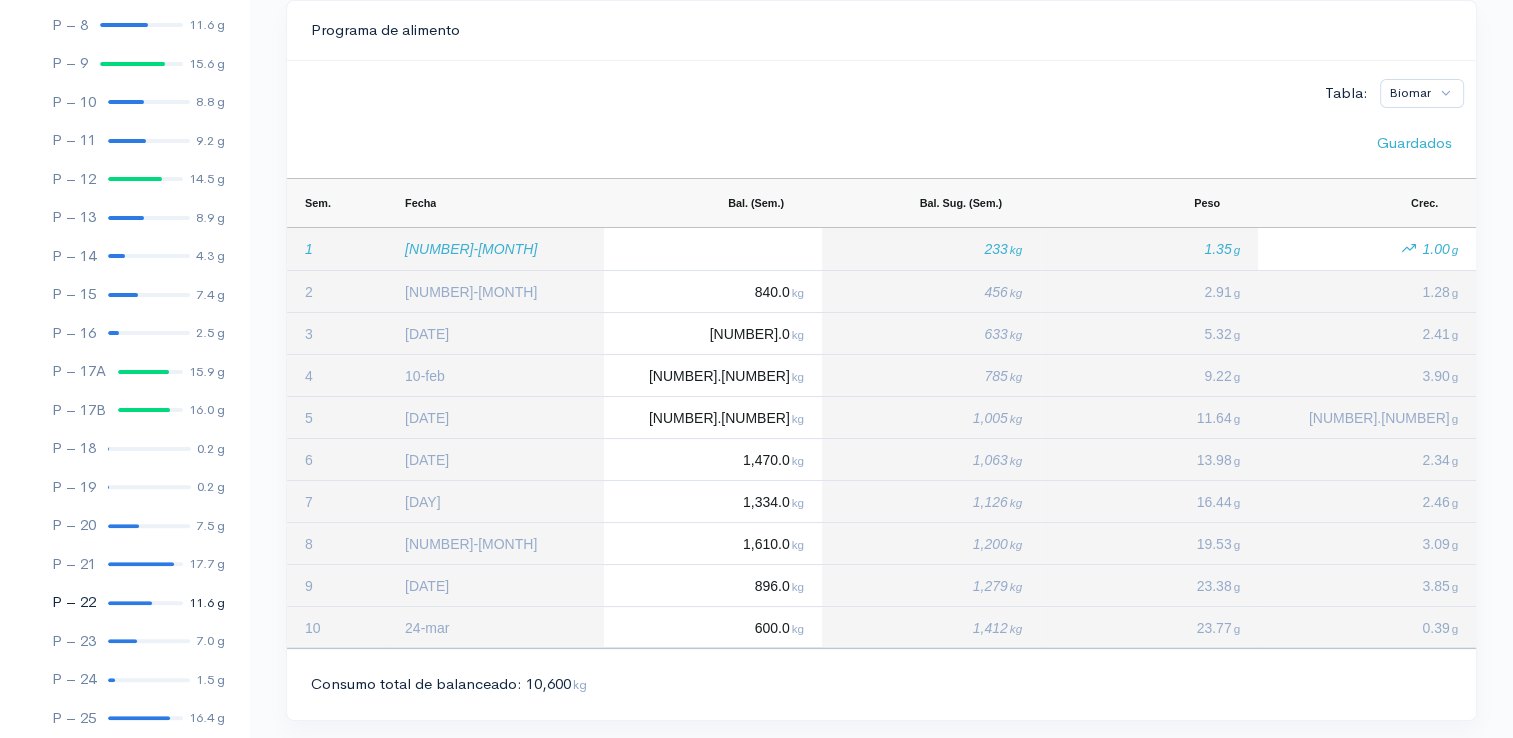 click on "P – 22 11.6 g" at bounding box center [124, 602] 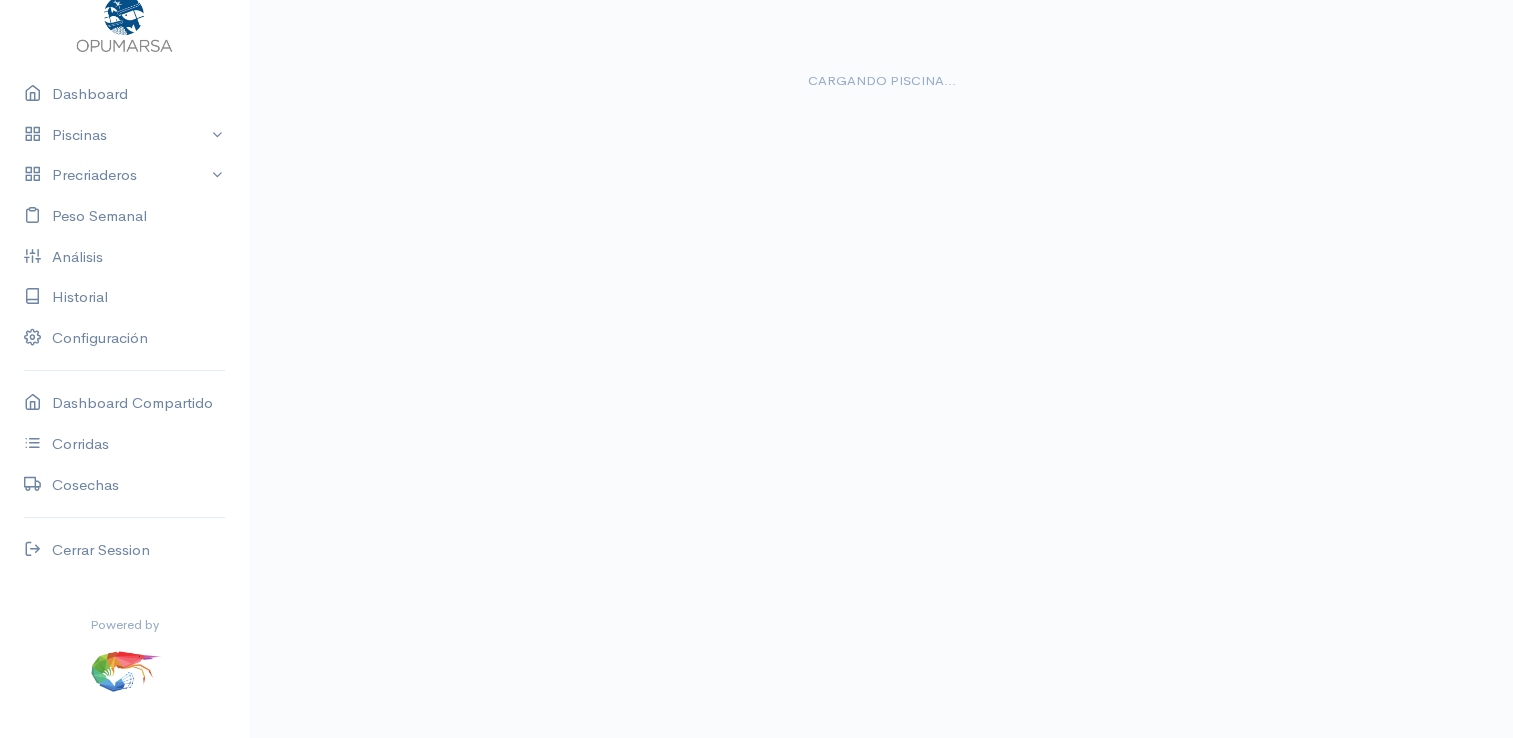 scroll, scrollTop: 36, scrollLeft: 0, axis: vertical 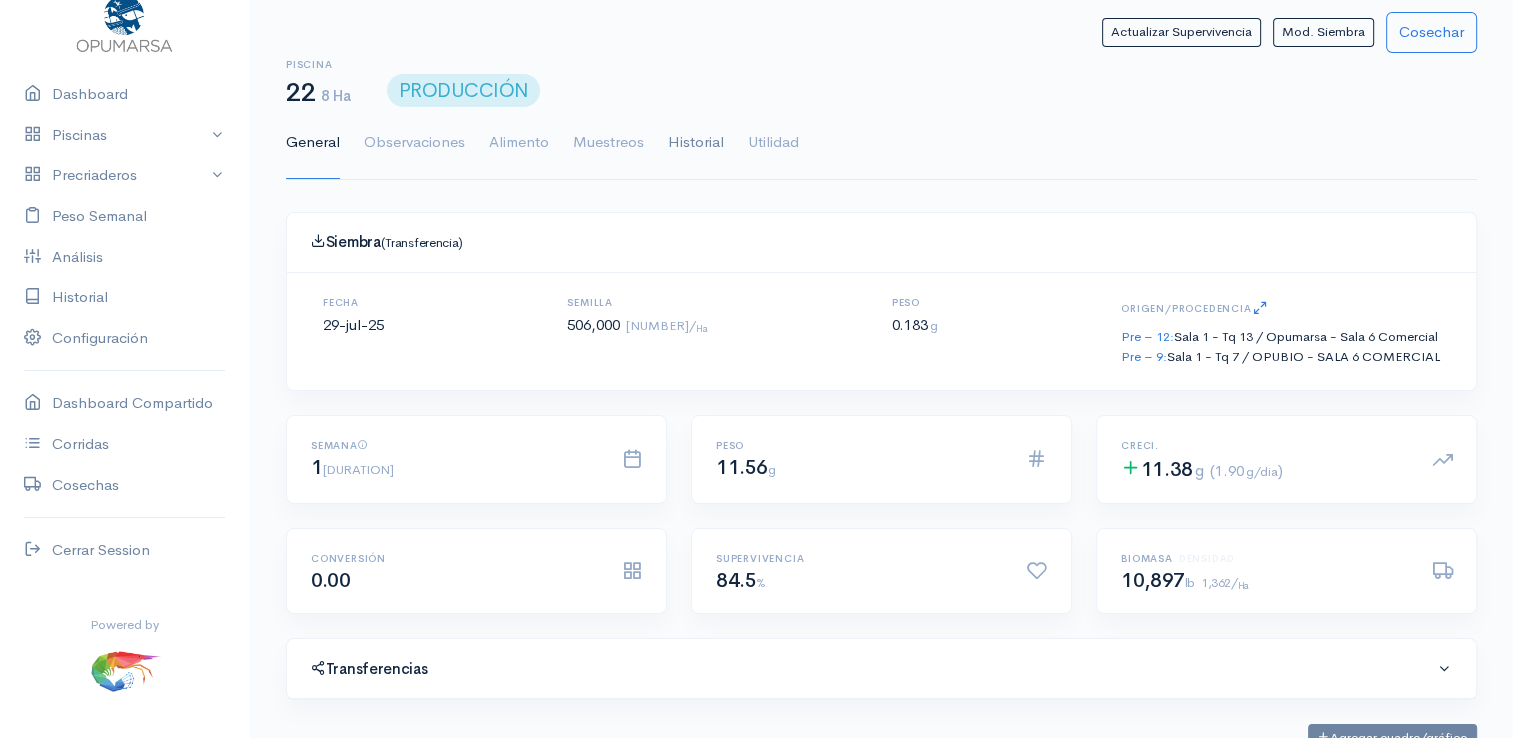 click on "Historial" at bounding box center (696, 143) 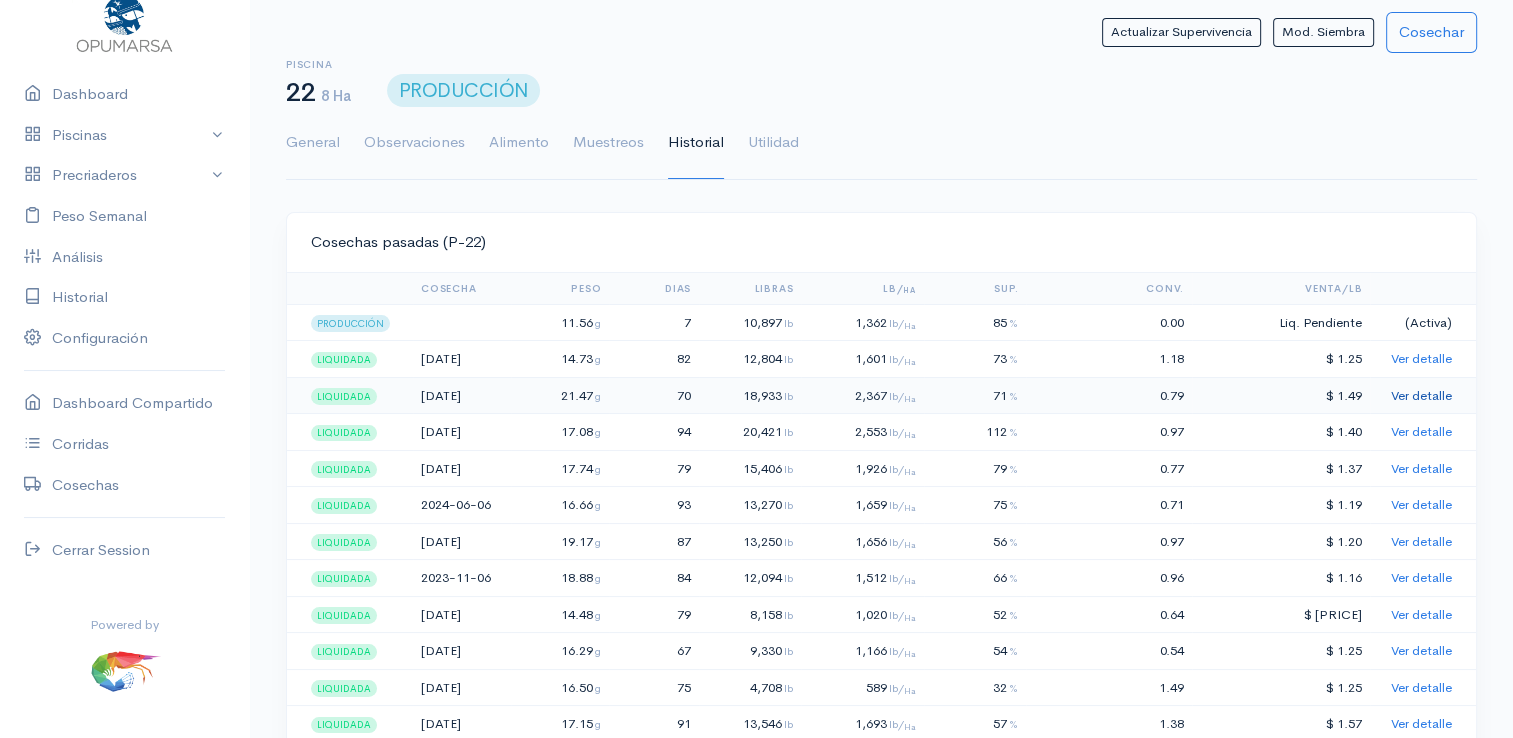 click on "Ver detalle" at bounding box center [1421, 395] 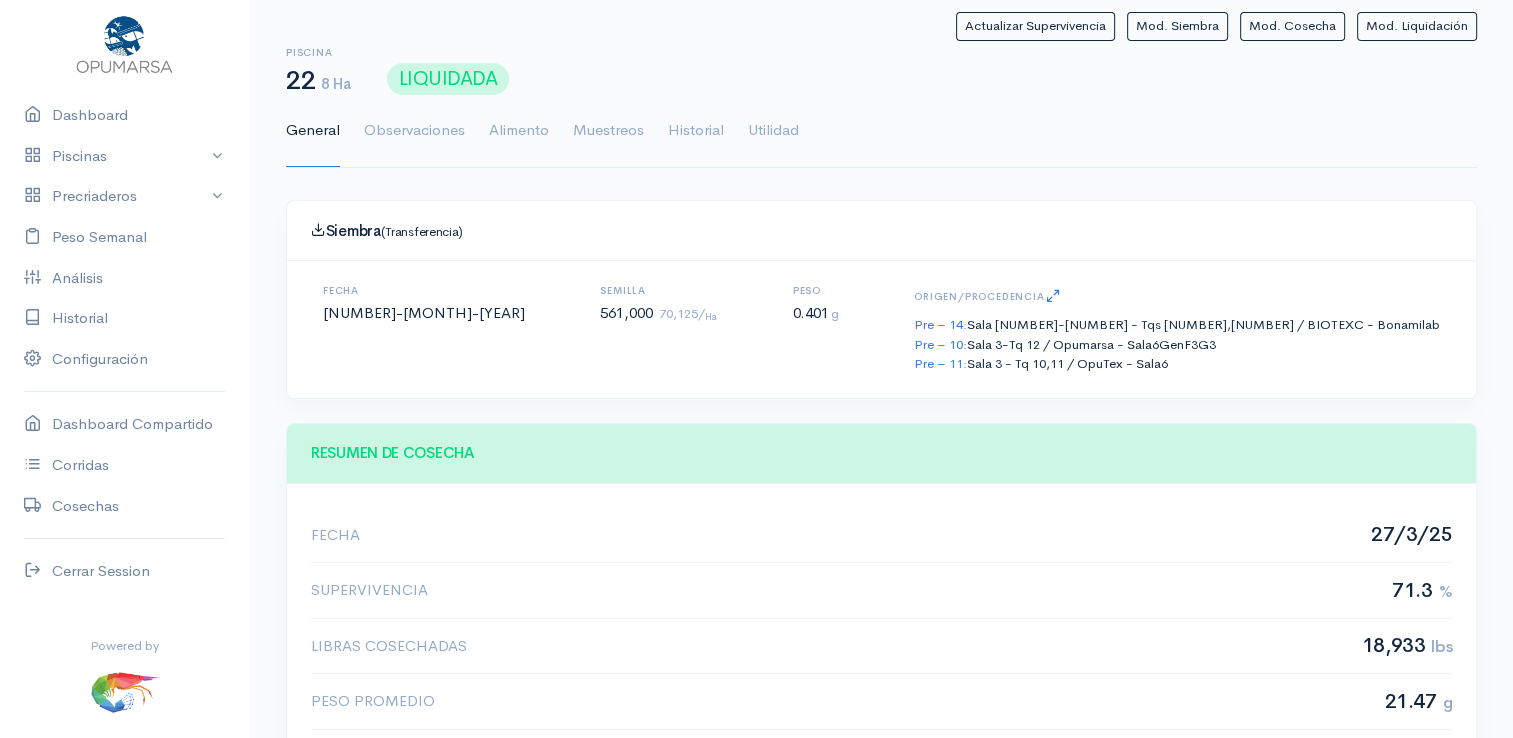 scroll, scrollTop: 61, scrollLeft: 0, axis: vertical 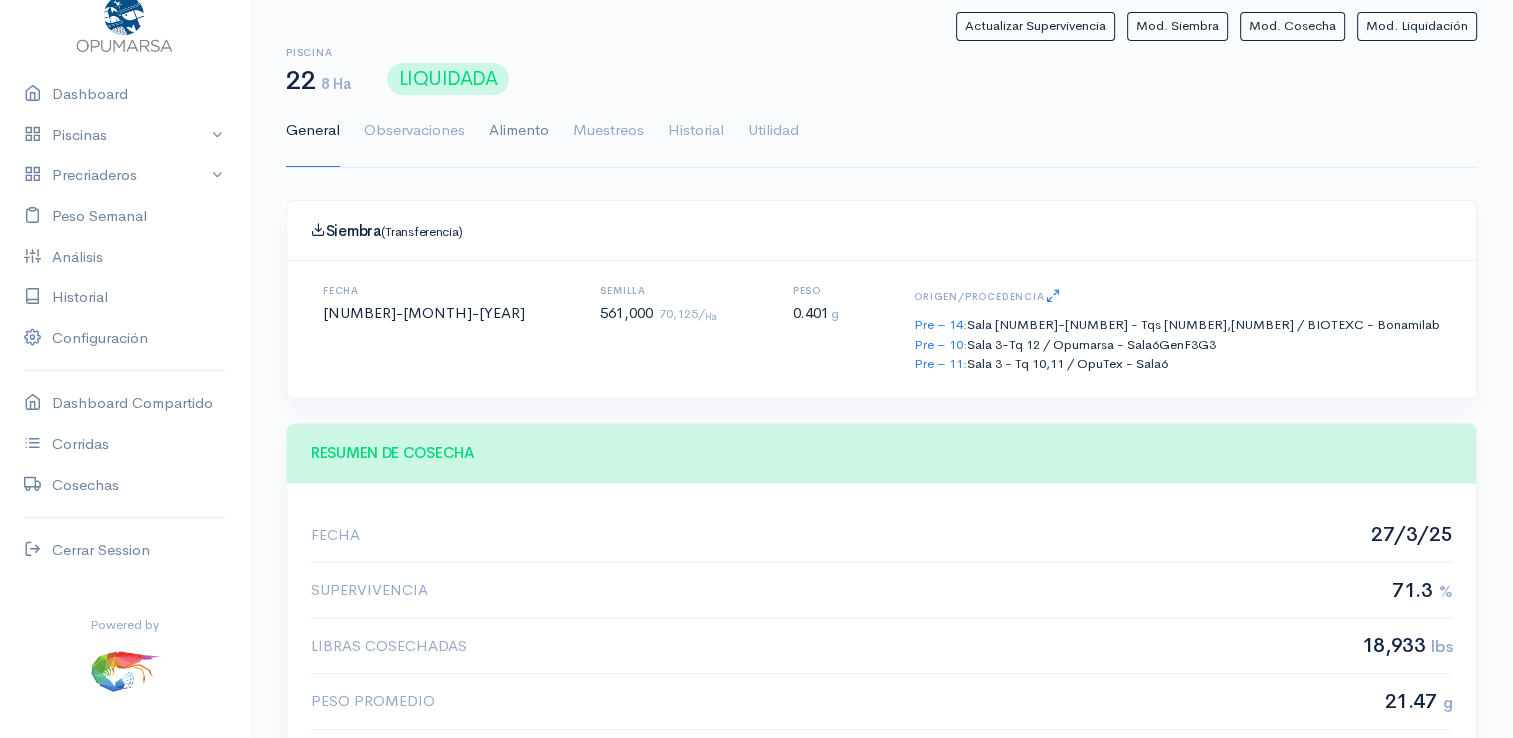 click on "Alimento" at bounding box center [519, 131] 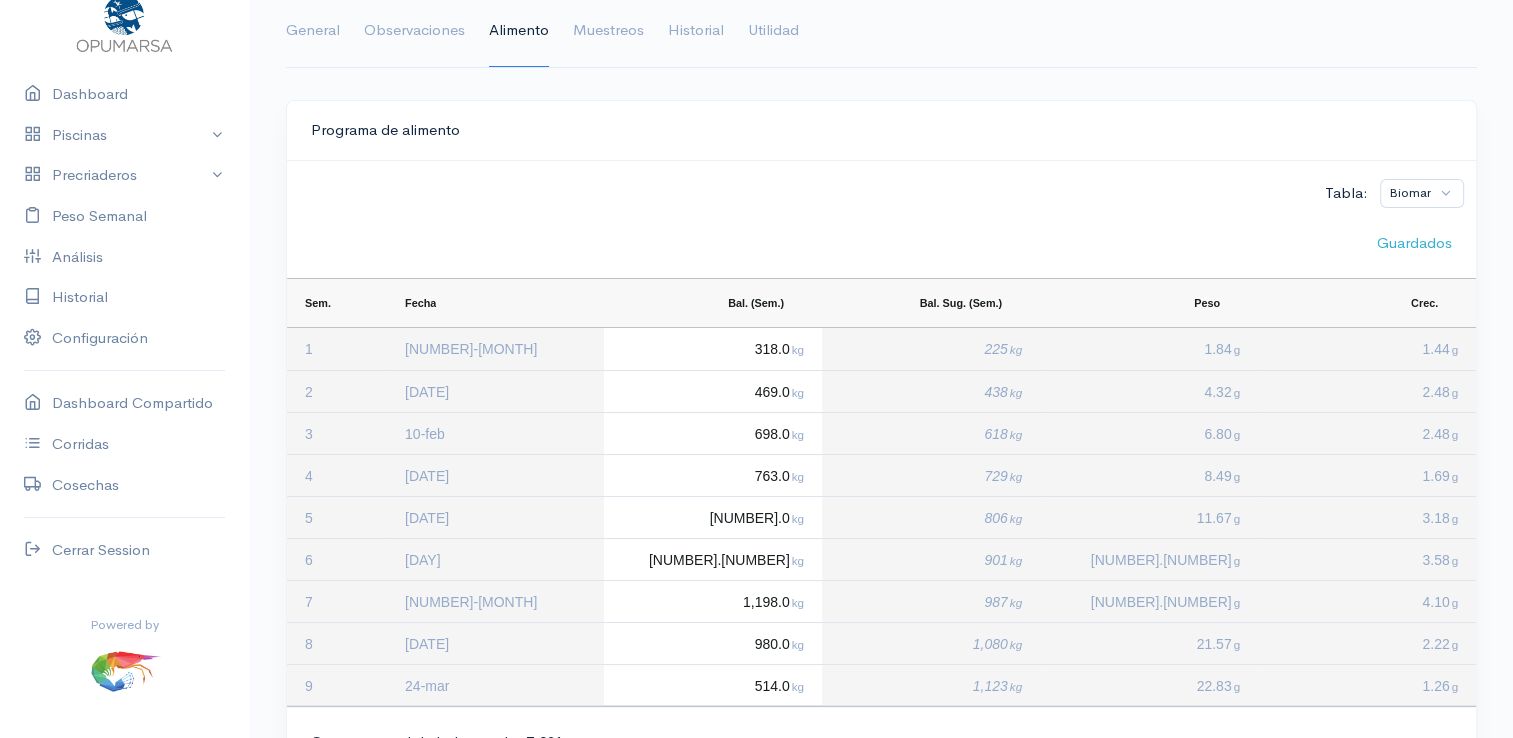 scroll, scrollTop: 200, scrollLeft: 0, axis: vertical 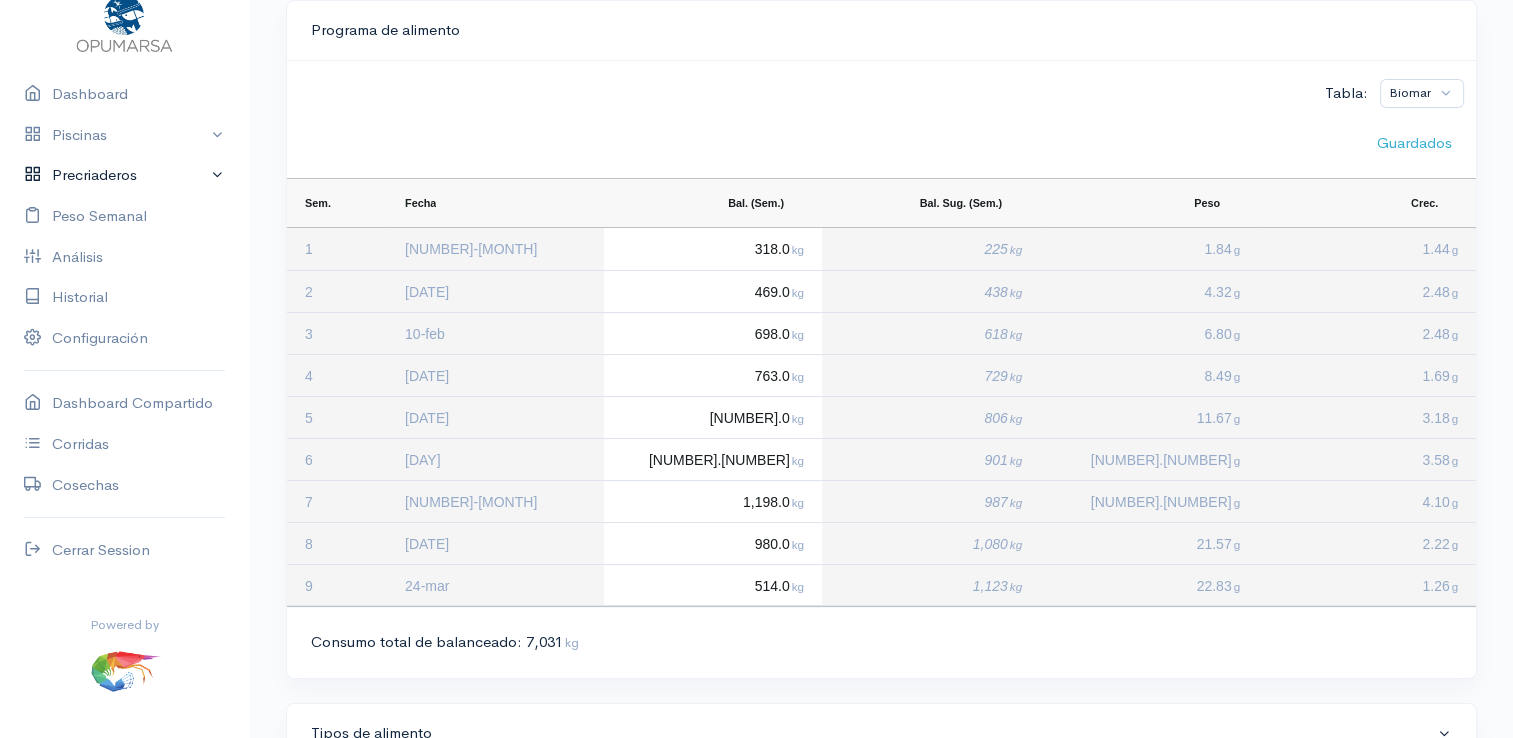 click on "Precriaderos" at bounding box center [124, 175] 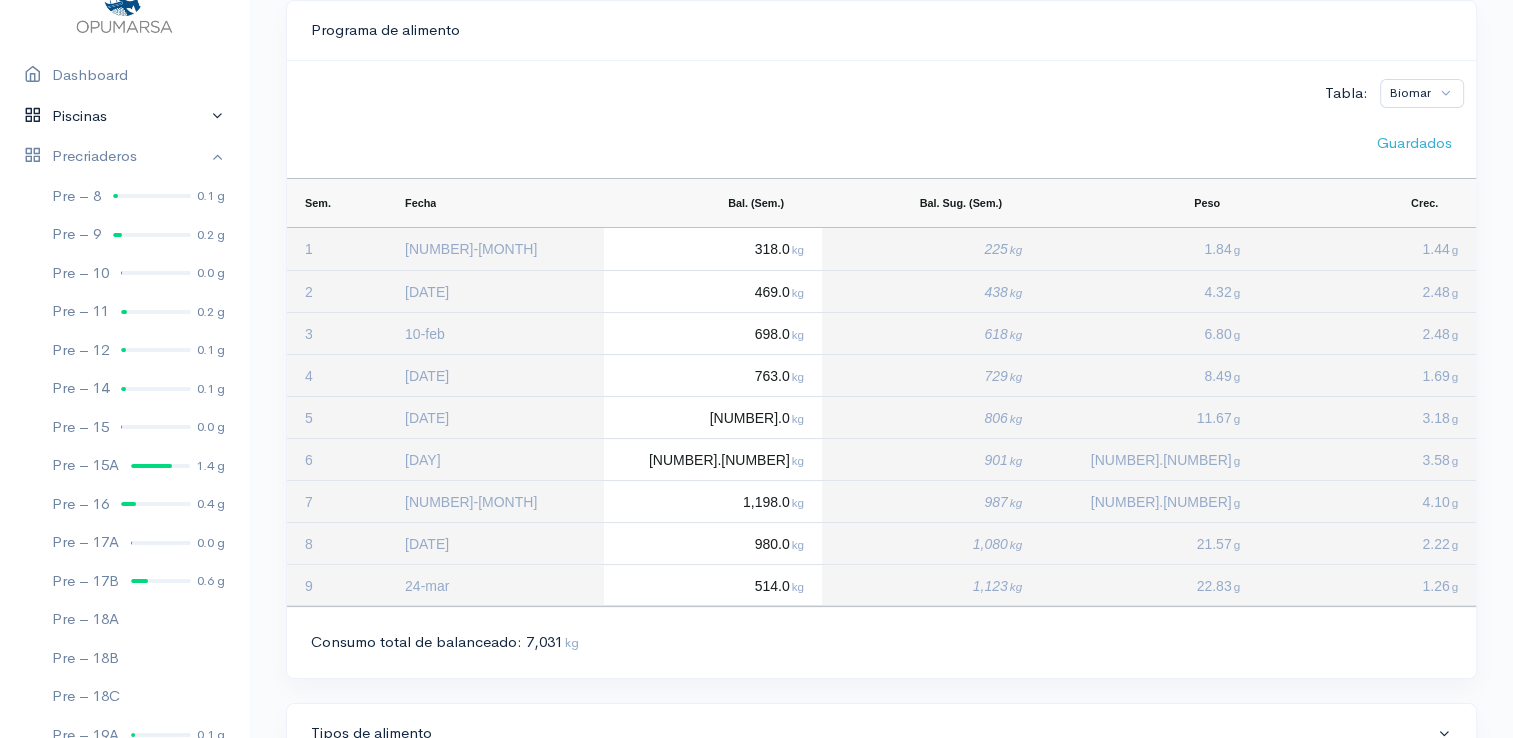 click on "Piscinas" at bounding box center (124, 116) 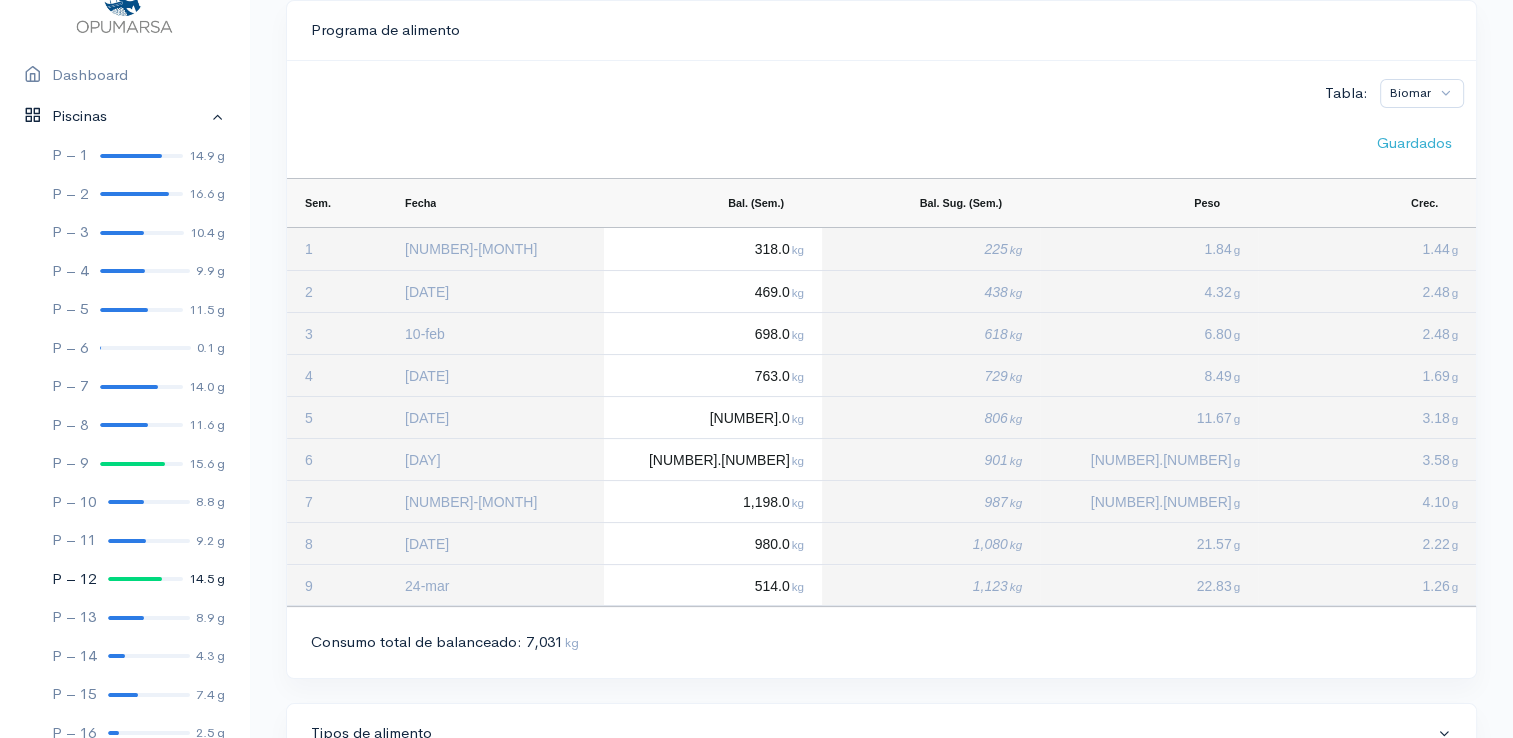 scroll, scrollTop: 161, scrollLeft: 0, axis: vertical 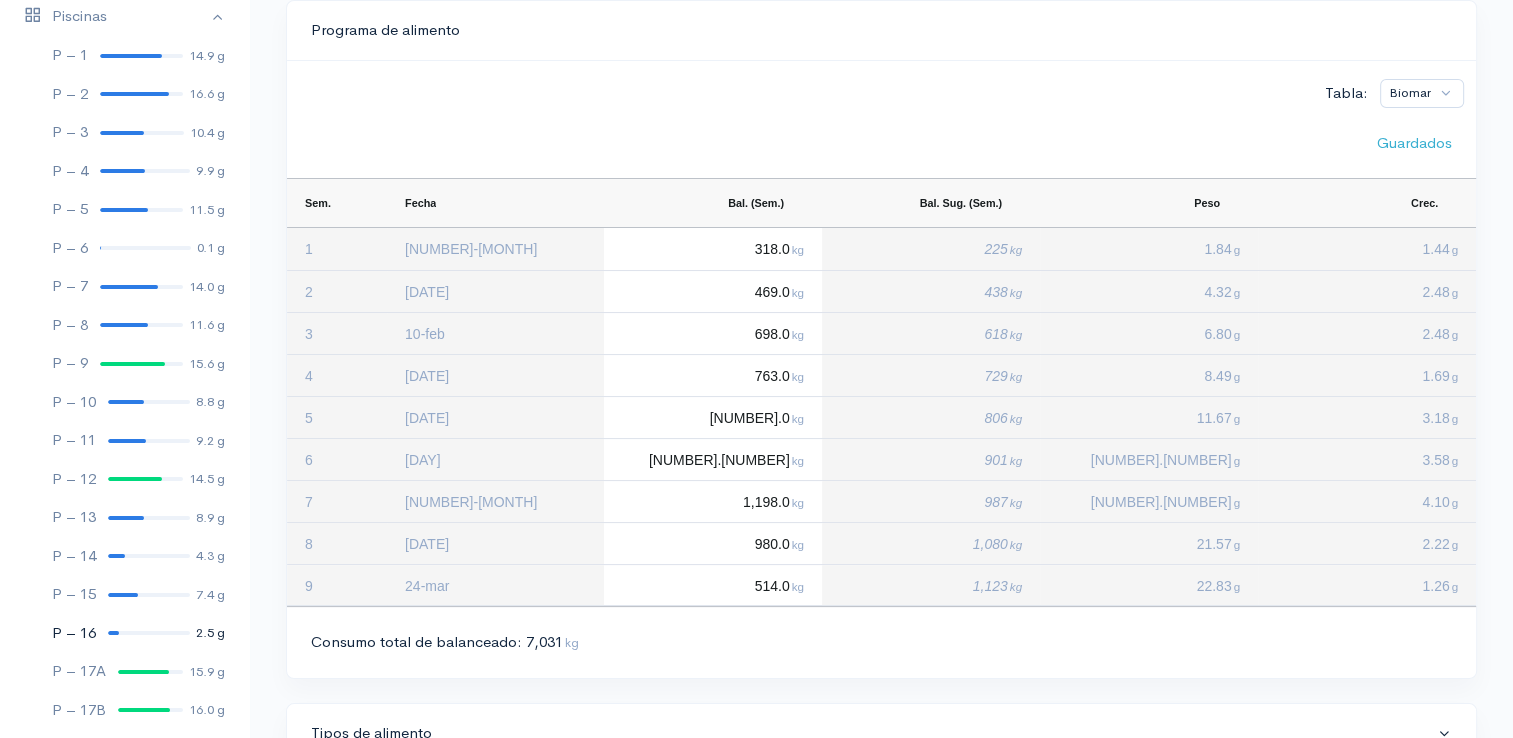 click on "P – 16 2.5 g" at bounding box center [124, 633] 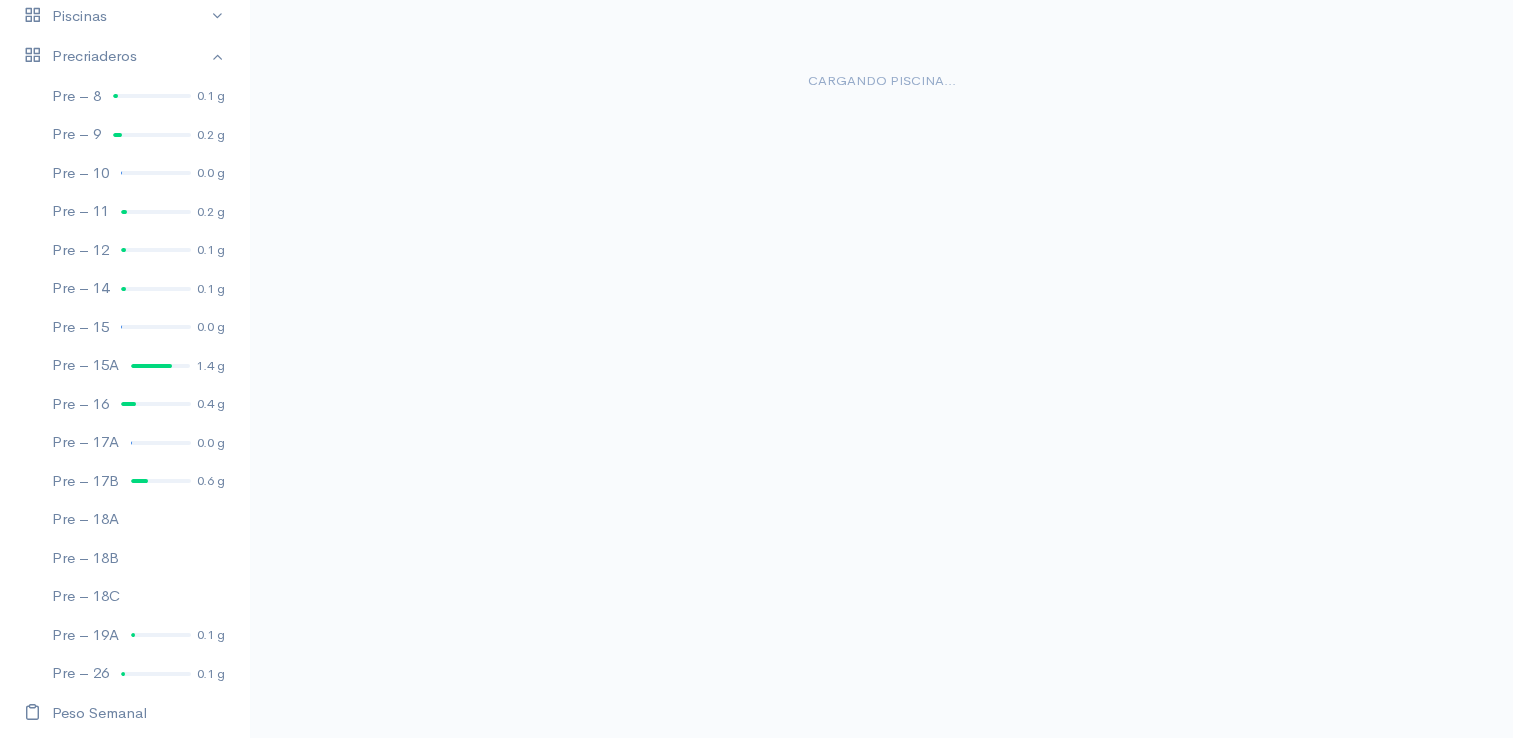 scroll, scrollTop: 0, scrollLeft: 0, axis: both 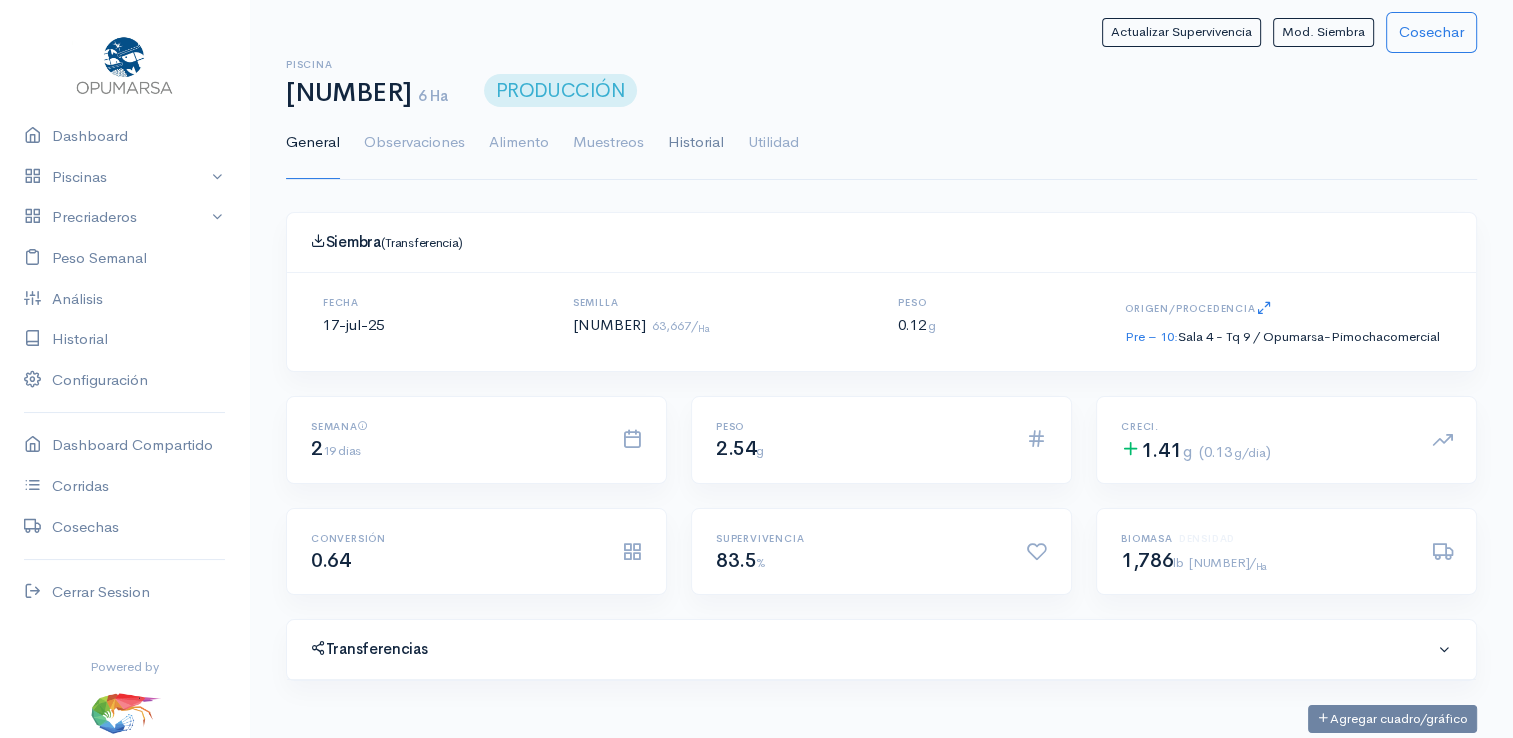 click on "Historial" at bounding box center (696, 143) 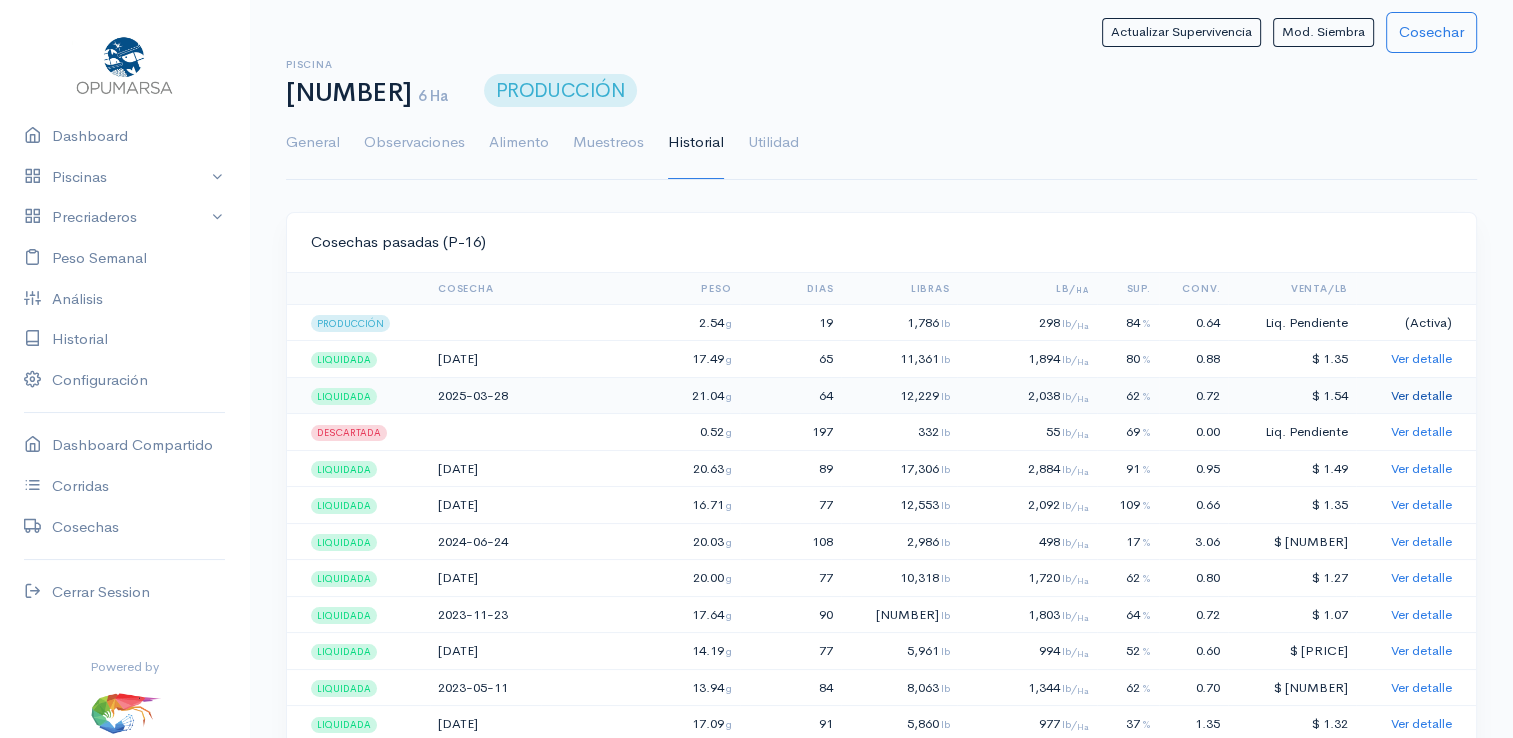 click on "Ver detalle" at bounding box center (1421, 395) 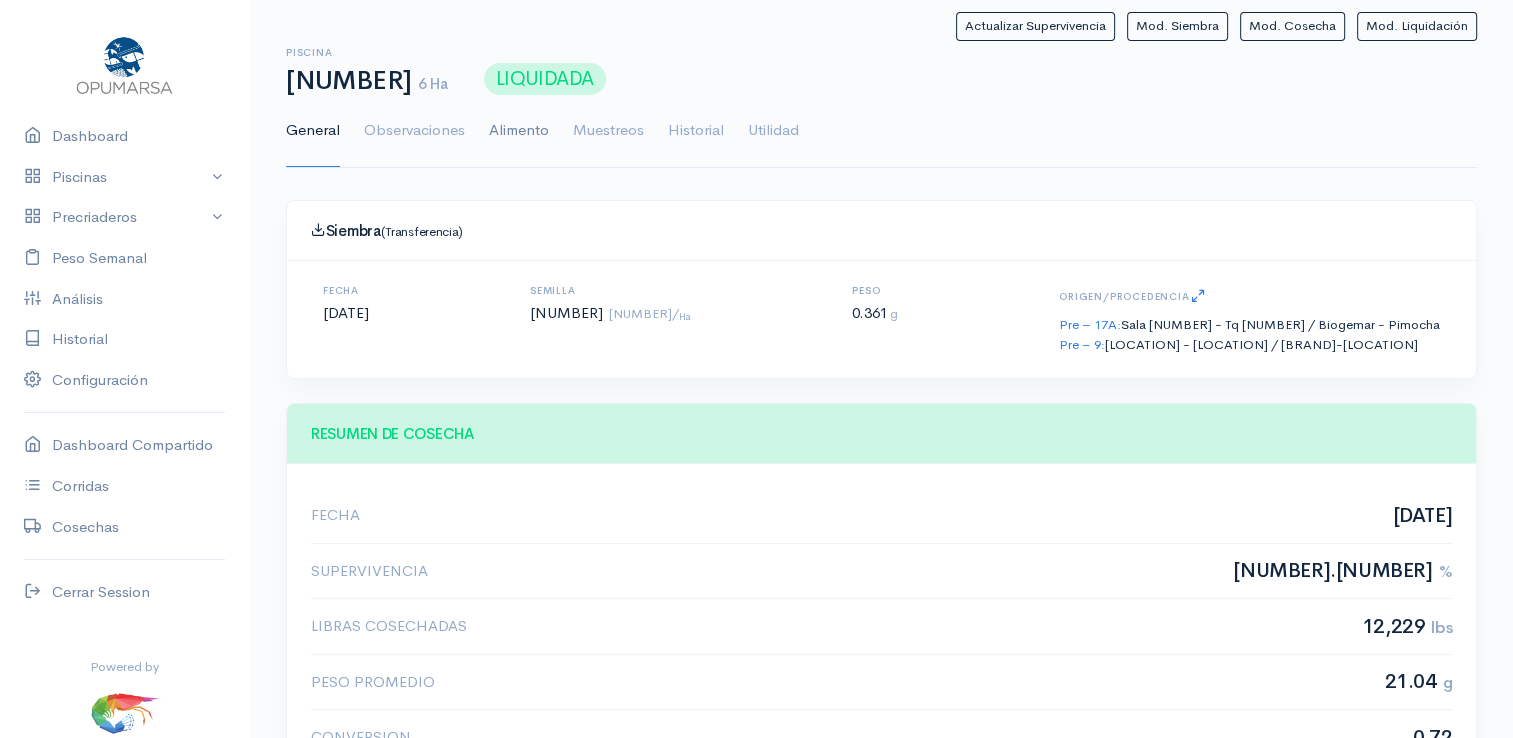 click on "Alimento" at bounding box center [519, 131] 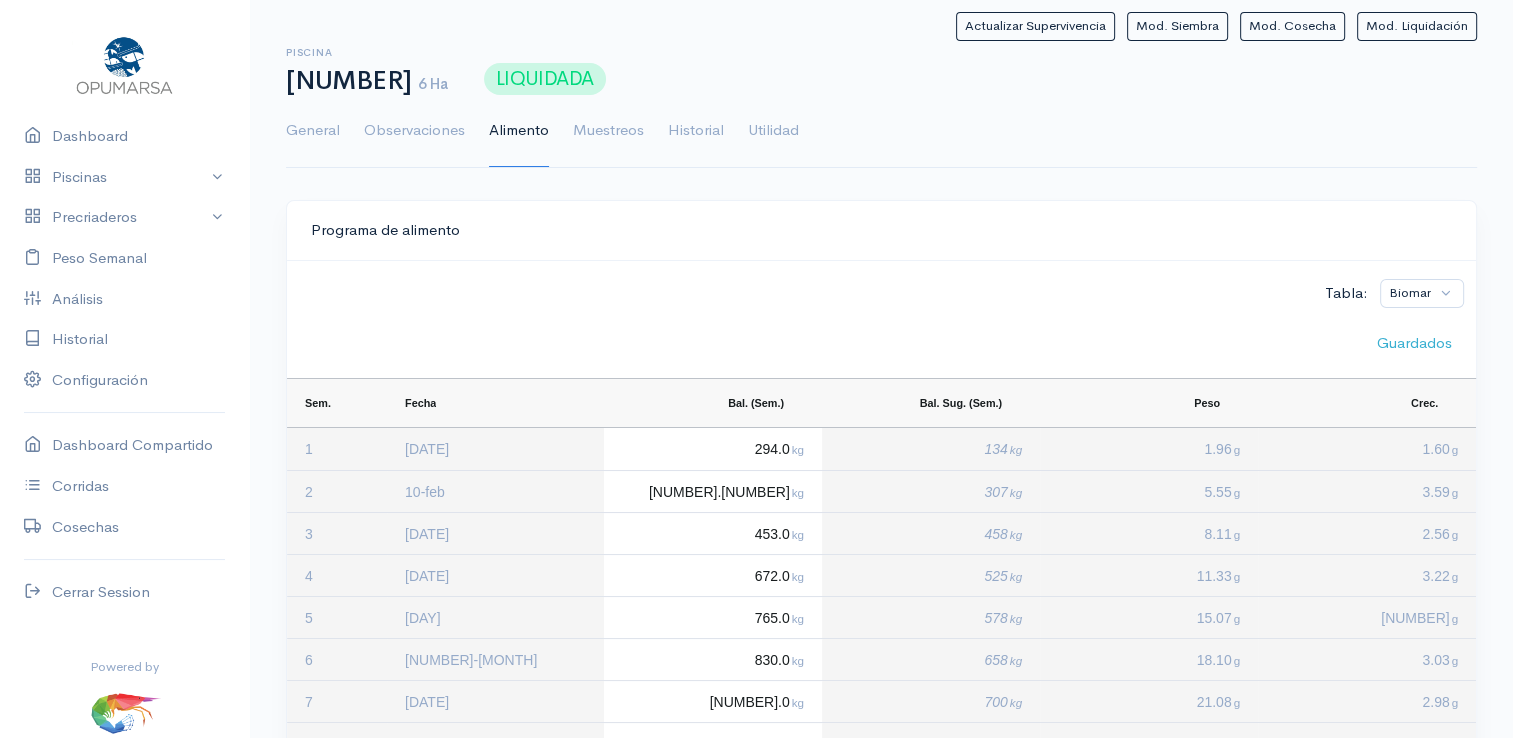 scroll, scrollTop: 100, scrollLeft: 0, axis: vertical 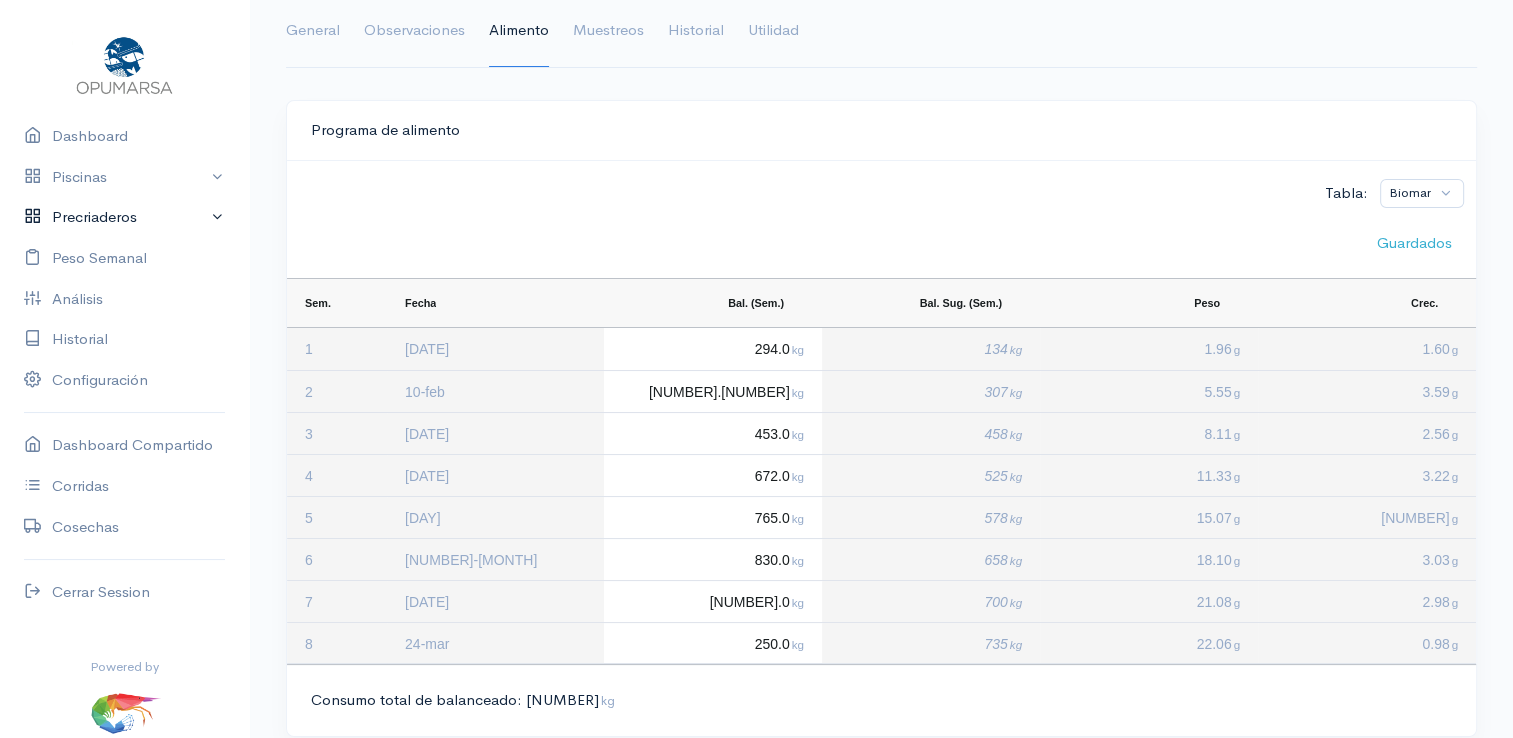 click at bounding box center (38, 217) 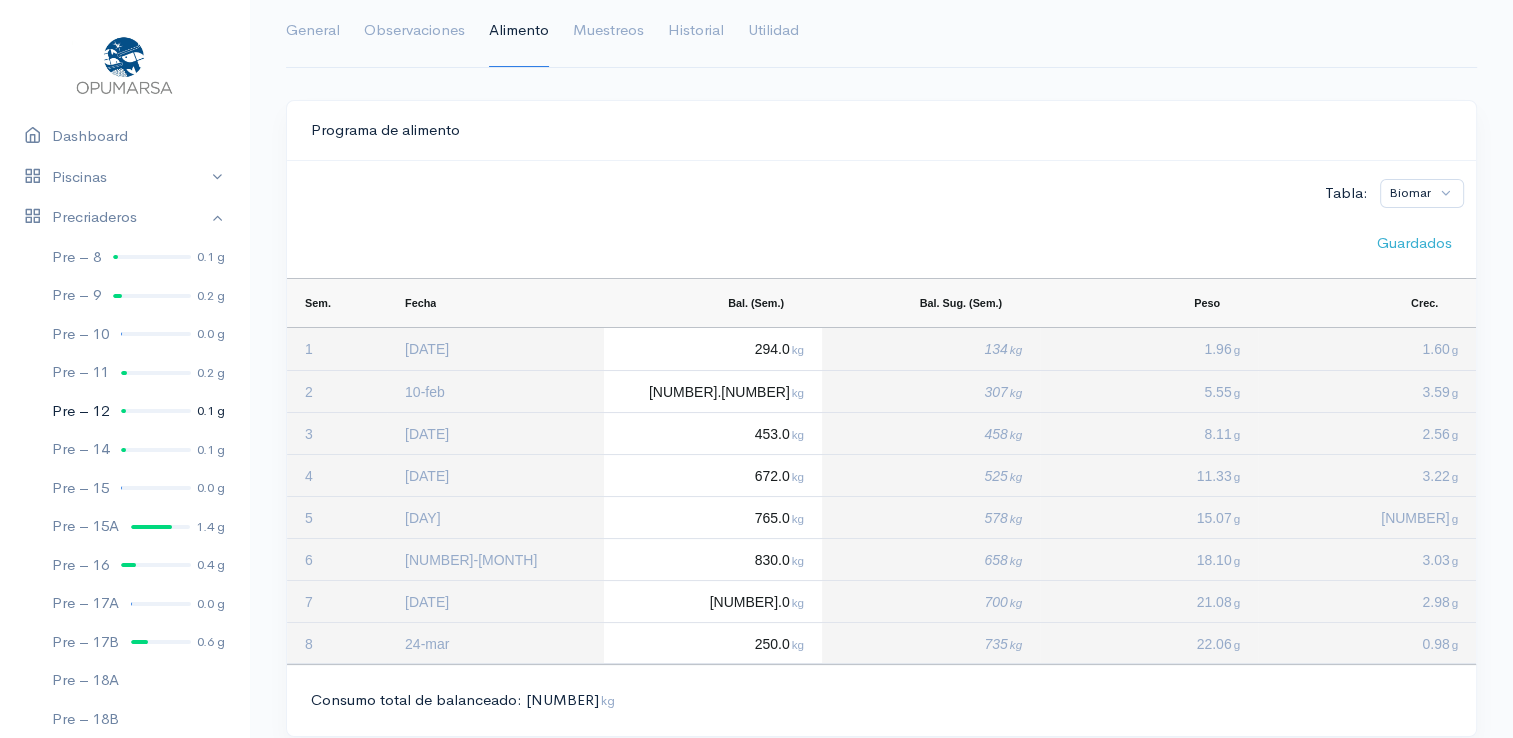 click at bounding box center [123, 411] 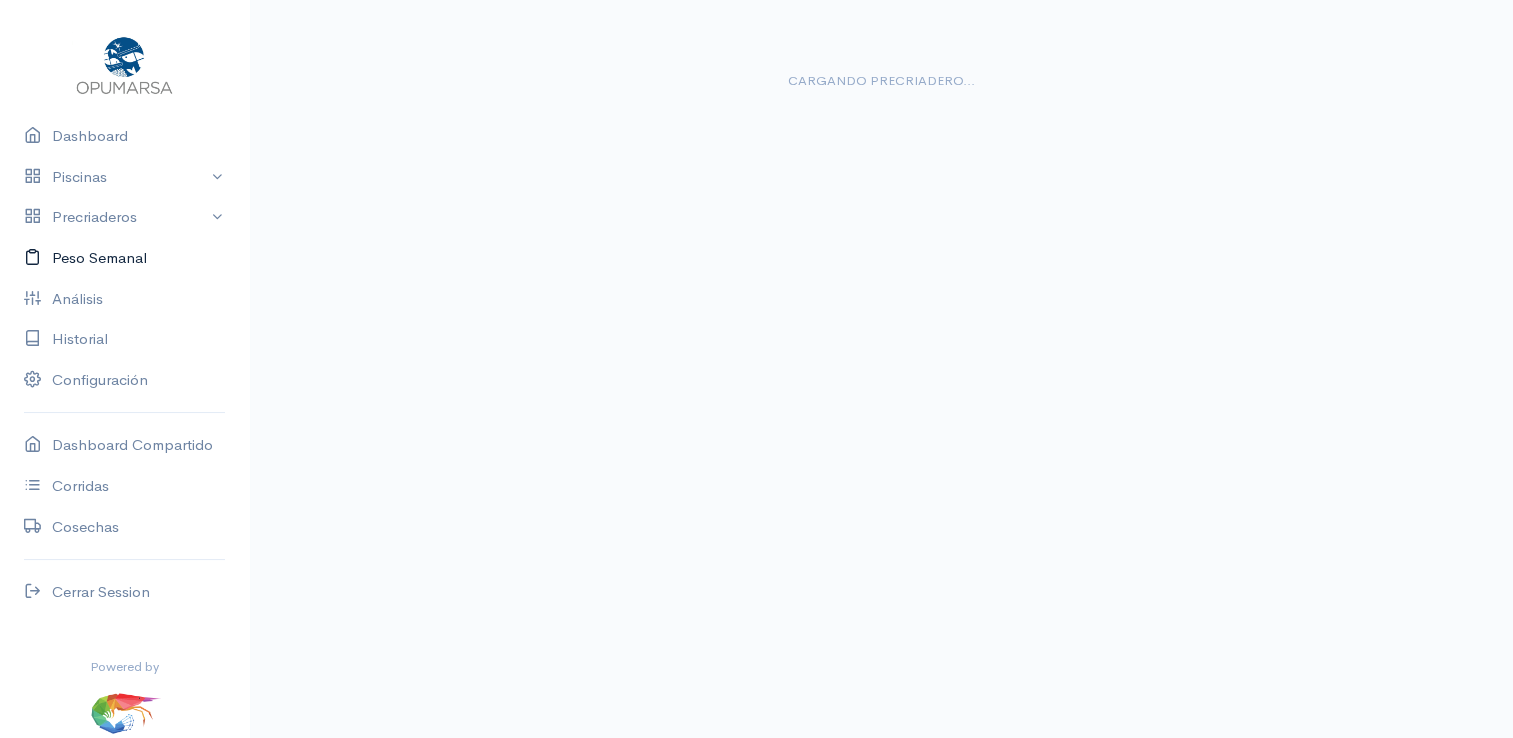 scroll, scrollTop: 0, scrollLeft: 0, axis: both 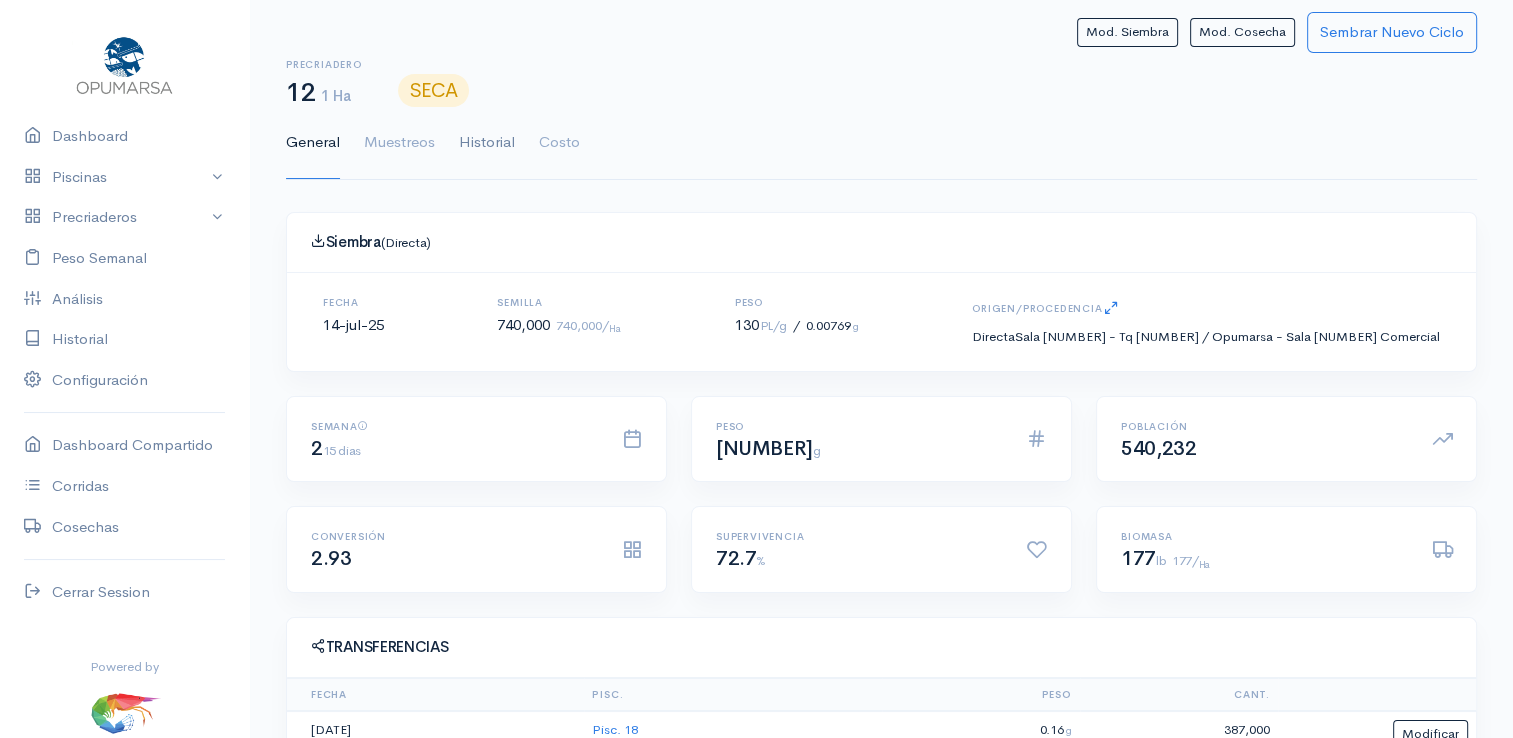 click on "Historial" at bounding box center (487, 143) 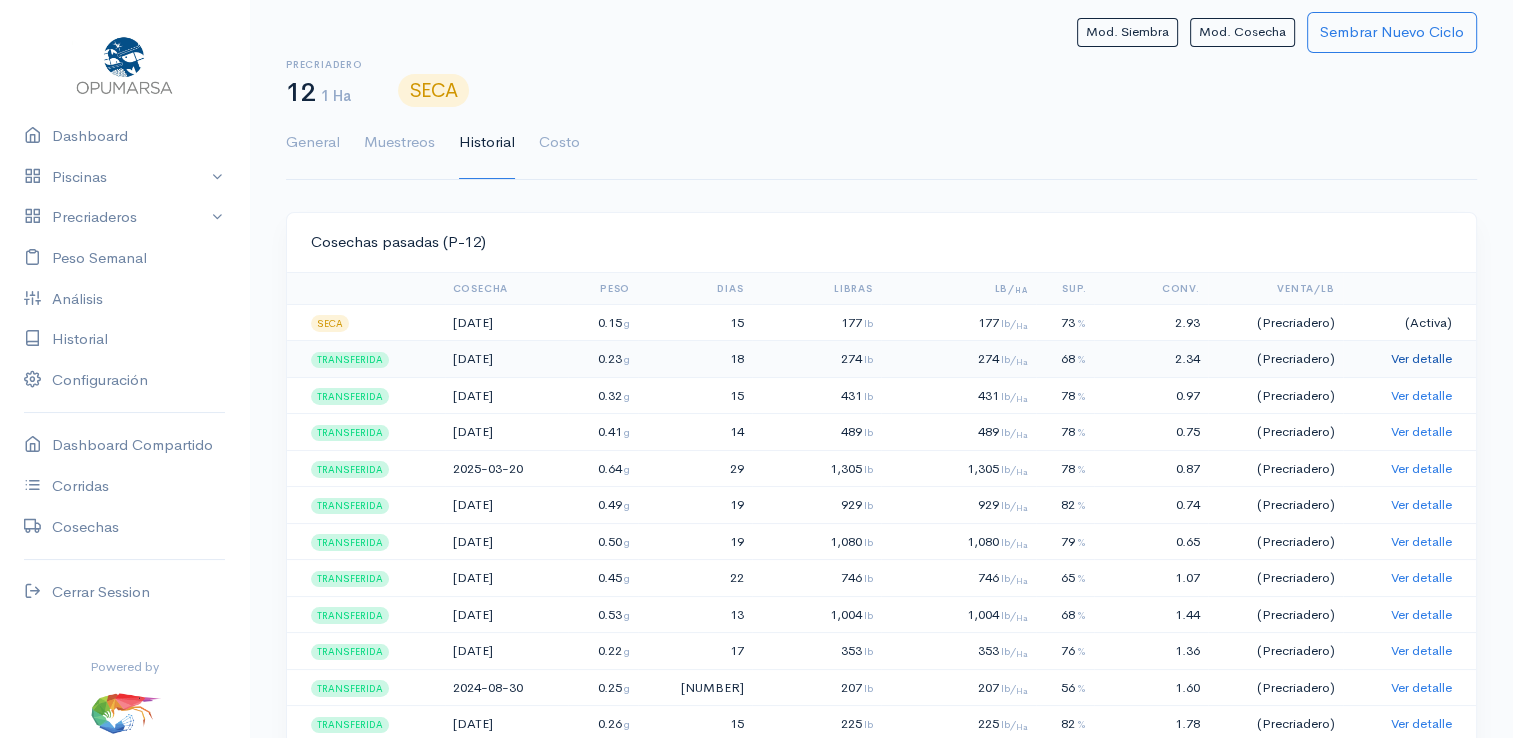 click on "Ver detalle" at bounding box center [1421, 358] 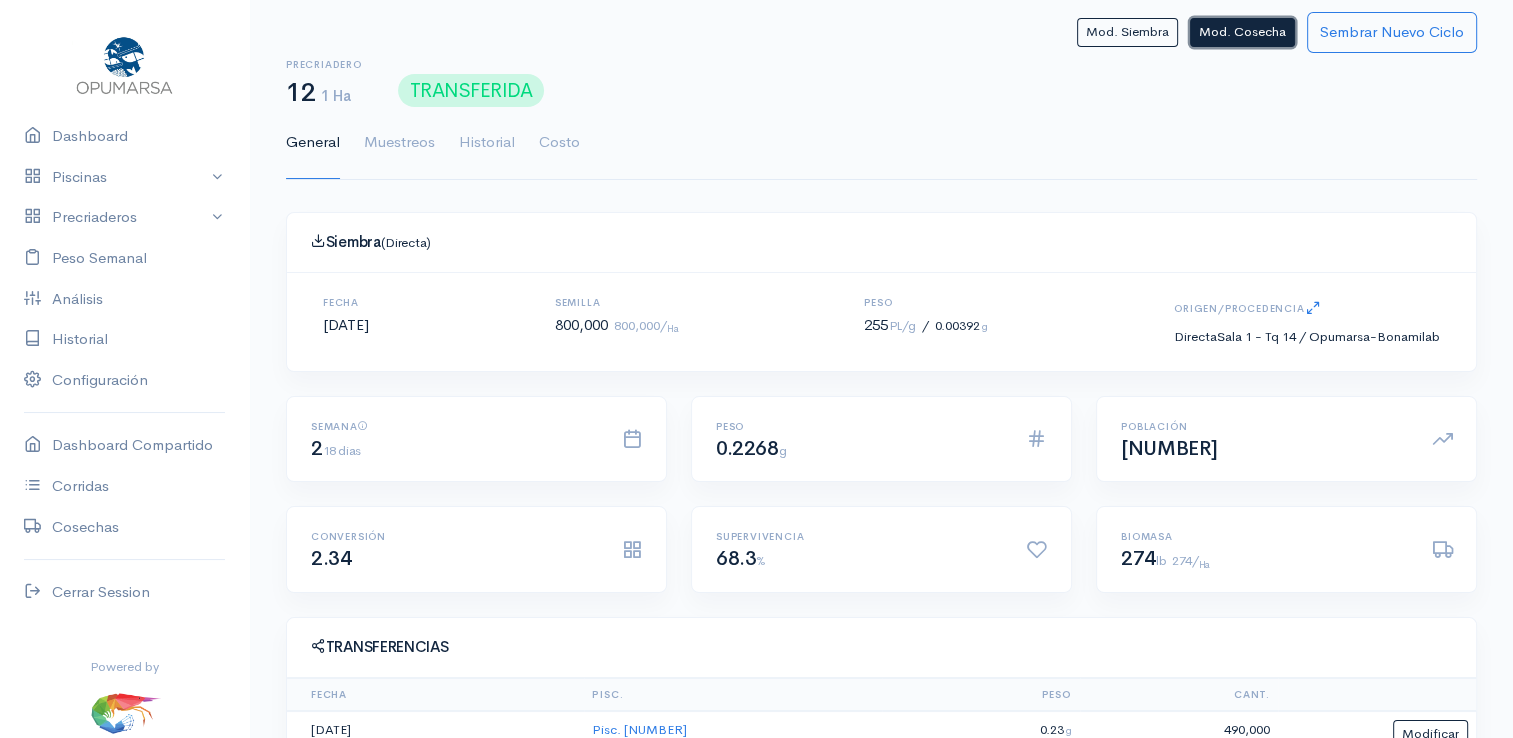 click on "Mod. Cosecha" 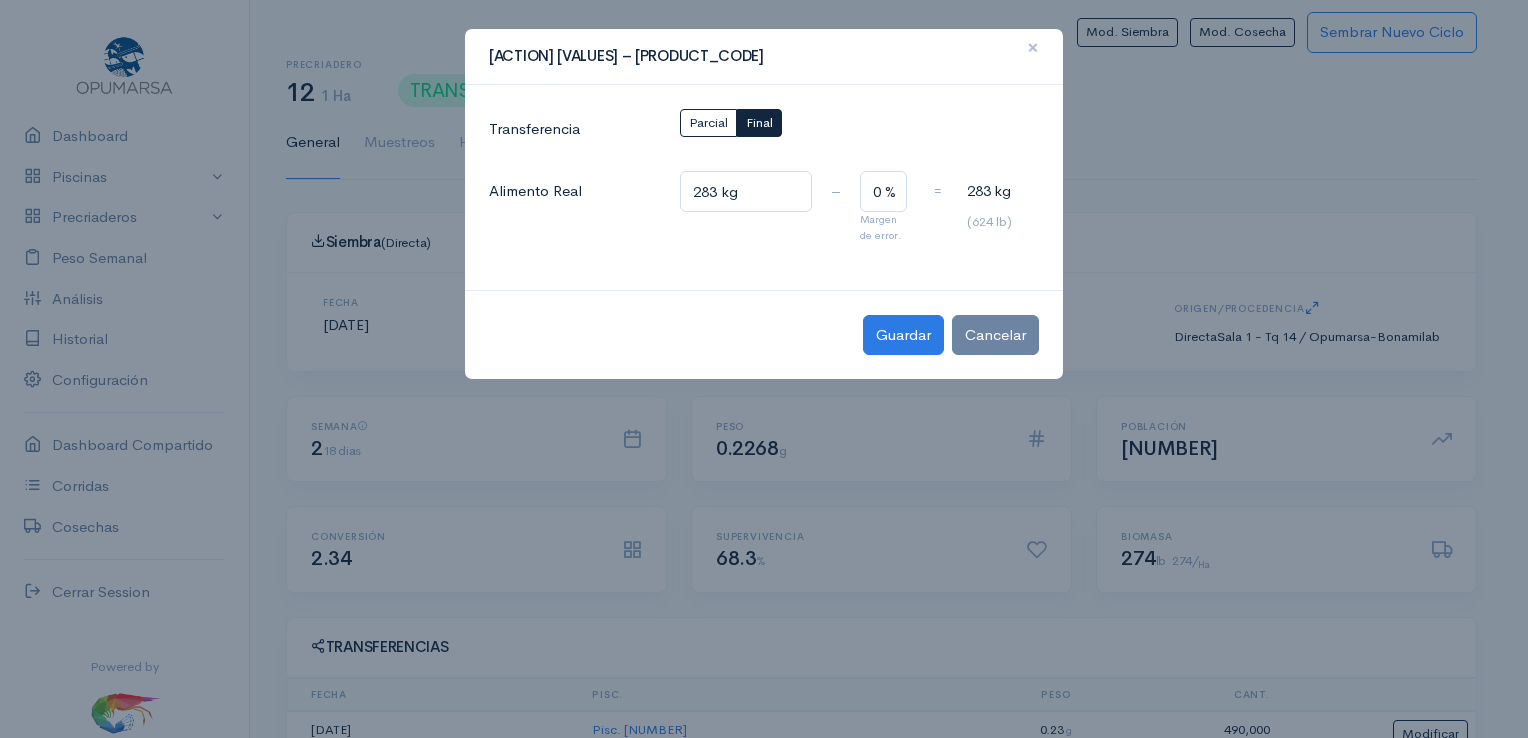 click on "×" 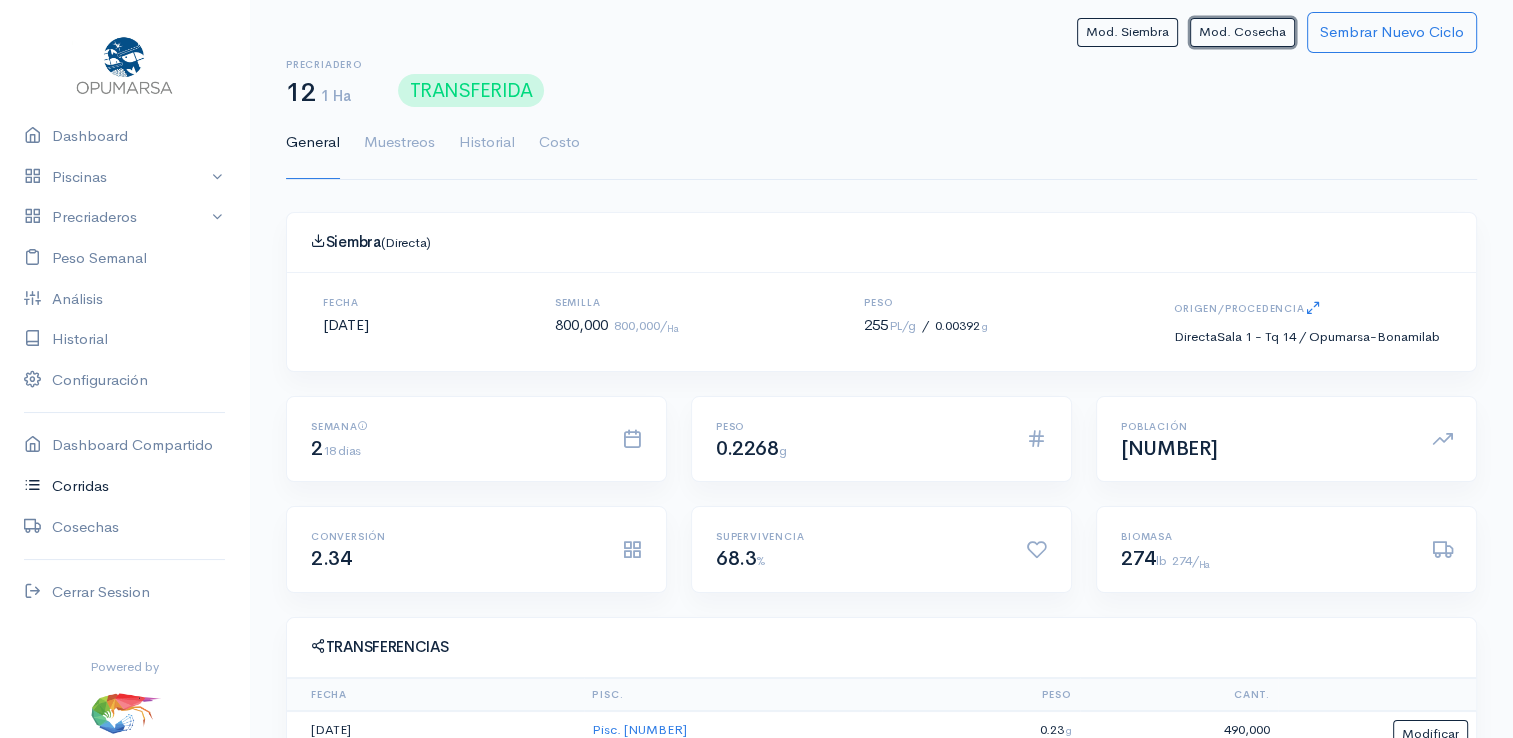 scroll, scrollTop: 61, scrollLeft: 0, axis: vertical 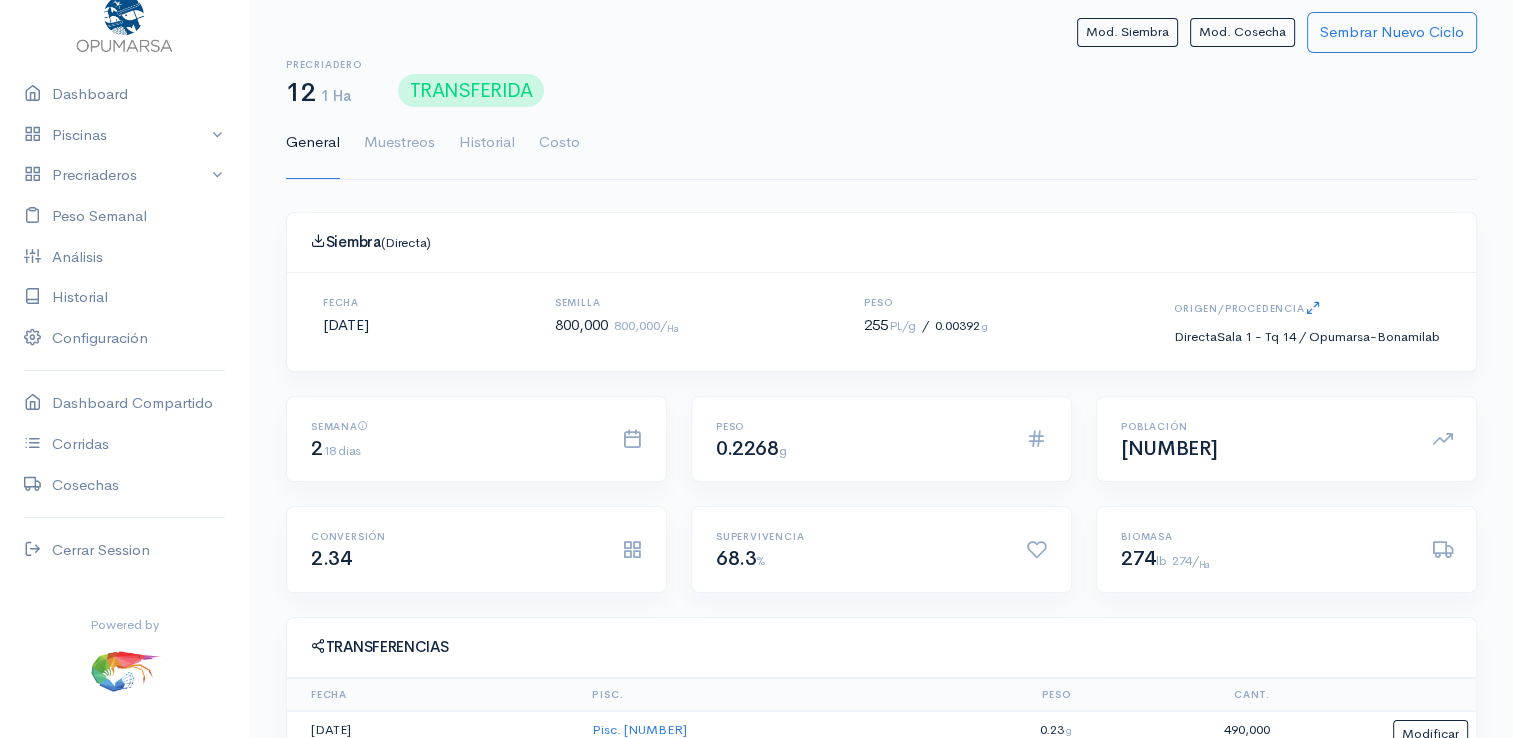 click on "Precriadero [NUMBER] [NUMBER] Ha TRANSFERIDA" 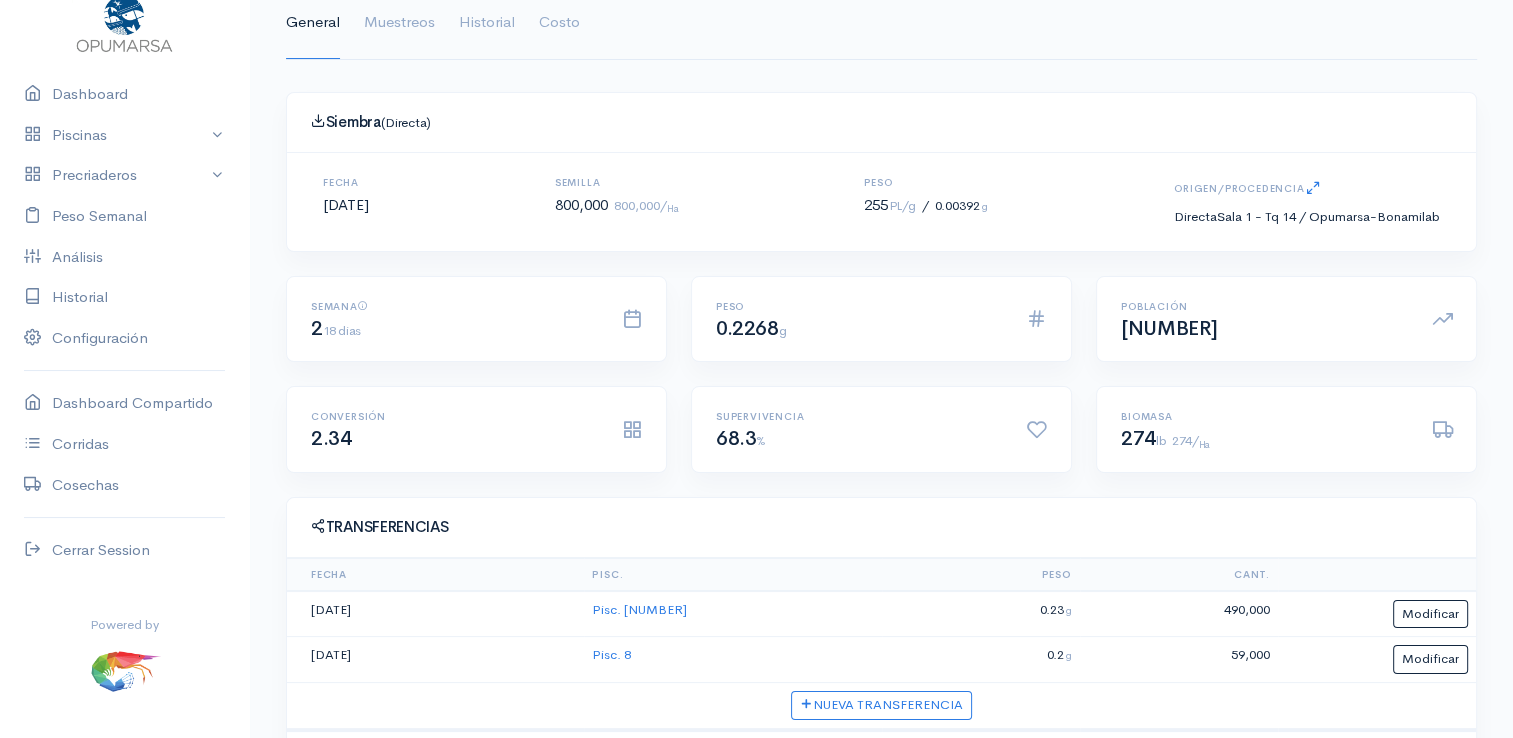 scroll, scrollTop: 0, scrollLeft: 0, axis: both 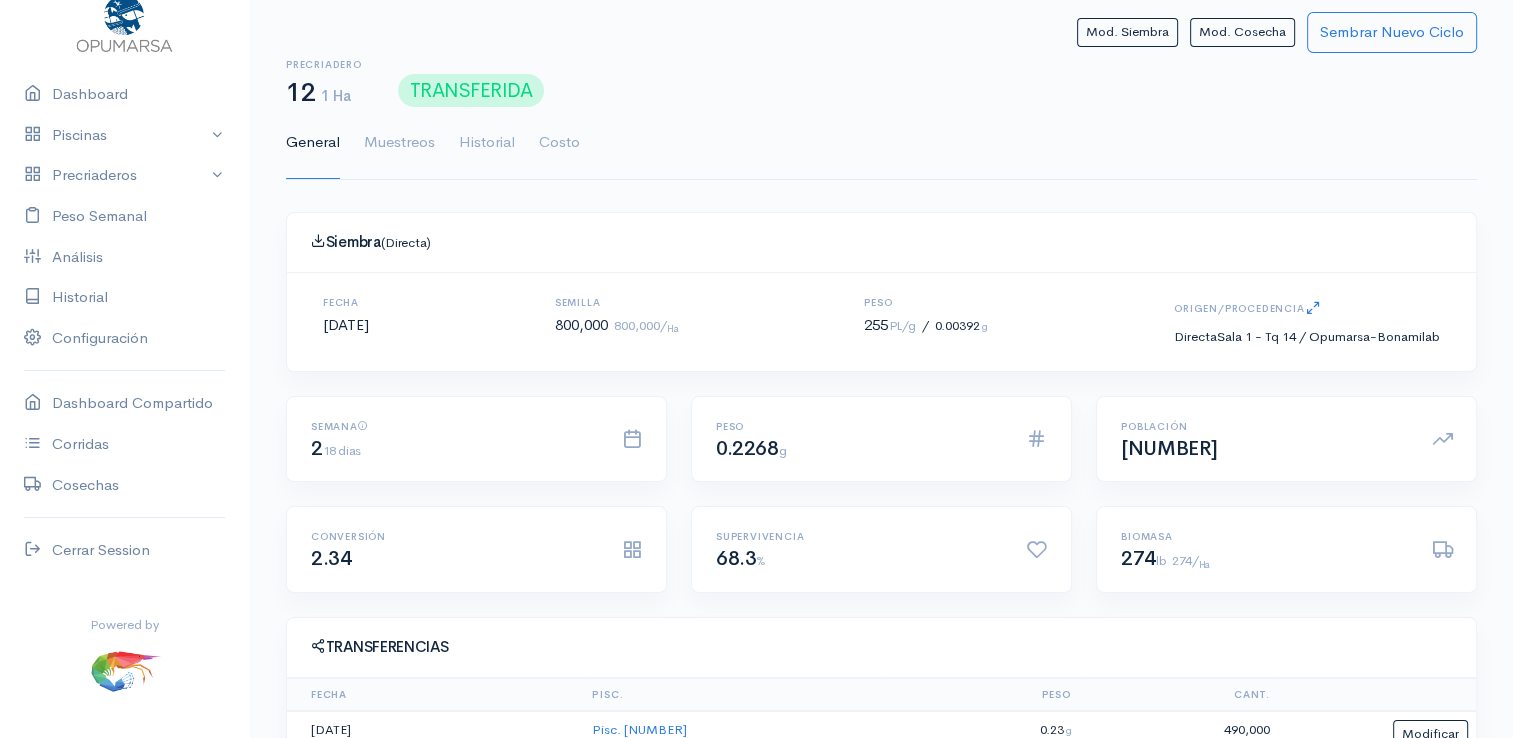 click on "General   Muestreos   Historial   Costo" 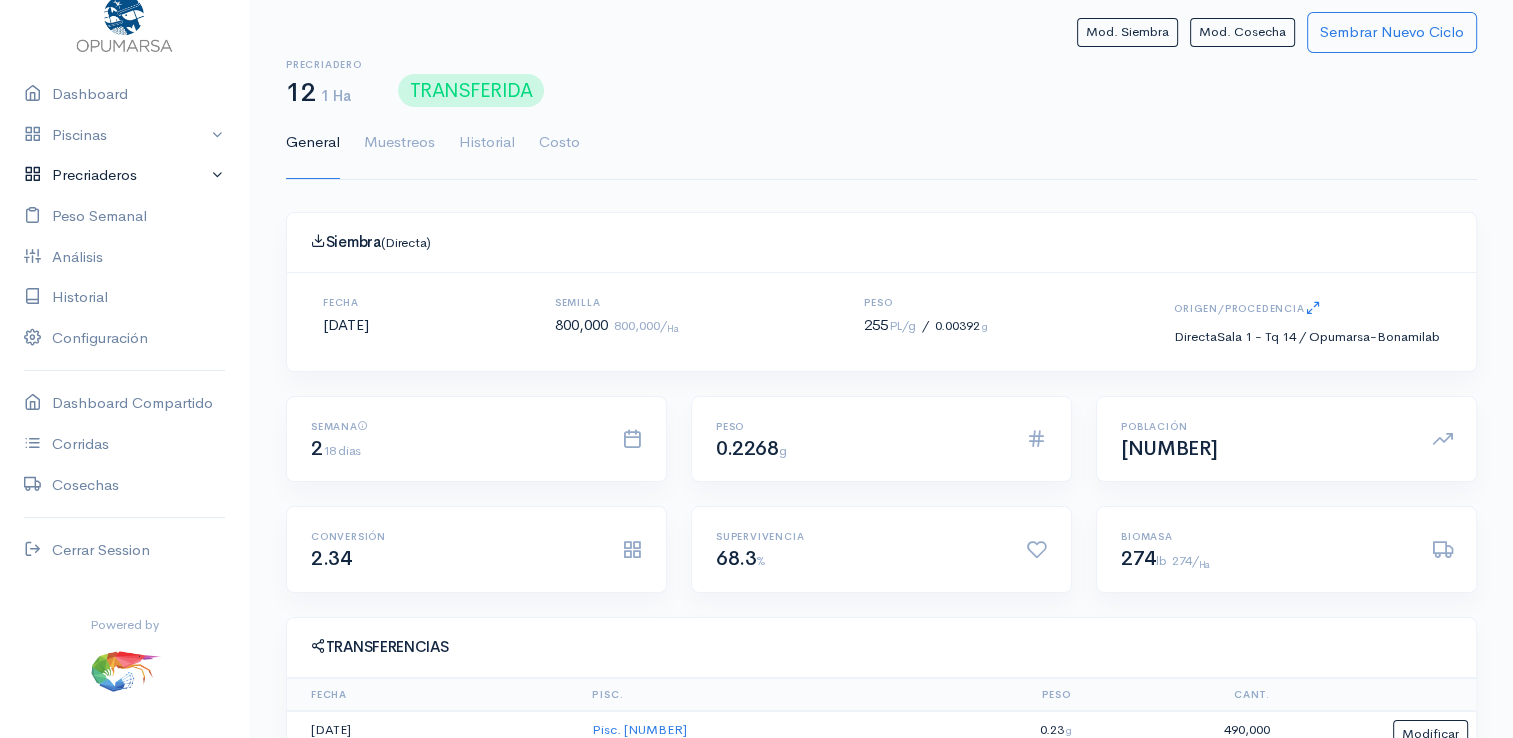 click on "Precriaderos" at bounding box center [124, 175] 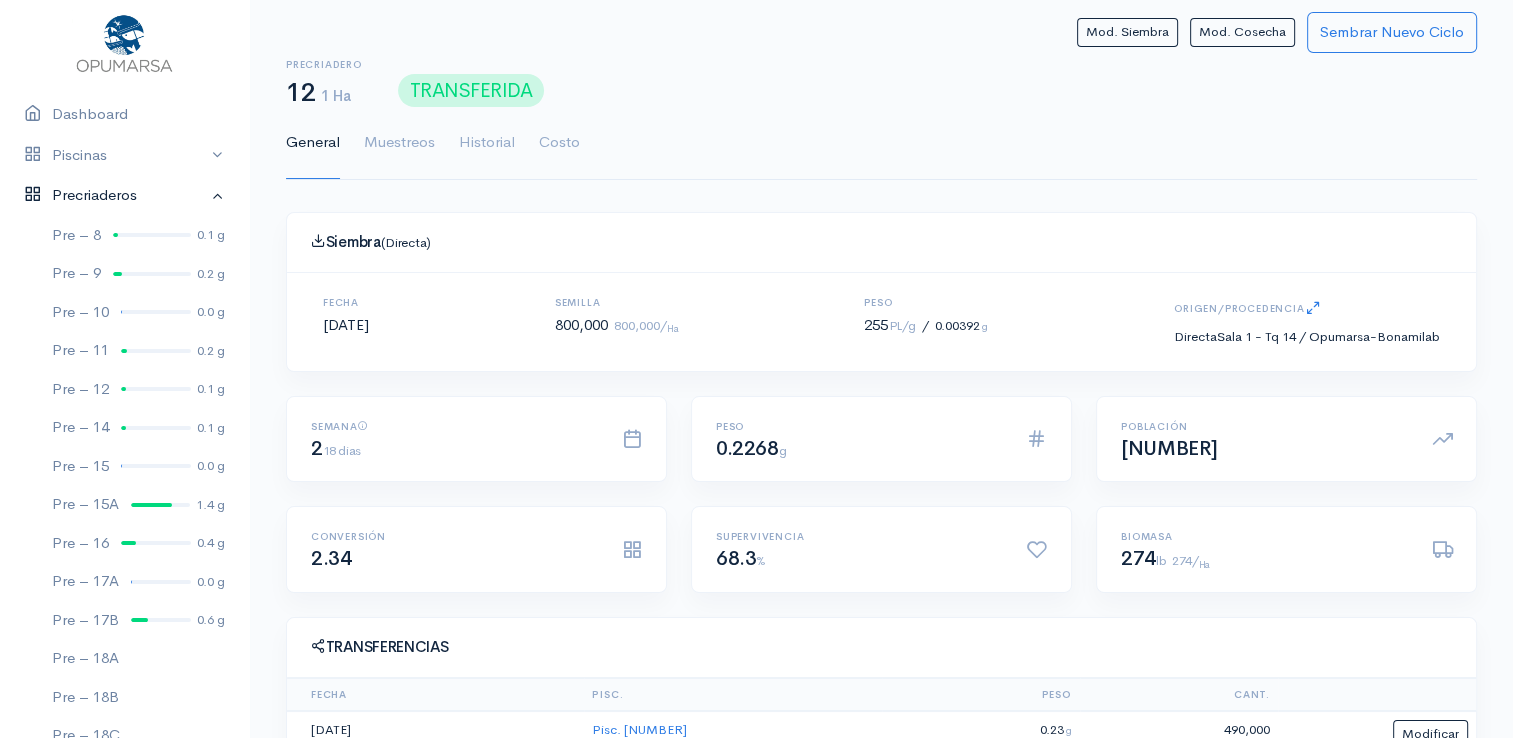 scroll, scrollTop: 0, scrollLeft: 0, axis: both 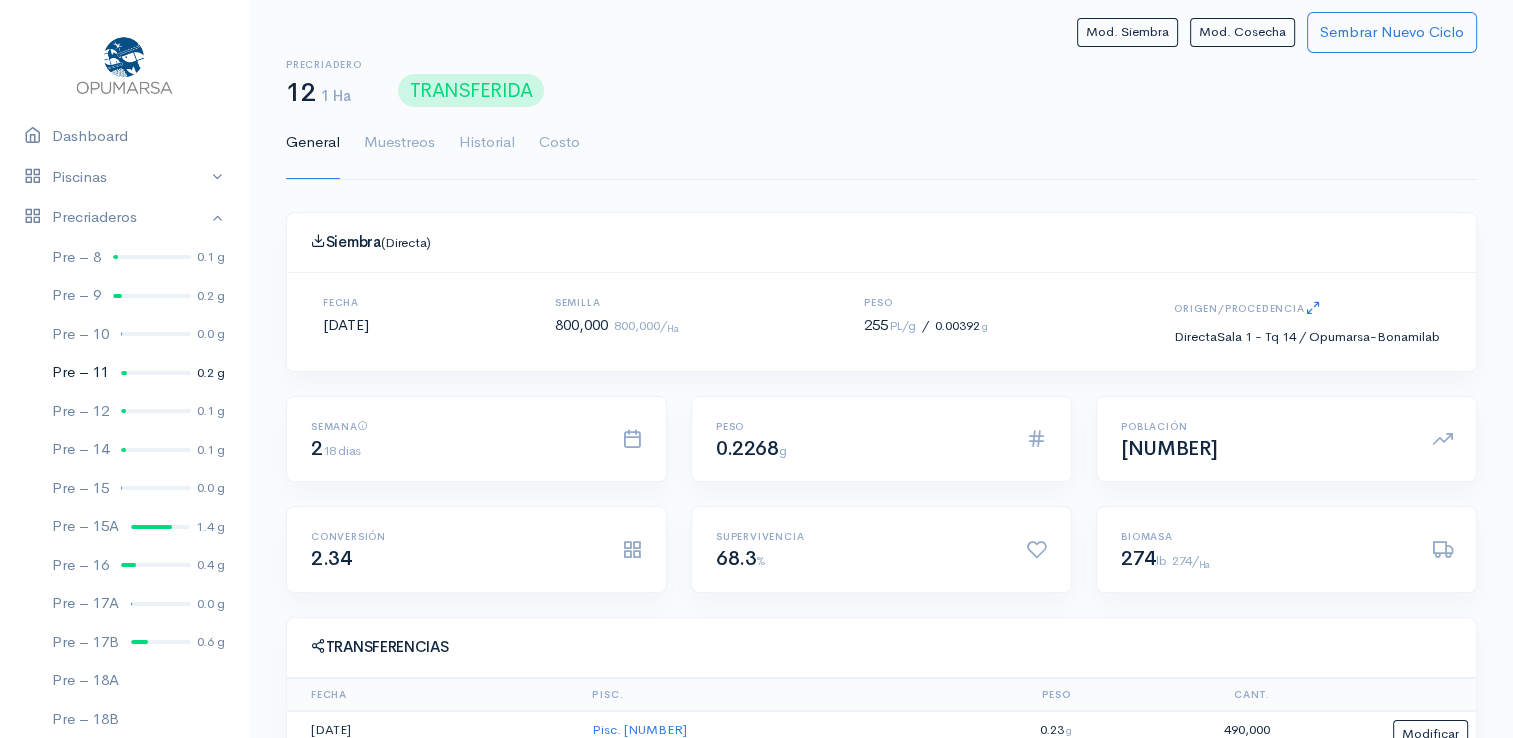 click on "Pre – [NUMBER] [NUMBER] g" at bounding box center (124, 372) 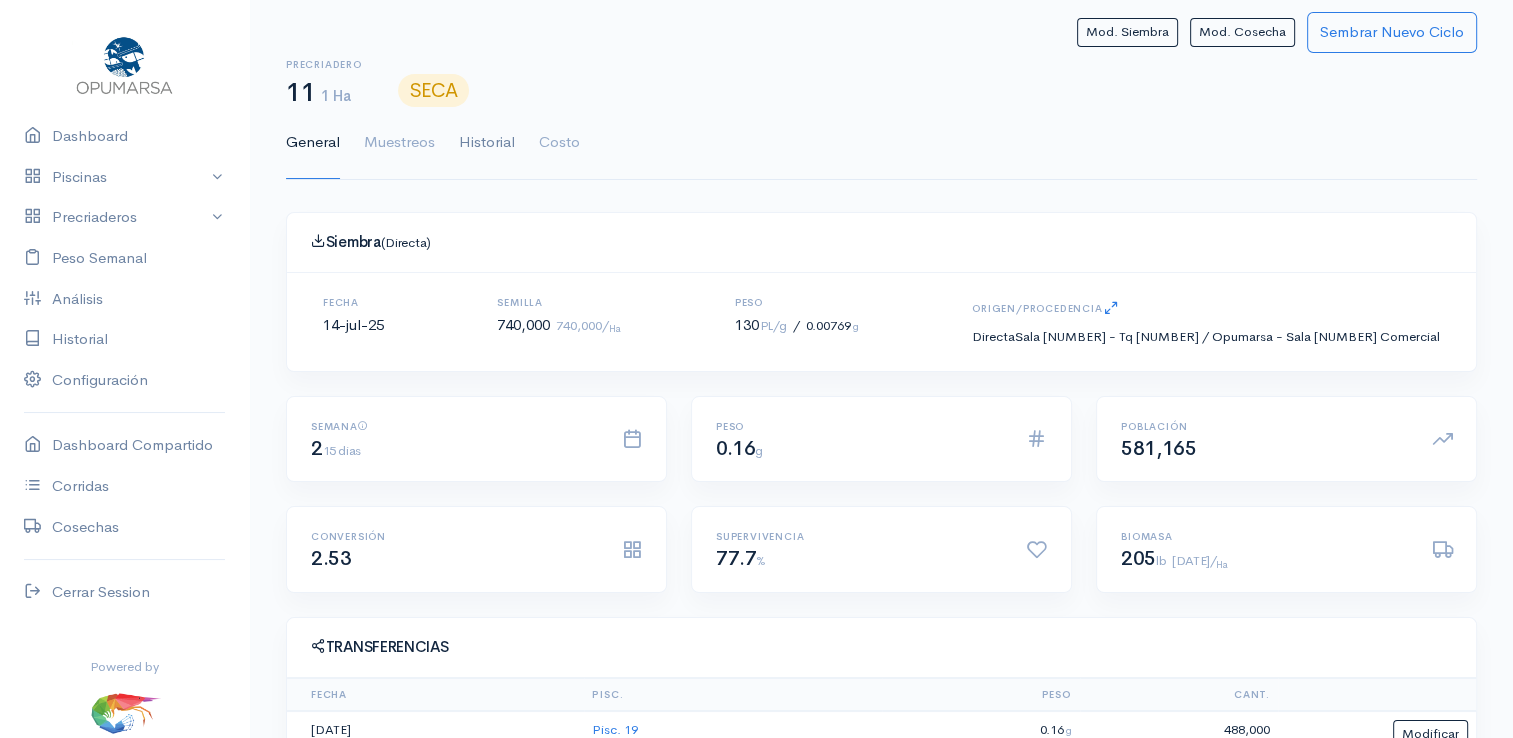 click on "Historial" at bounding box center (487, 143) 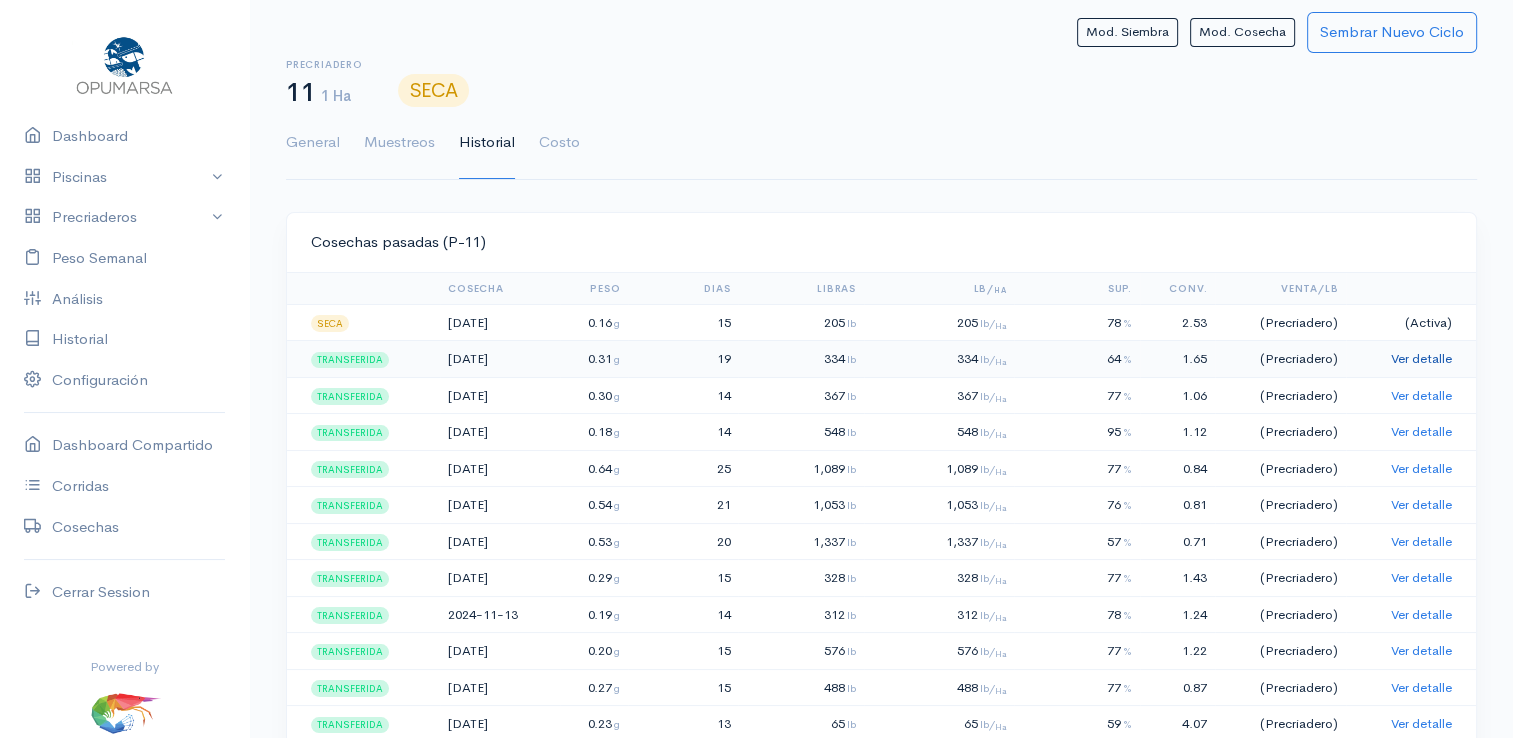 click on "Ver detalle" at bounding box center (1421, 358) 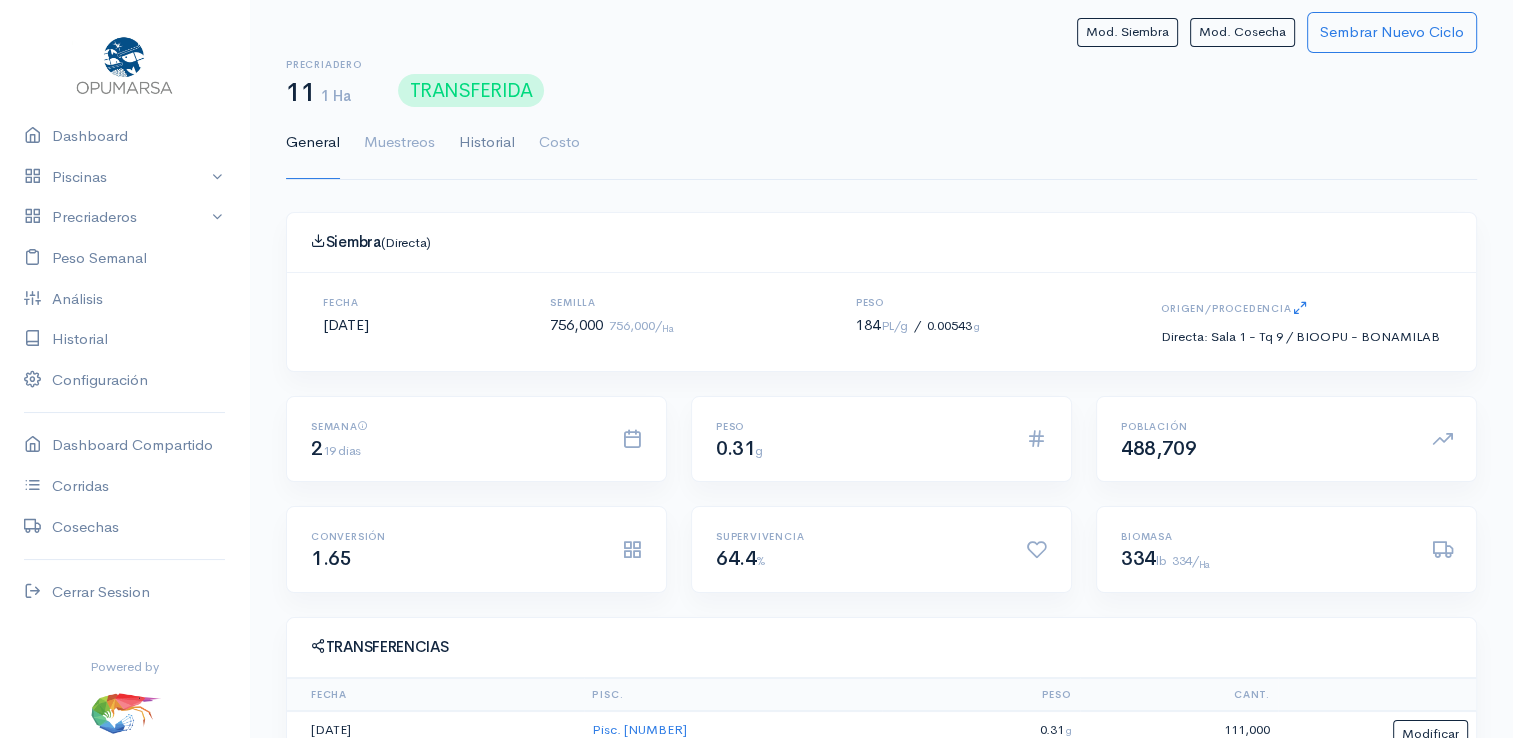 click on "Historial" at bounding box center (487, 143) 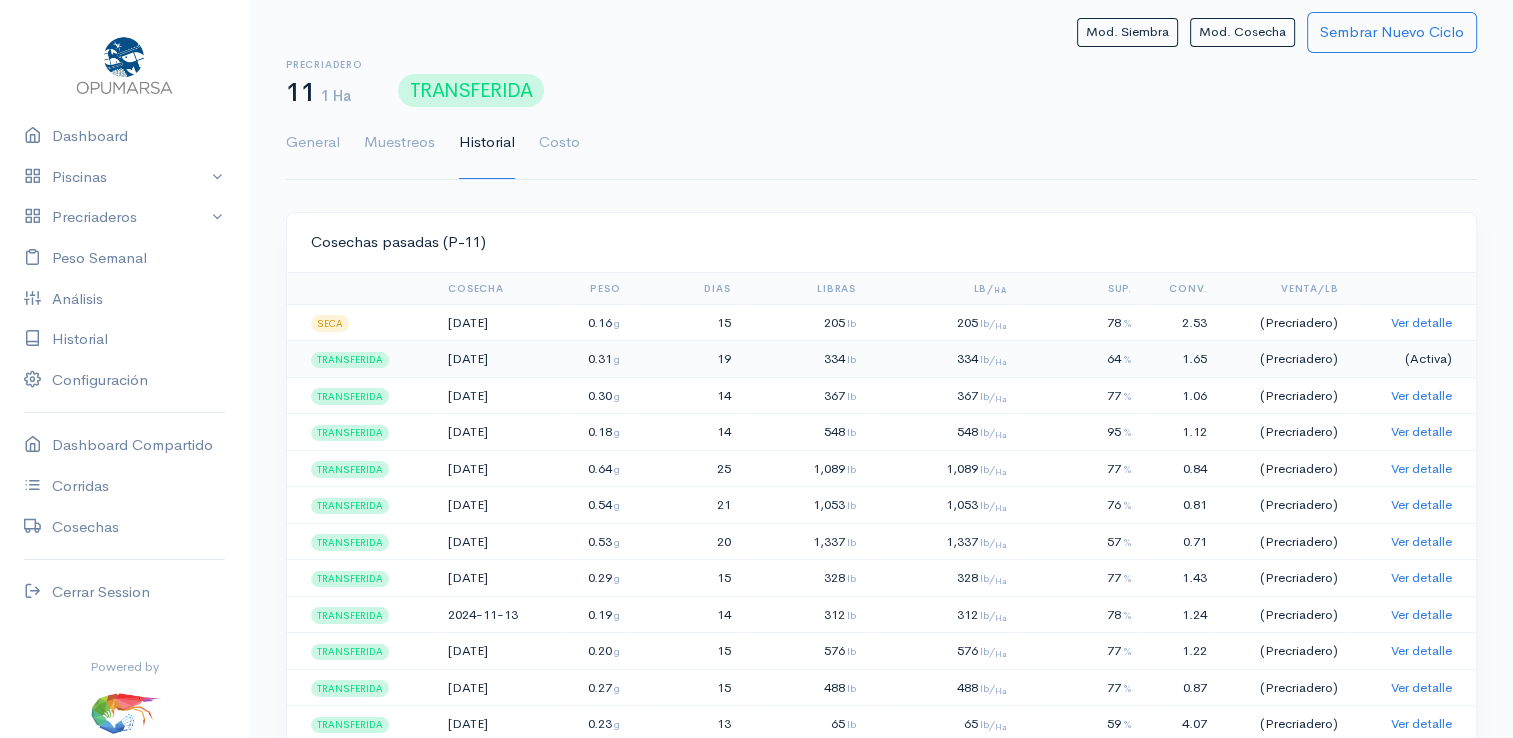 click on "(Activa)" at bounding box center [1411, 359] 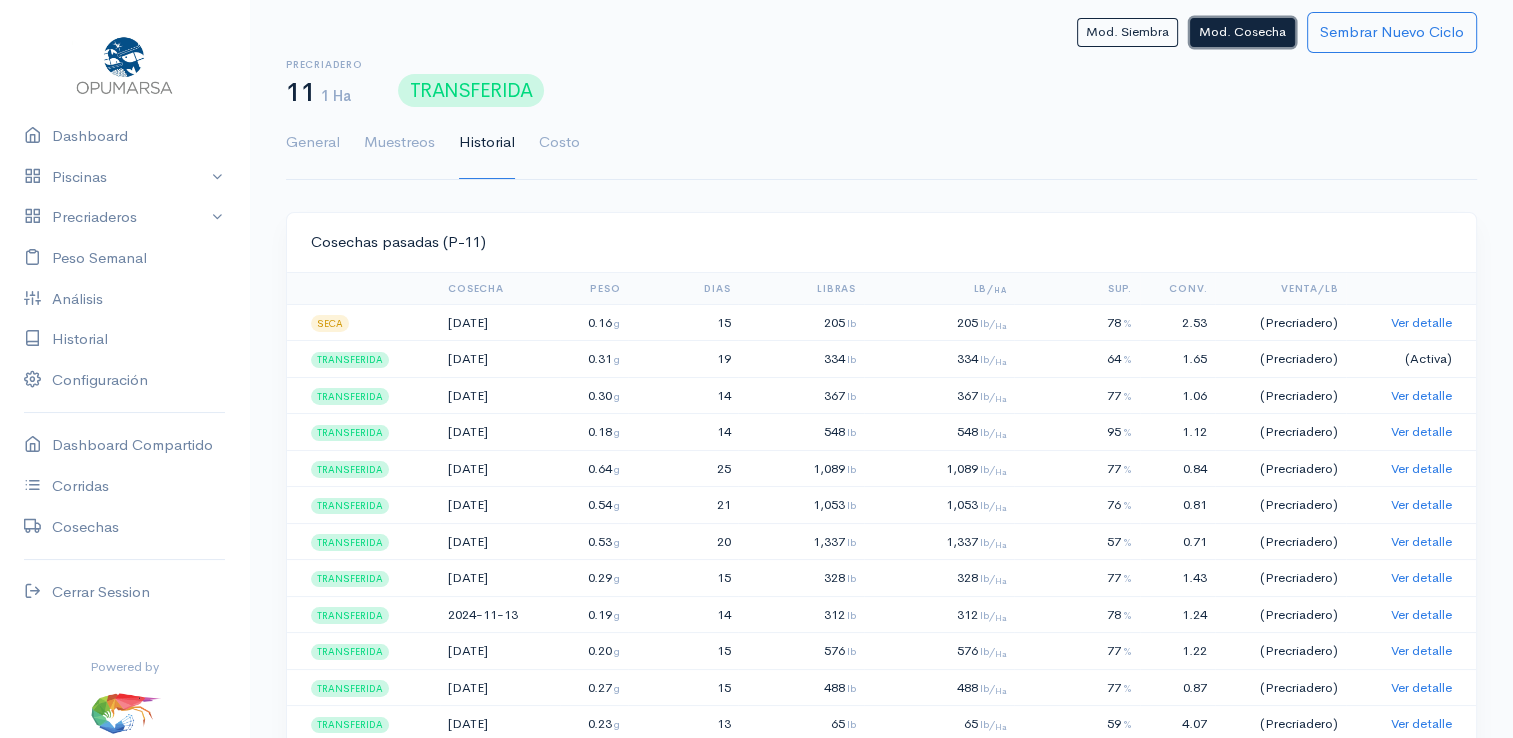 click on "Mod. Cosecha" 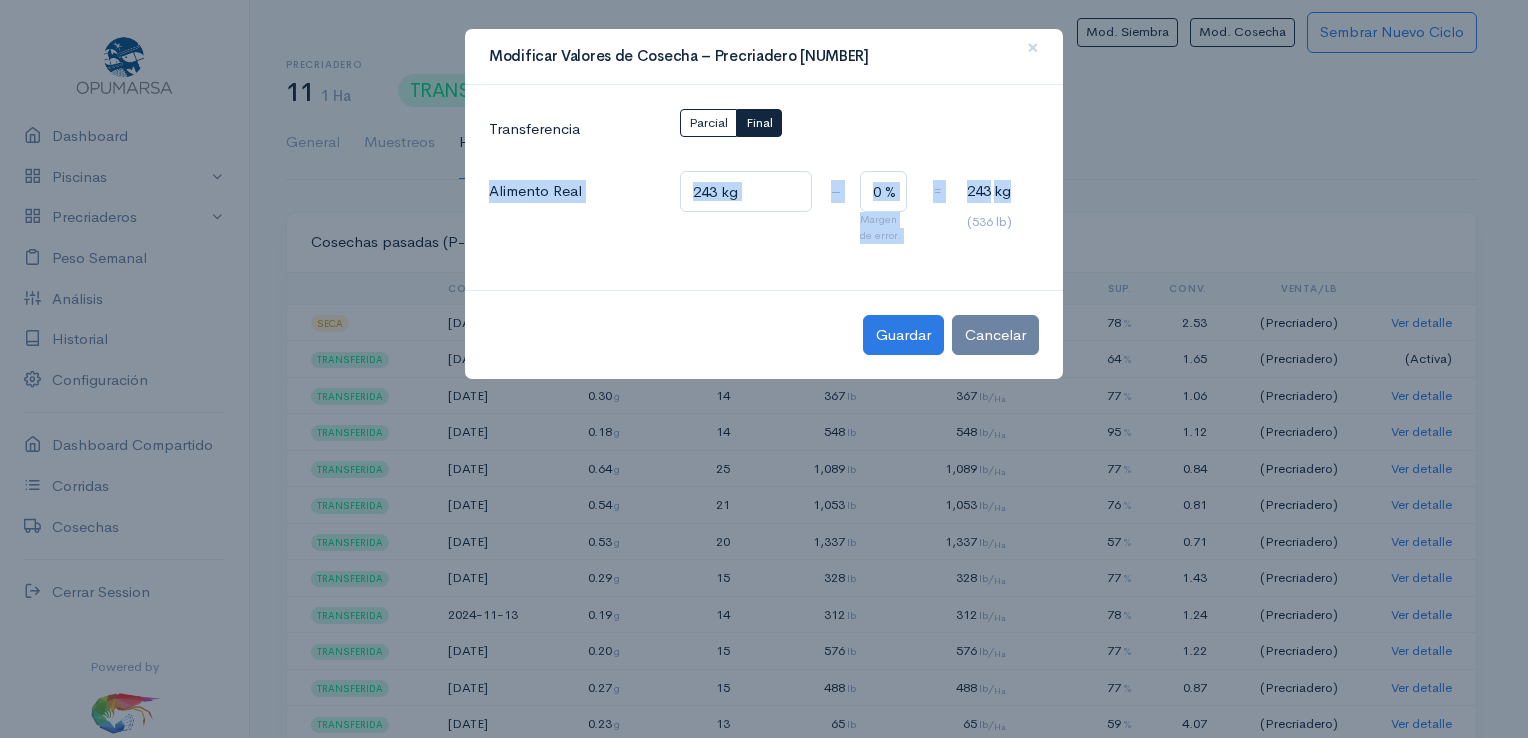 drag, startPoint x: 1266, startPoint y: 149, endPoint x: 1241, endPoint y: 142, distance: 25.96151 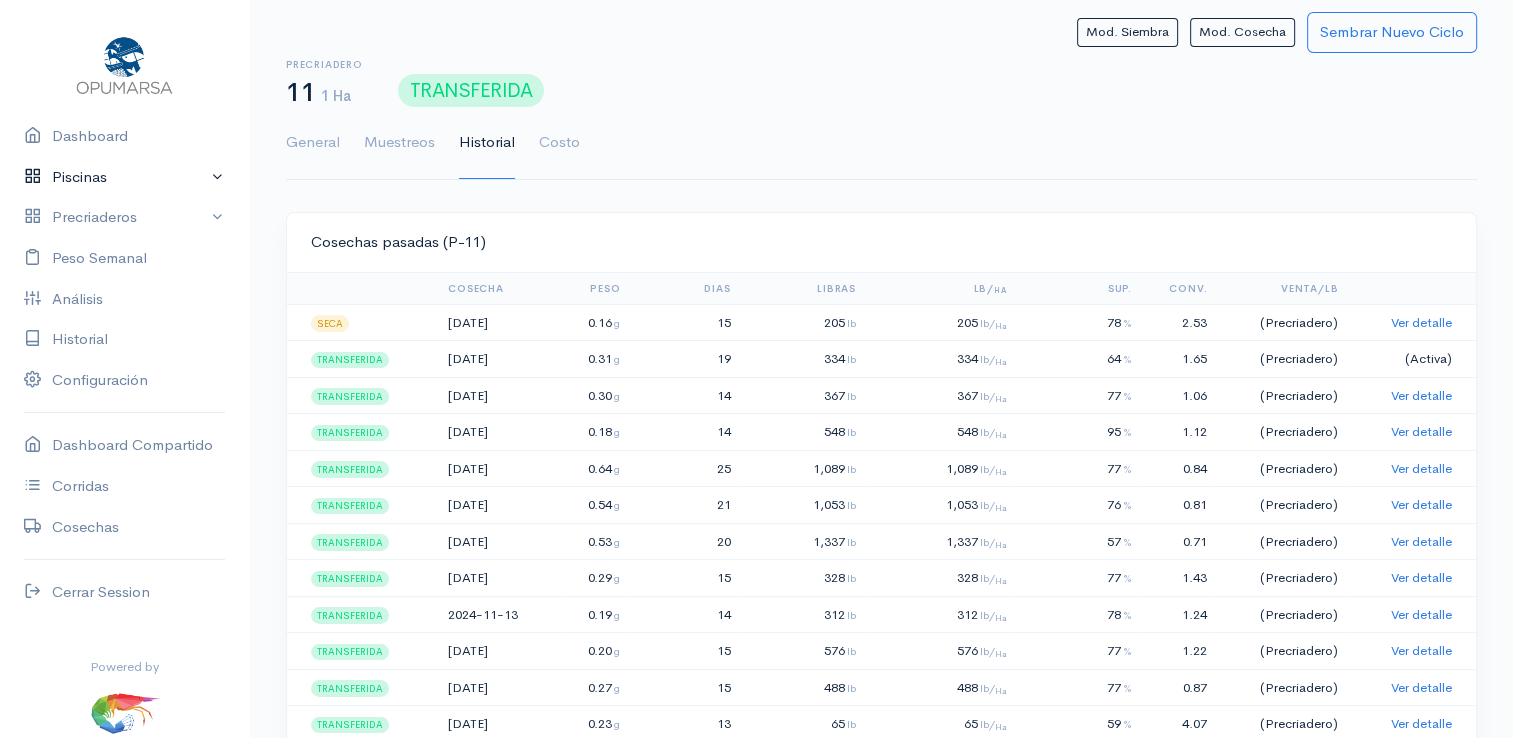 click on "Piscinas" at bounding box center (124, 177) 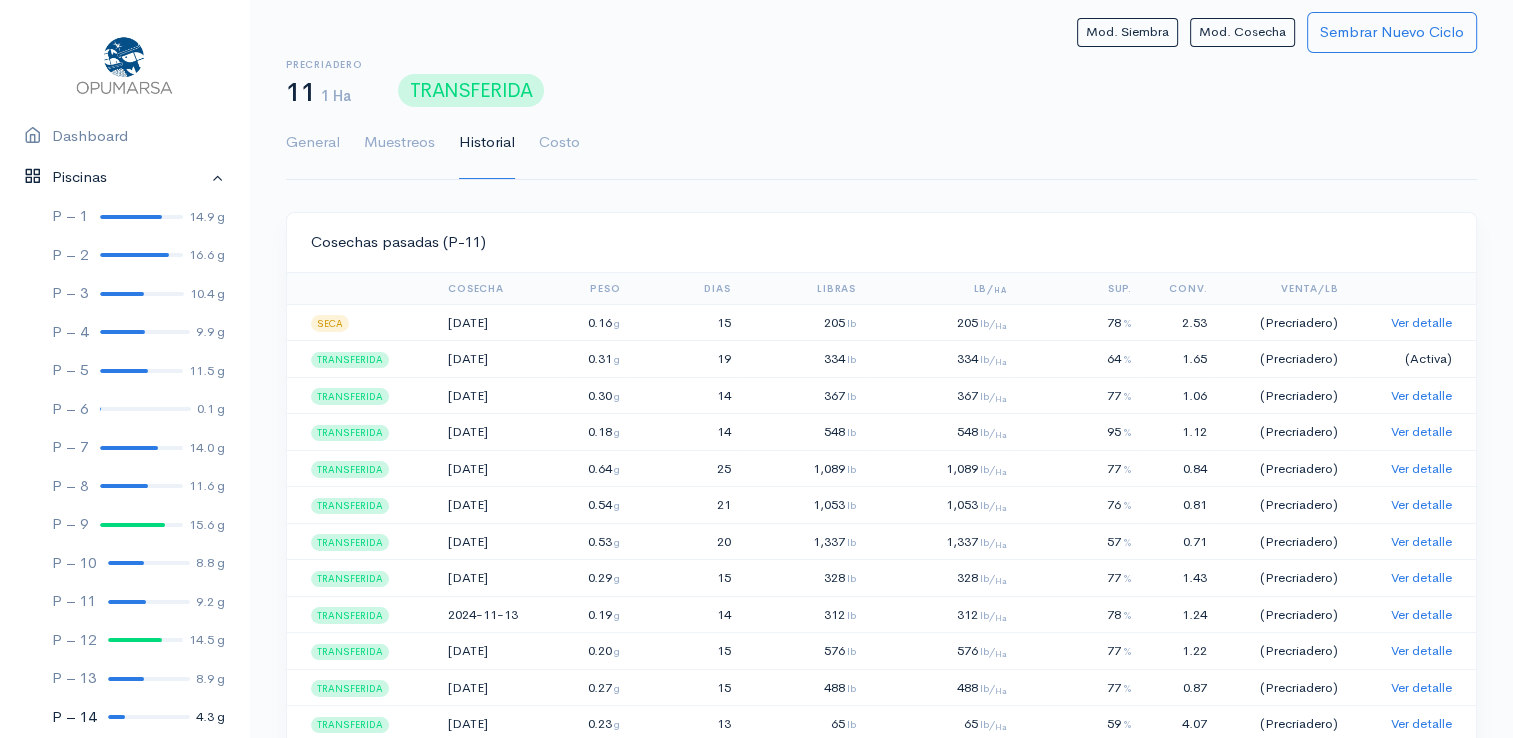 scroll, scrollTop: 100, scrollLeft: 0, axis: vertical 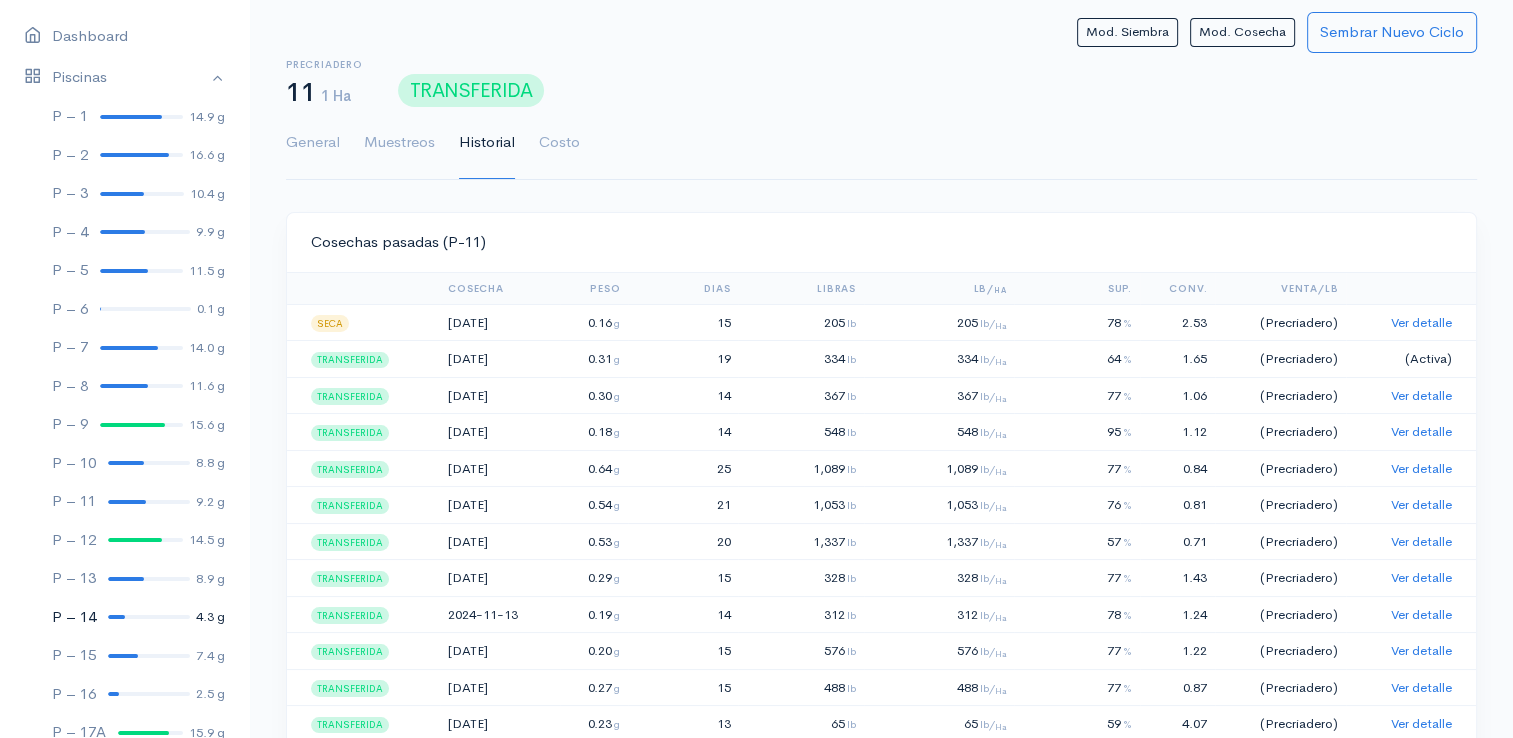 click at bounding box center (116, 617) 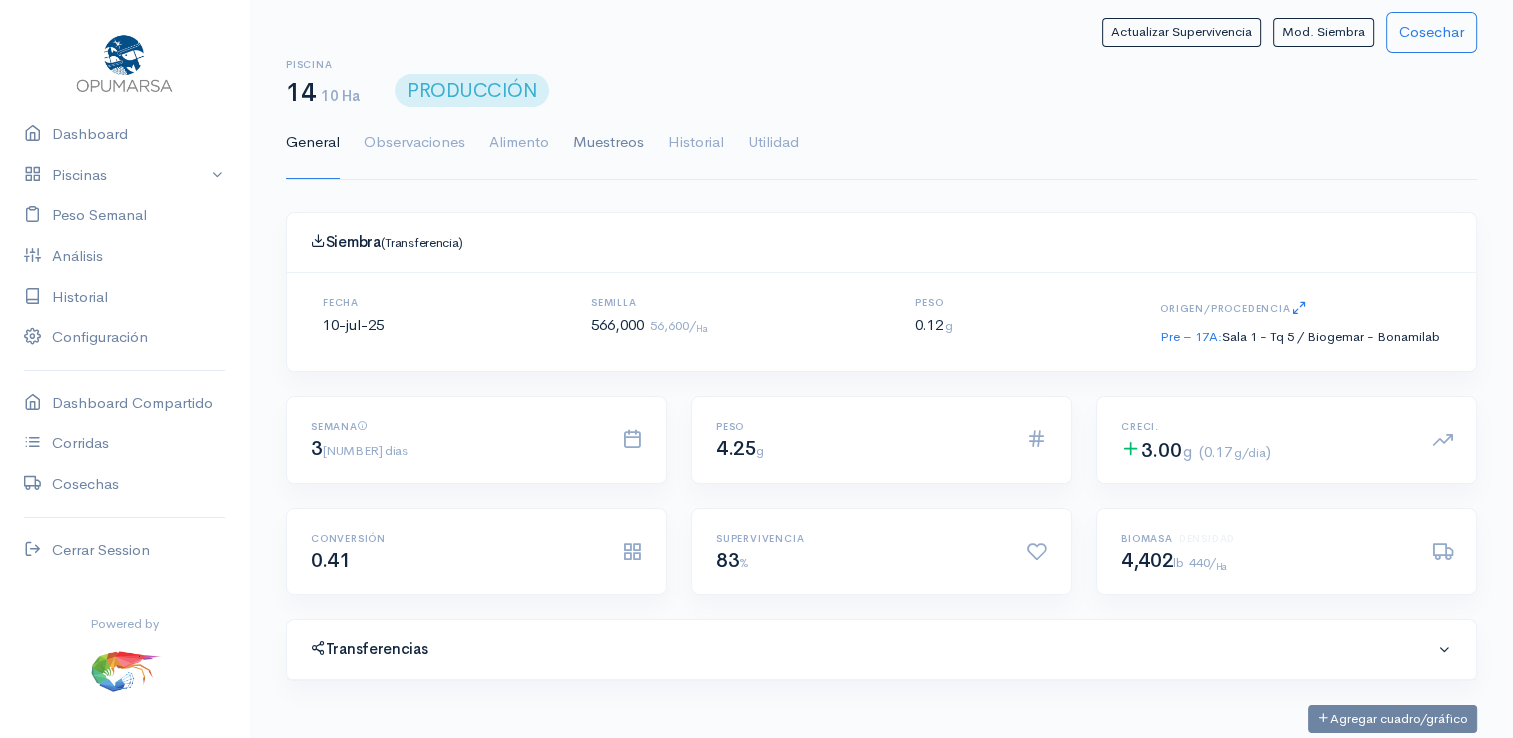 scroll, scrollTop: 61, scrollLeft: 0, axis: vertical 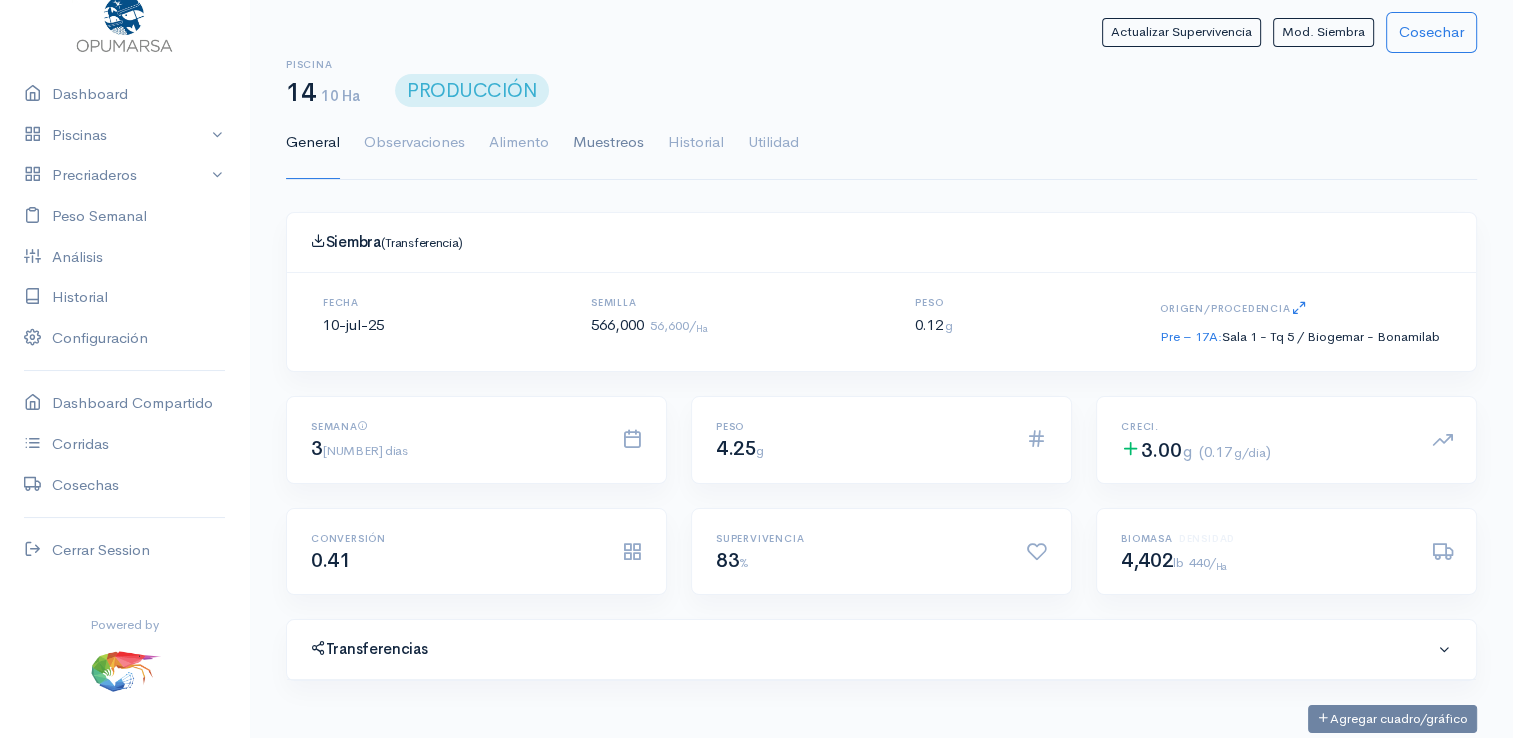 click on "Muestreos" at bounding box center (608, 143) 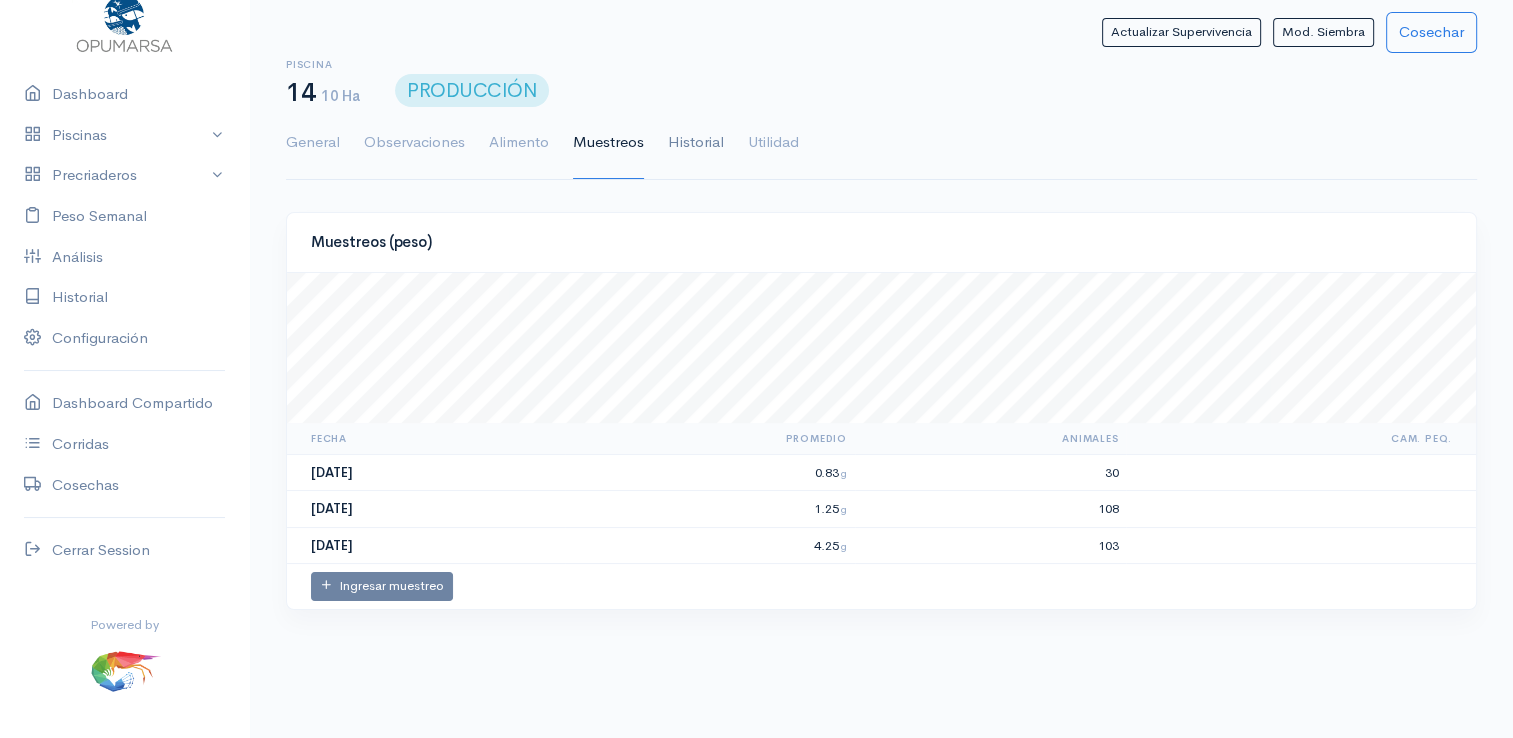 click on "Historial" at bounding box center (696, 143) 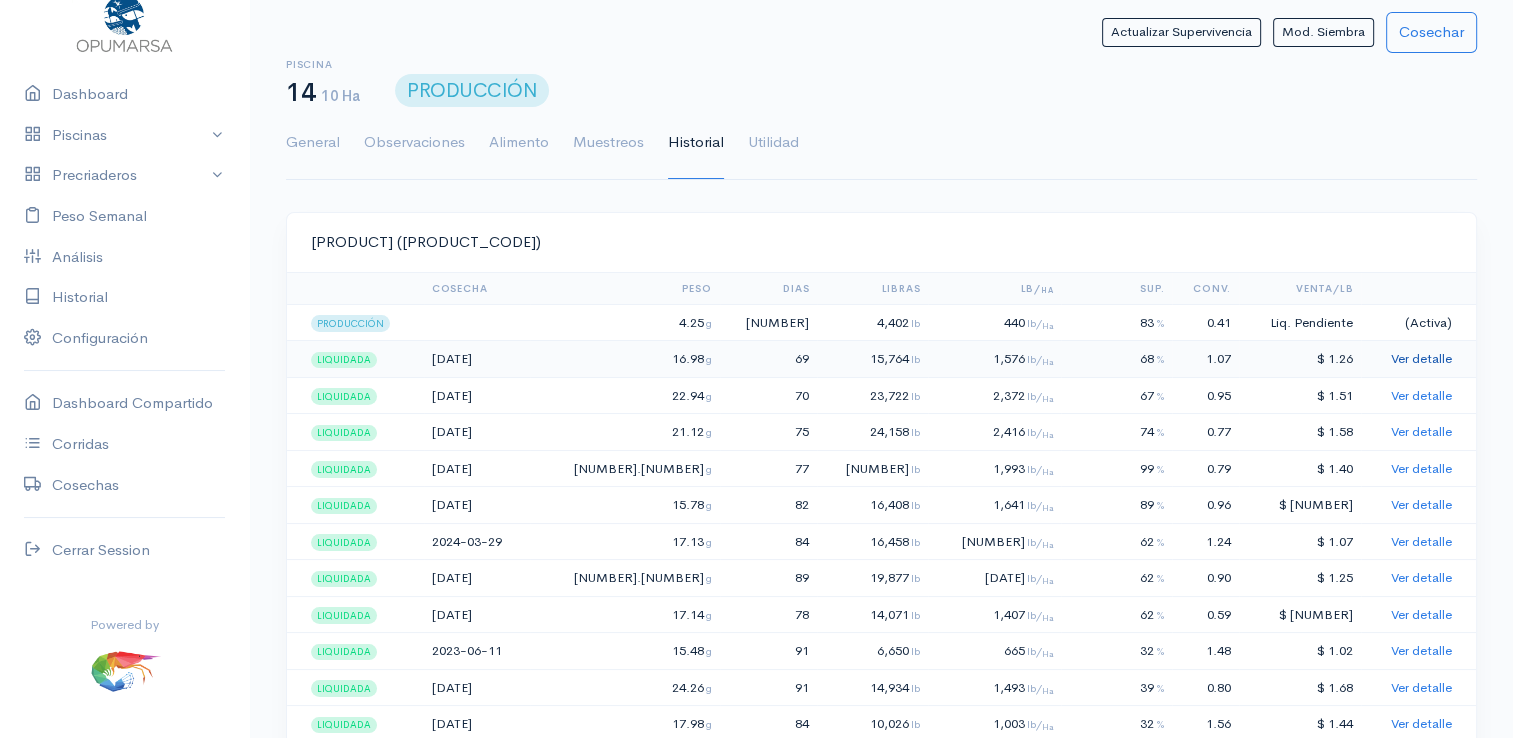 click on "Ver detalle" at bounding box center [1421, 358] 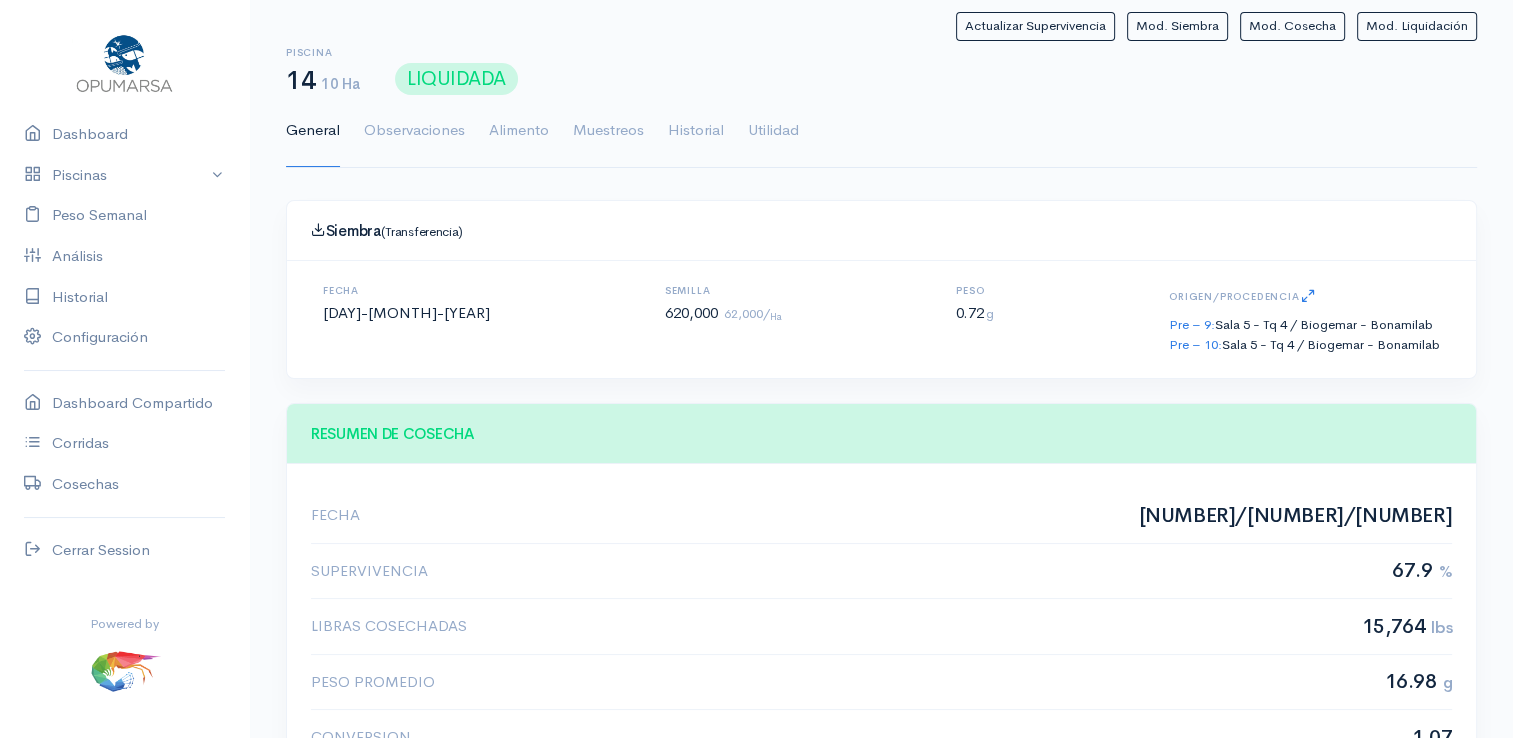 scroll, scrollTop: 61, scrollLeft: 0, axis: vertical 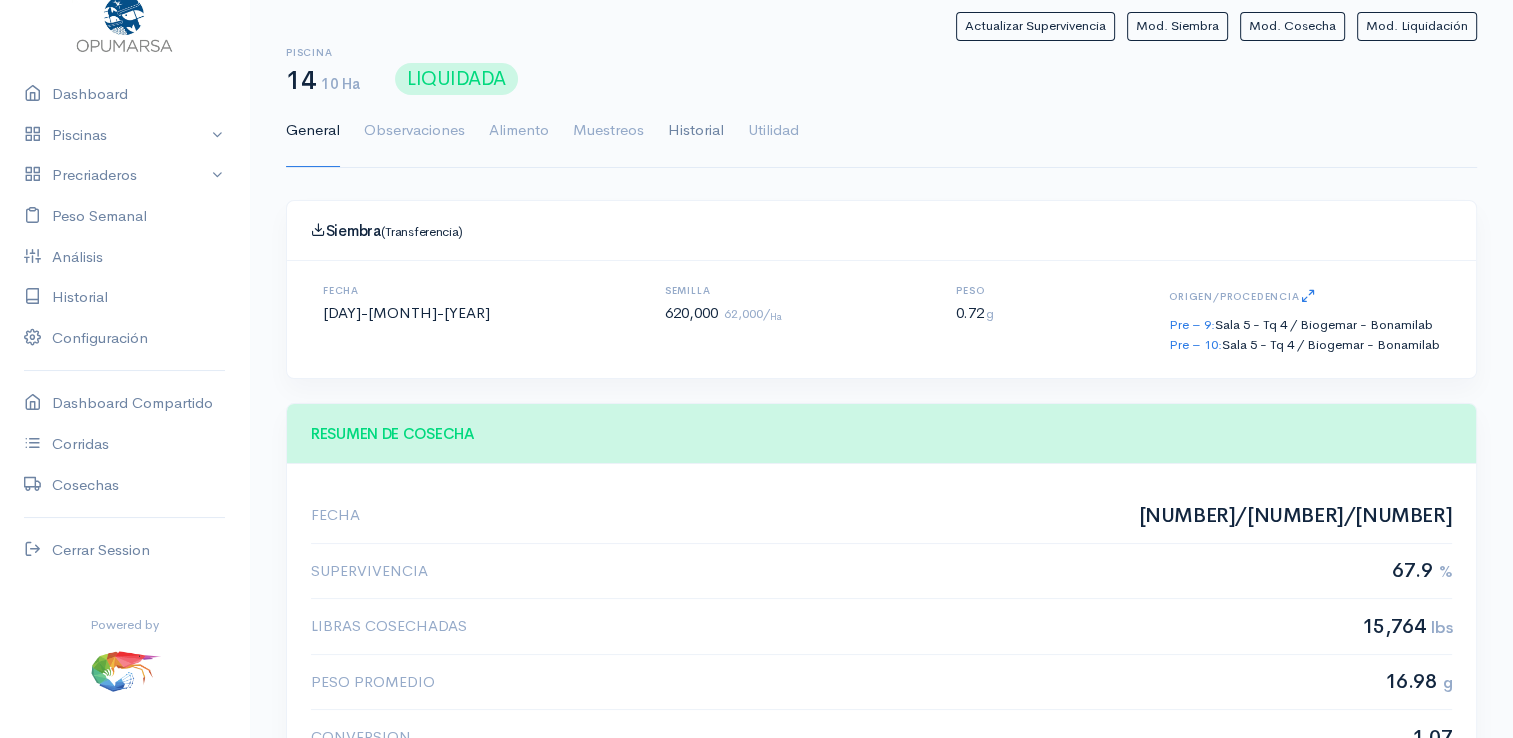 click on "Historial" at bounding box center [696, 131] 